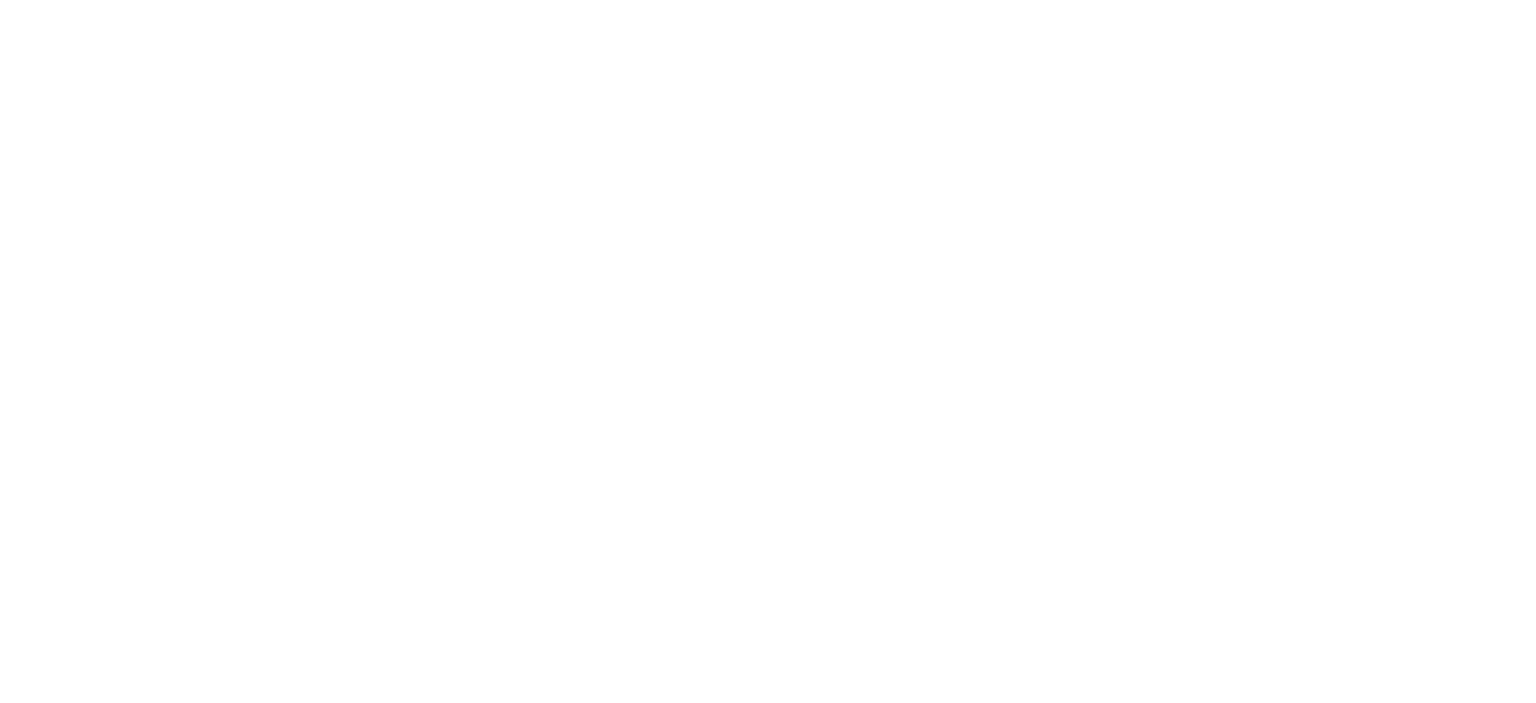 scroll, scrollTop: 0, scrollLeft: 0, axis: both 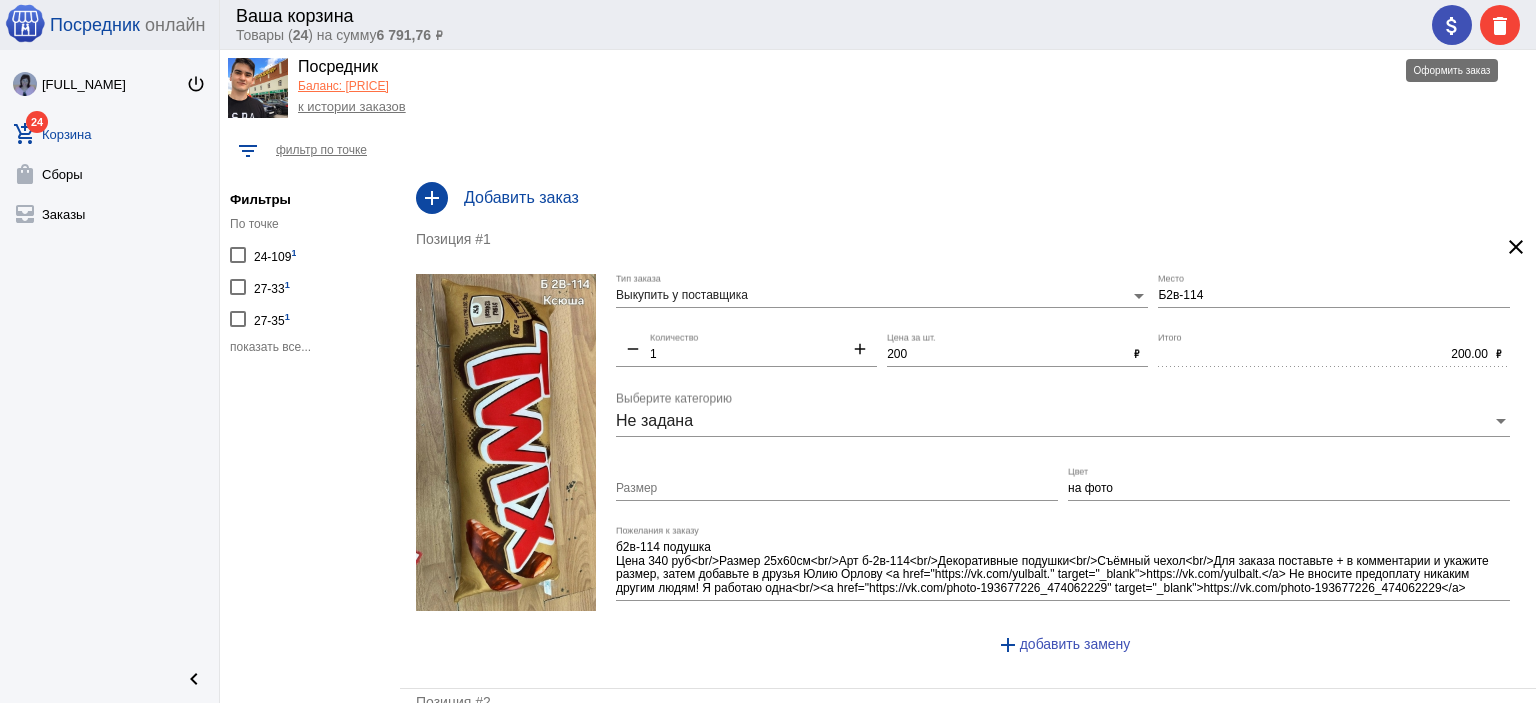 click on "attach_money" 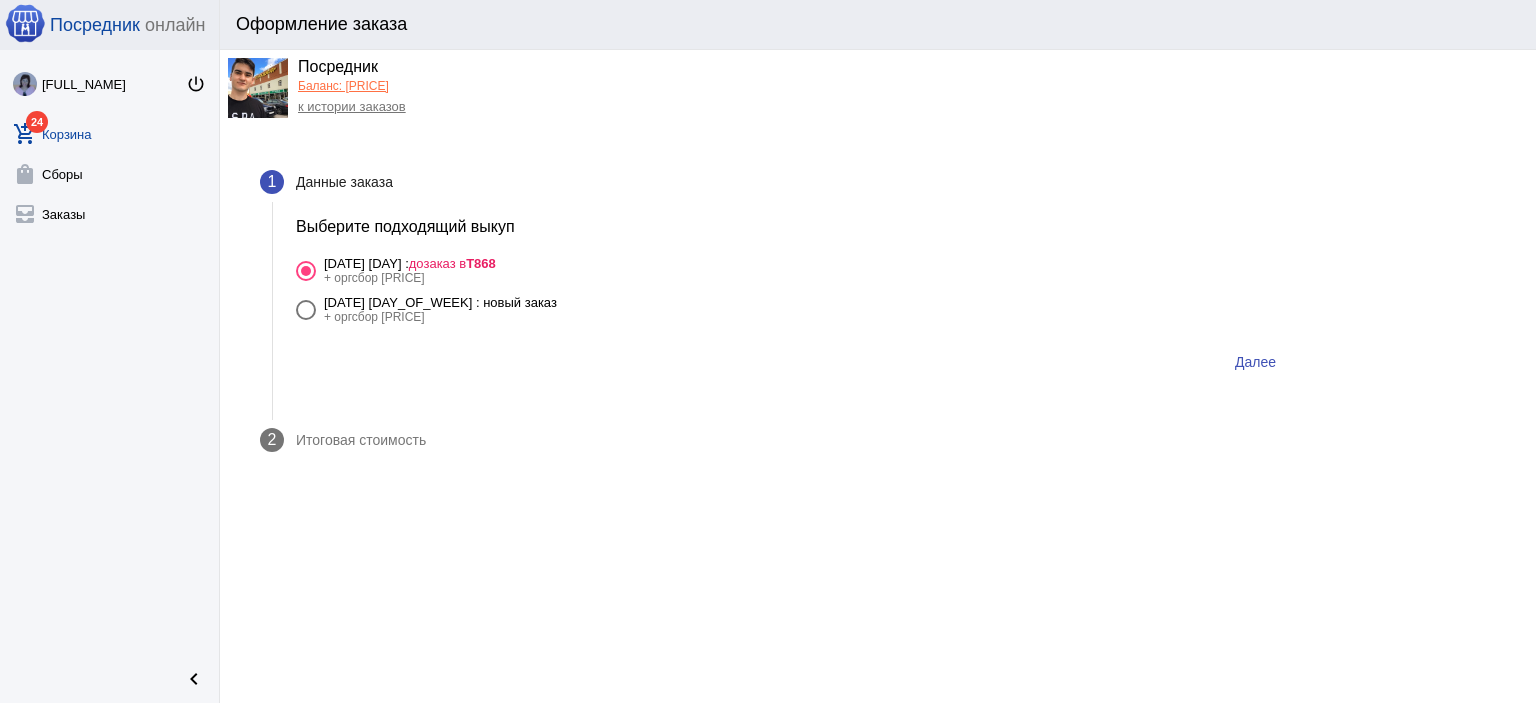 click on "[DATE] [DAY_OF_WEEK] : новый заказ" at bounding box center [440, 302] 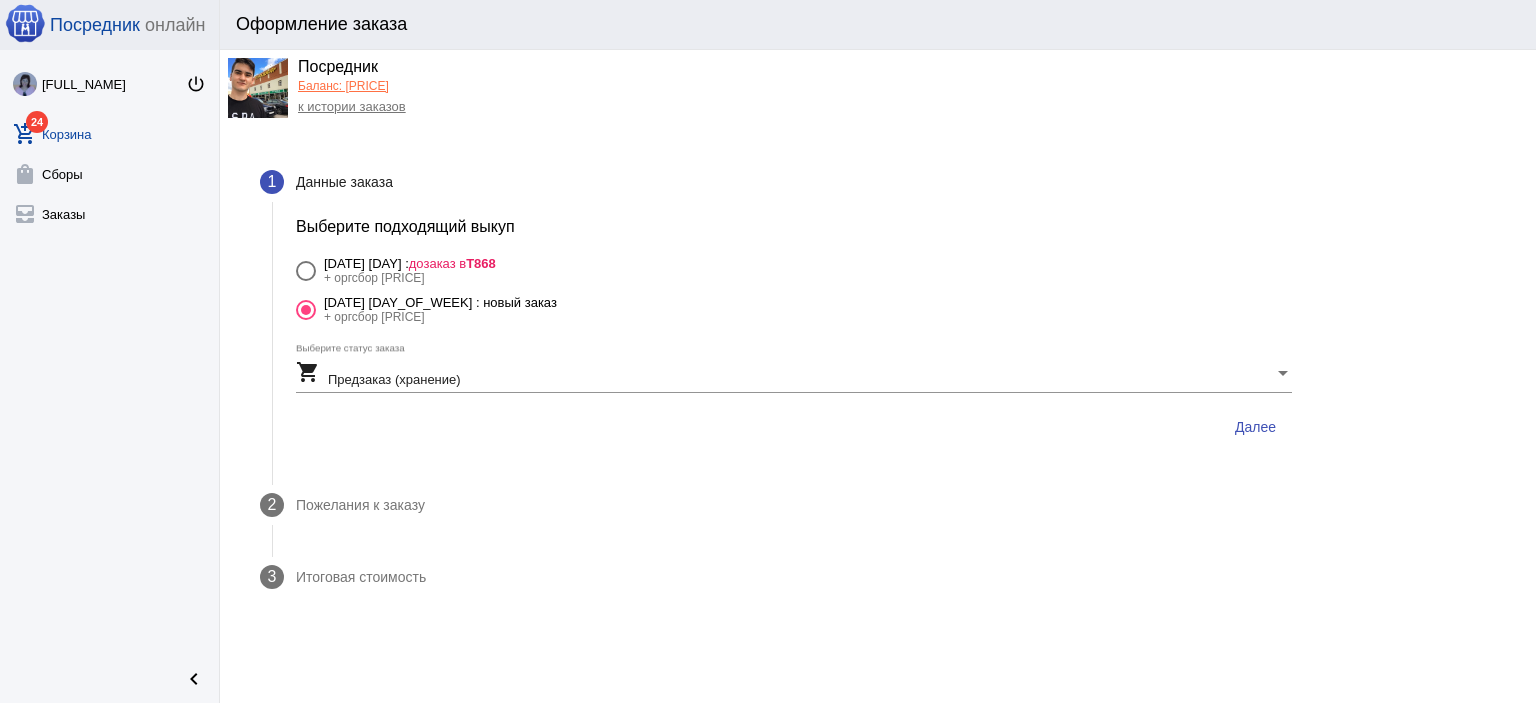 click on "Далее" at bounding box center (1255, 427) 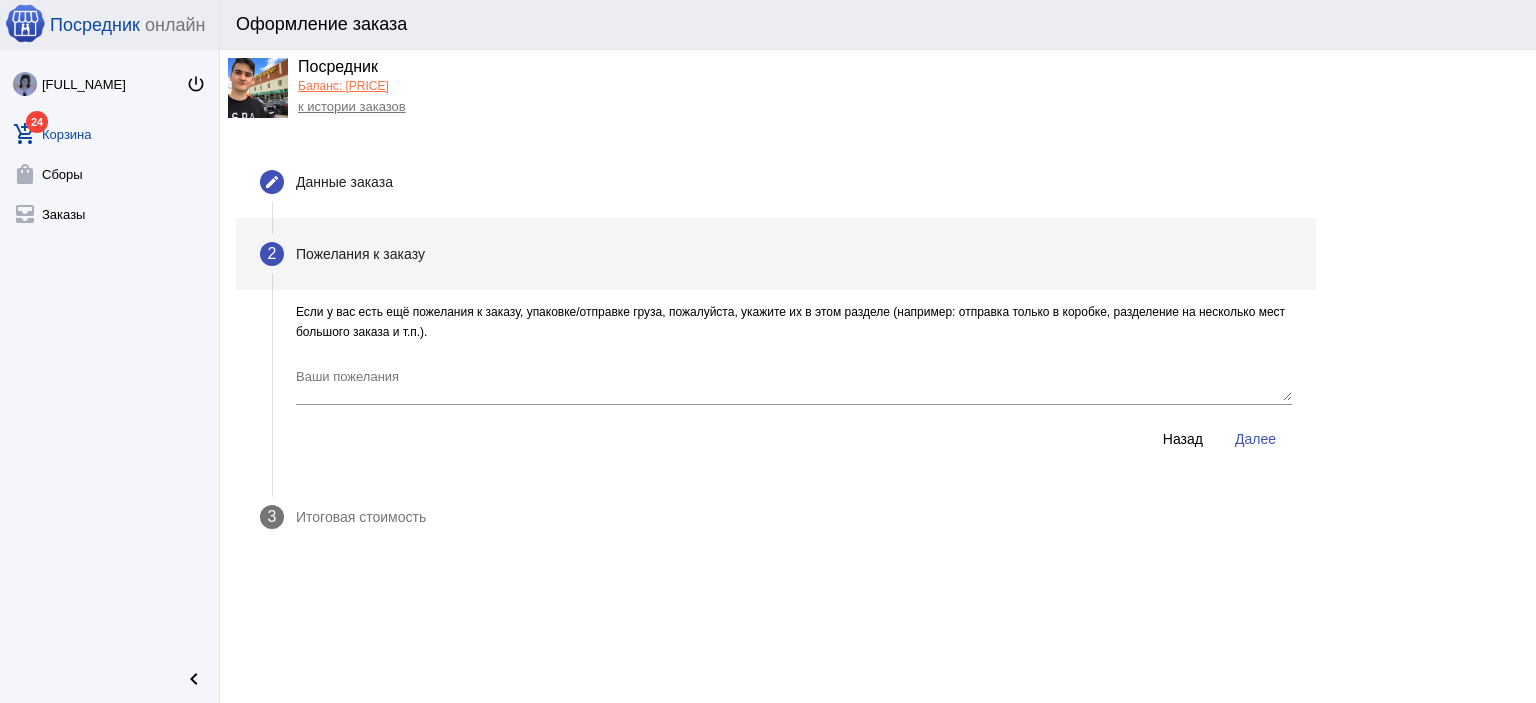 click on "Далее" at bounding box center (1255, 439) 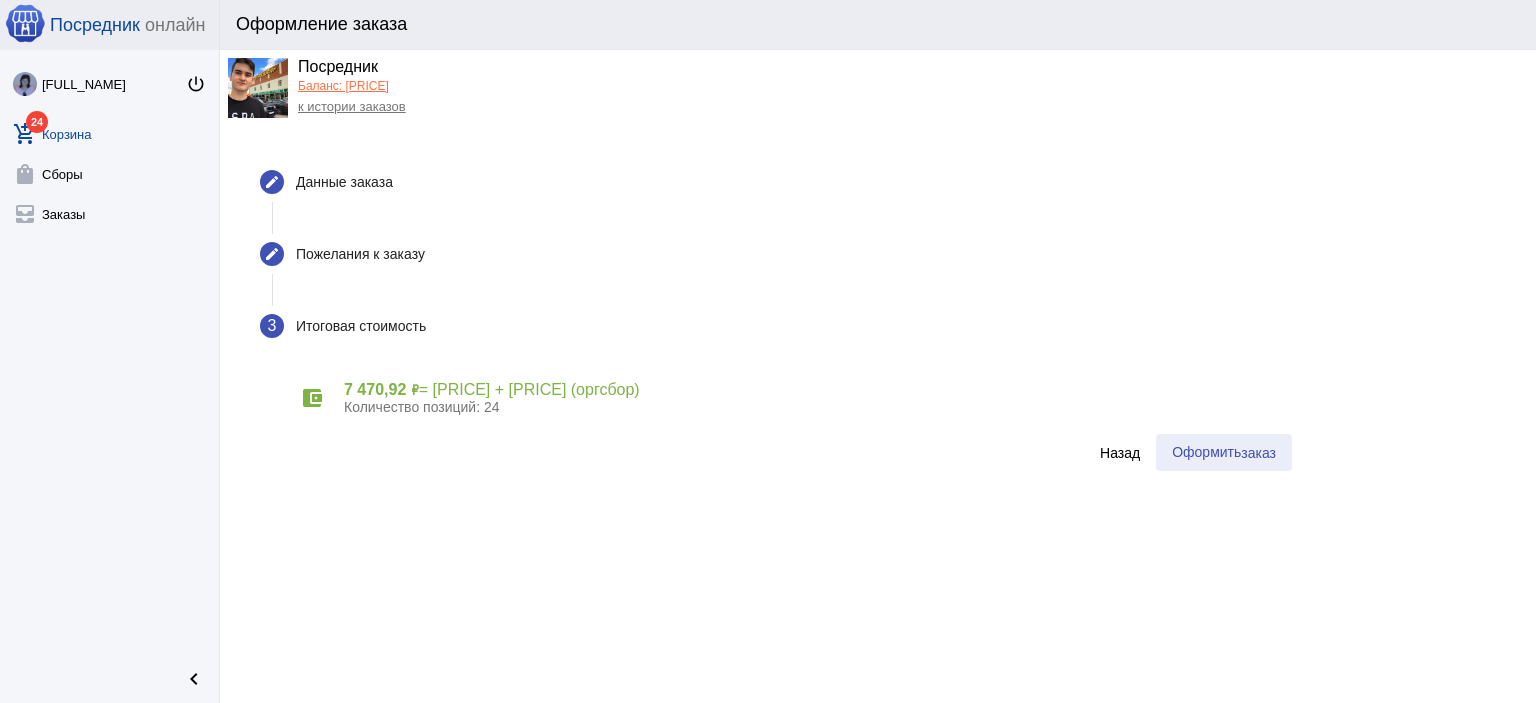 click on "Оформить  заказ" at bounding box center [1224, 452] 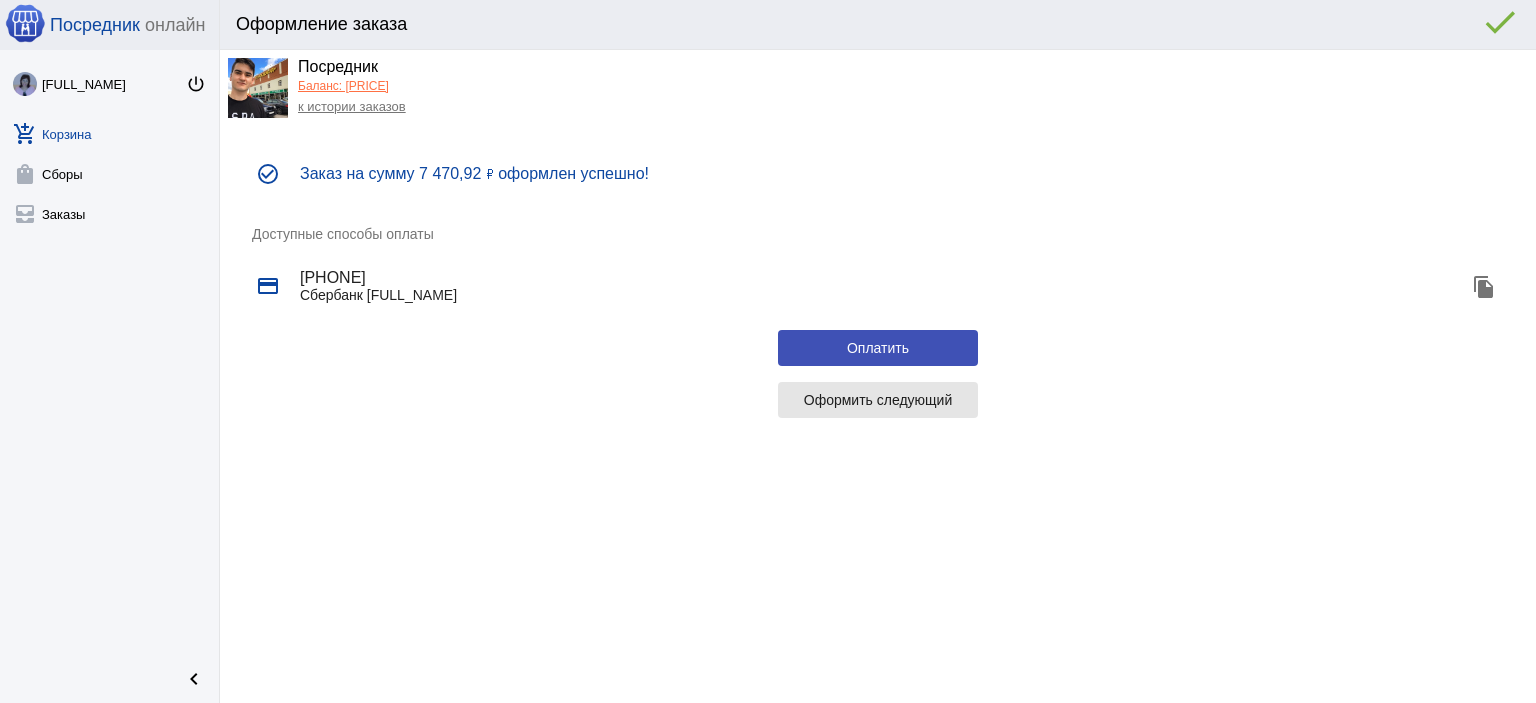 click on "Оформить следующий" 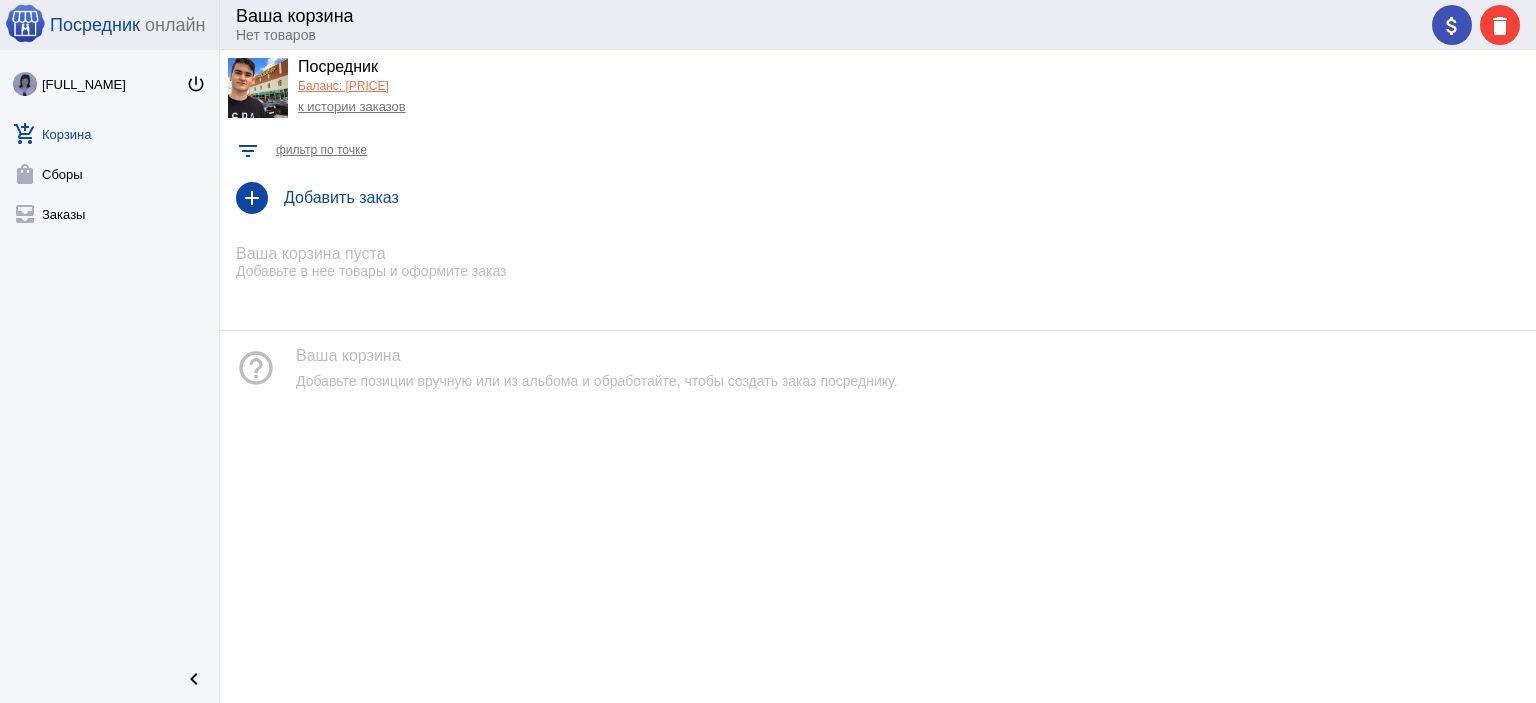 click on "к истории заказов" 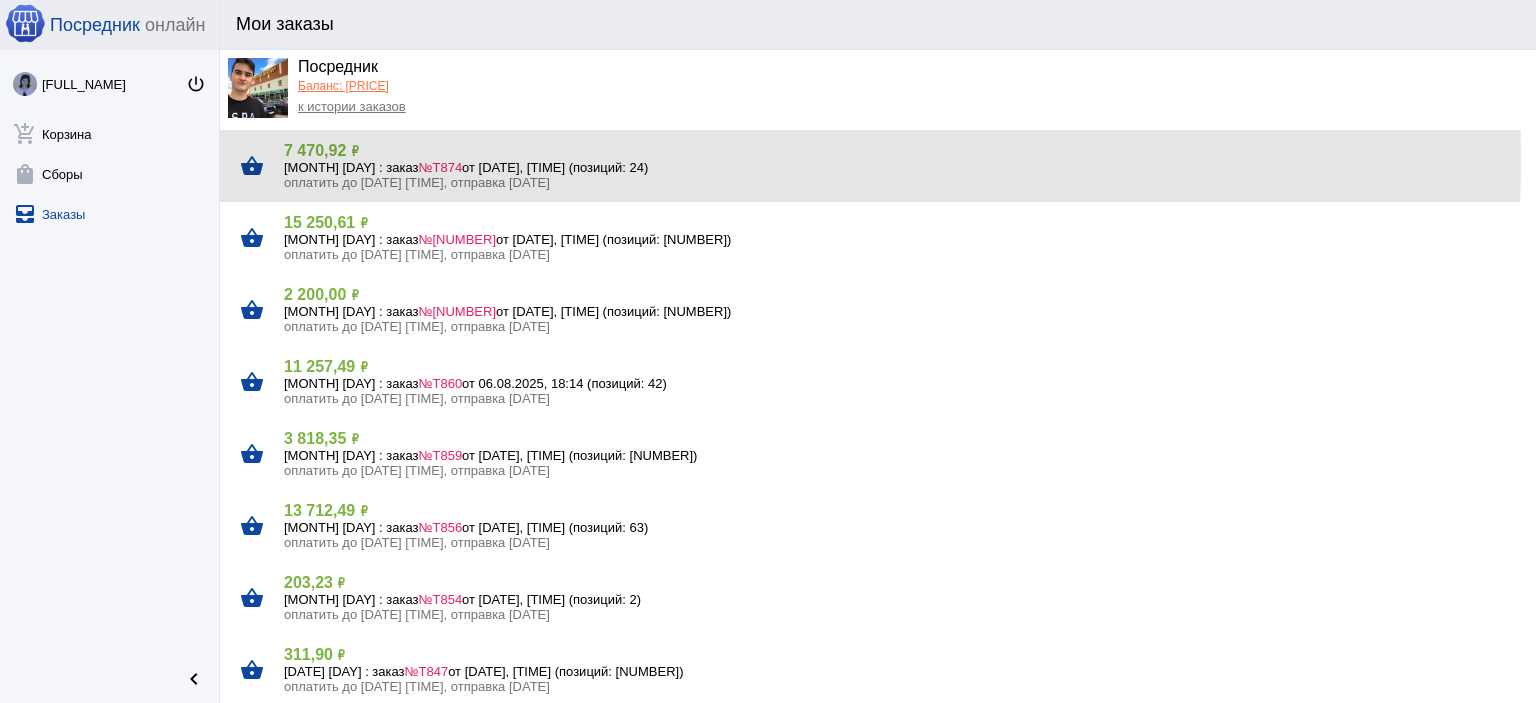 click on "[MONTH] [DAY] : заказ  #[NUMBER]  от [DATE], [TIME] (позиций: 24)" 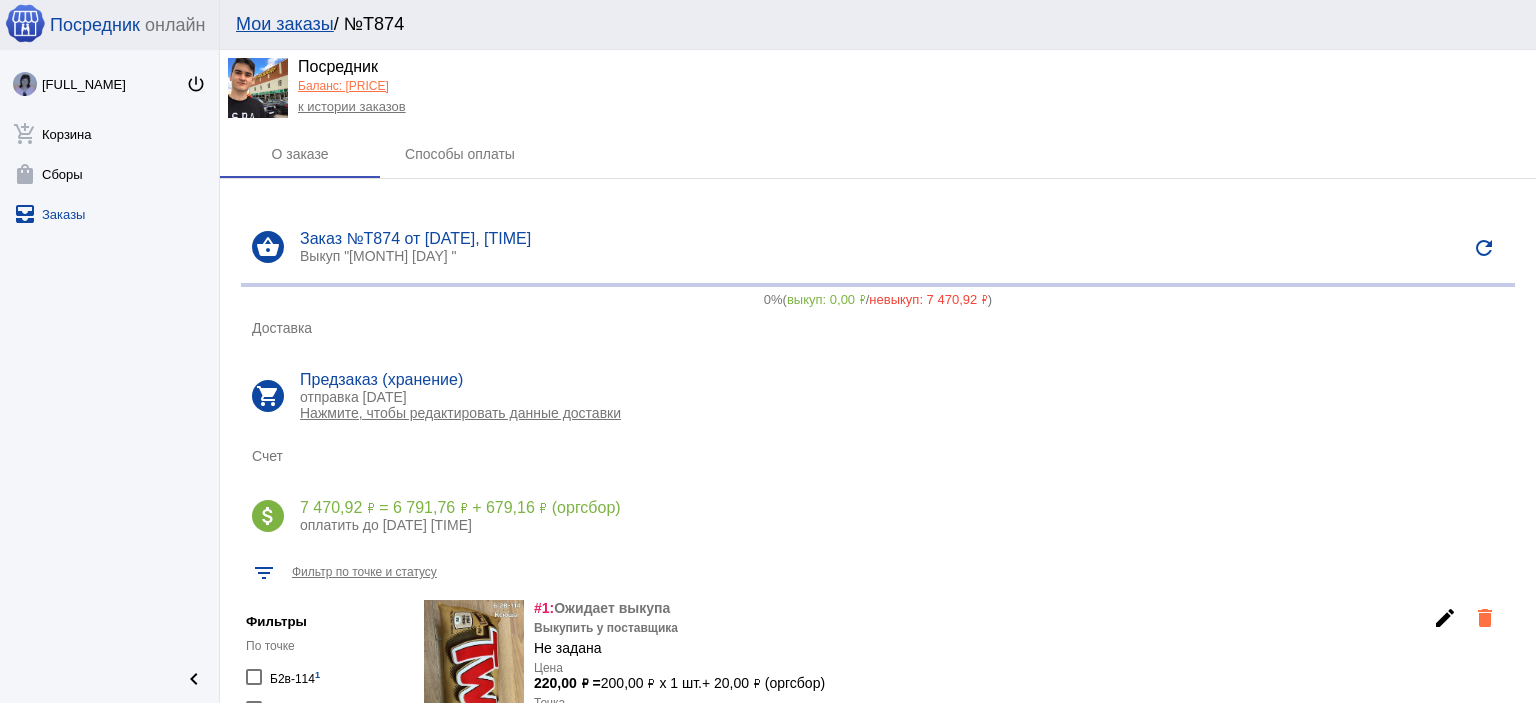 click on "Посредник   Баланс: -5 160,88 ₽   к истории заказов" 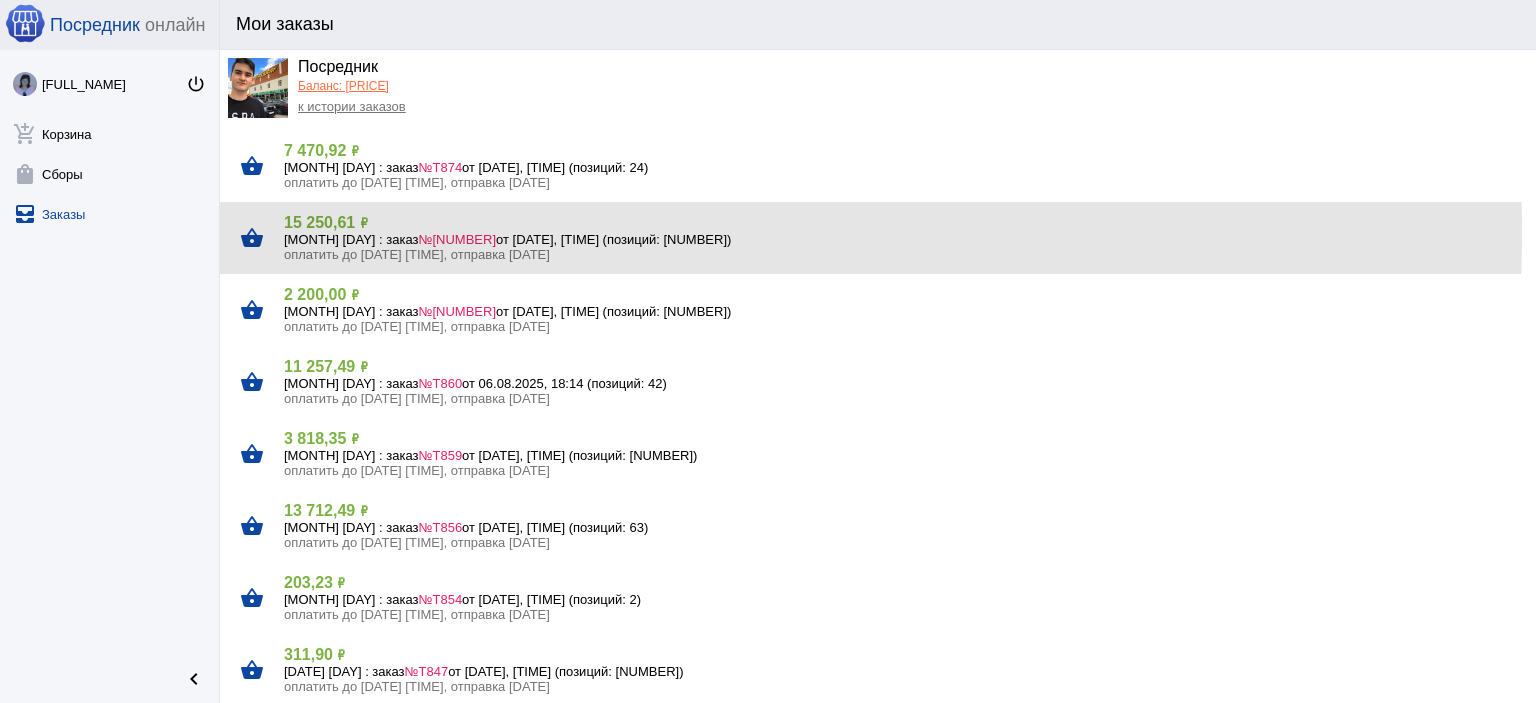 click on "15 250,61 ₽" 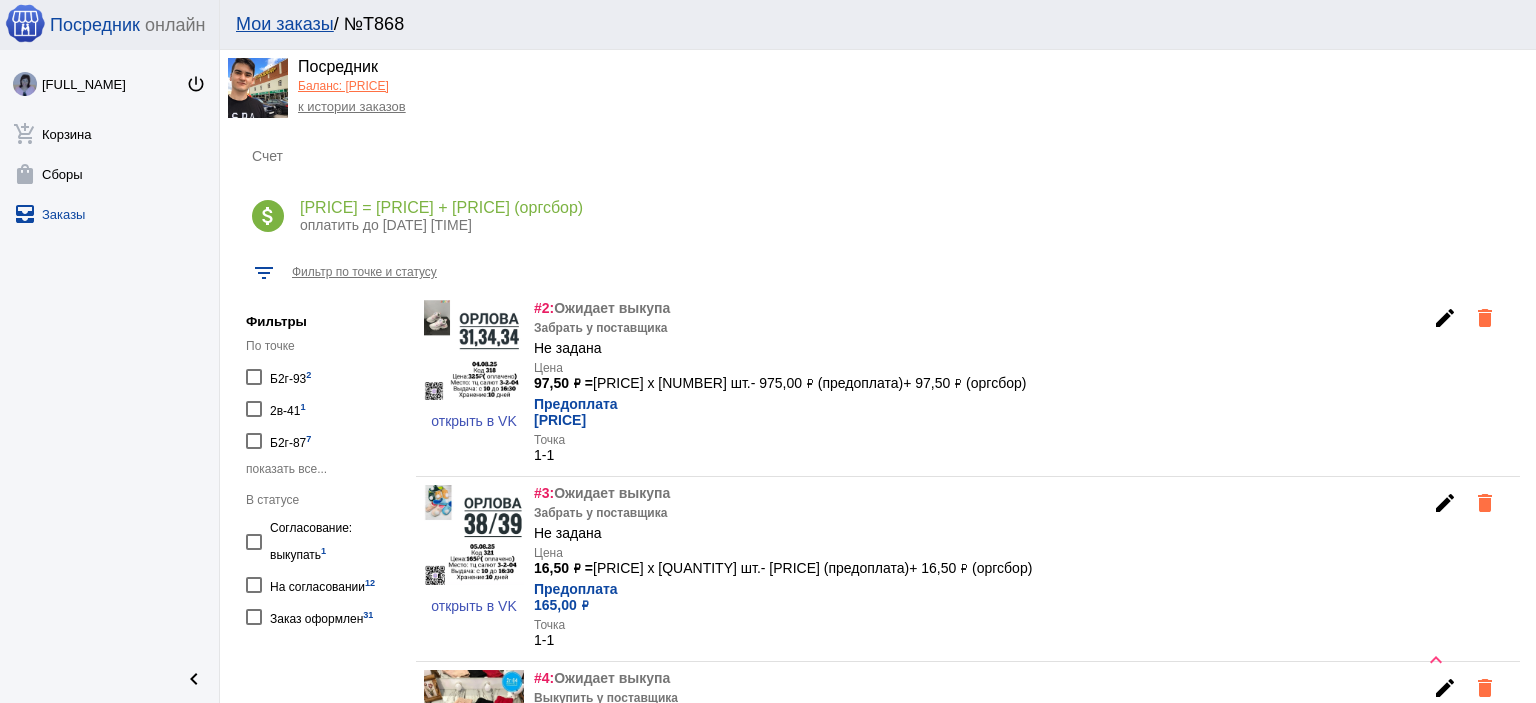 scroll, scrollTop: 0, scrollLeft: 0, axis: both 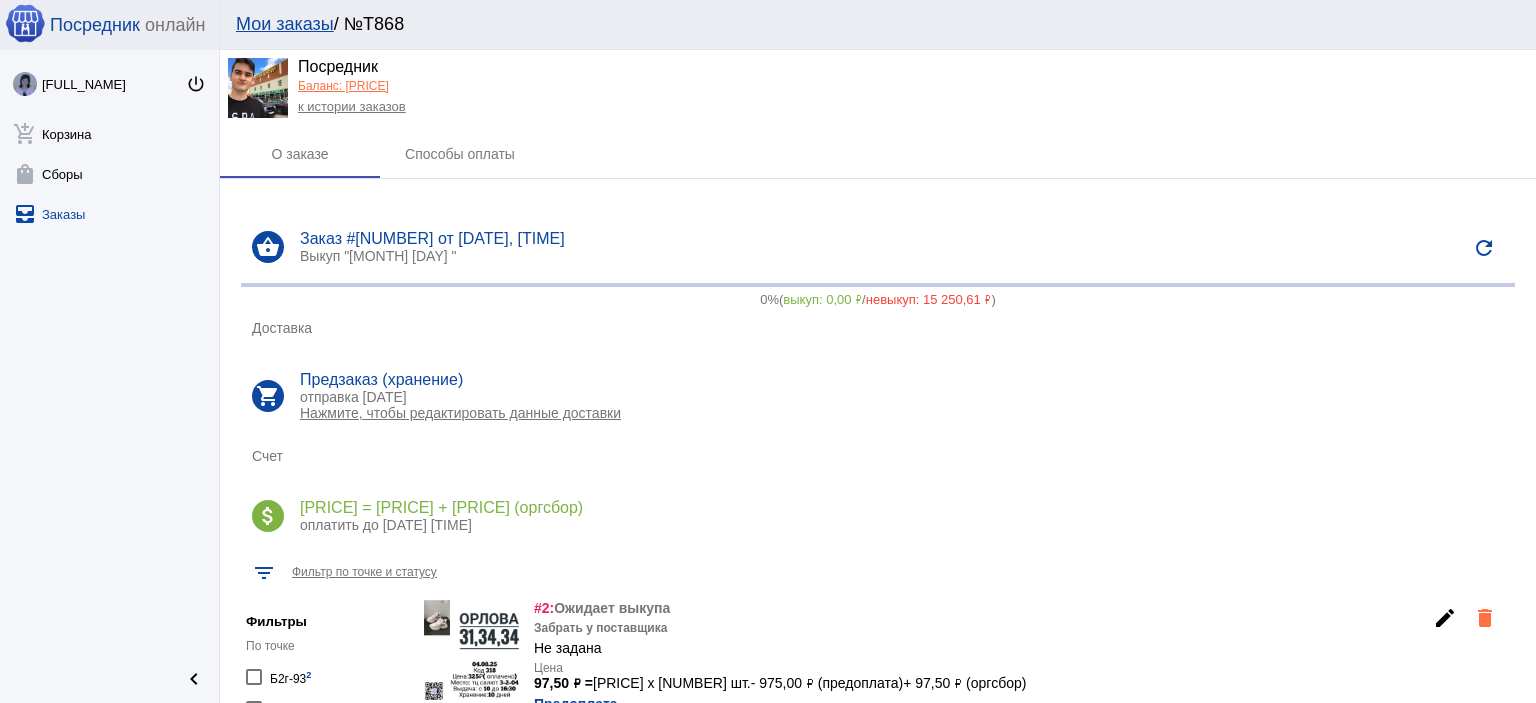 click on "к истории заказов" 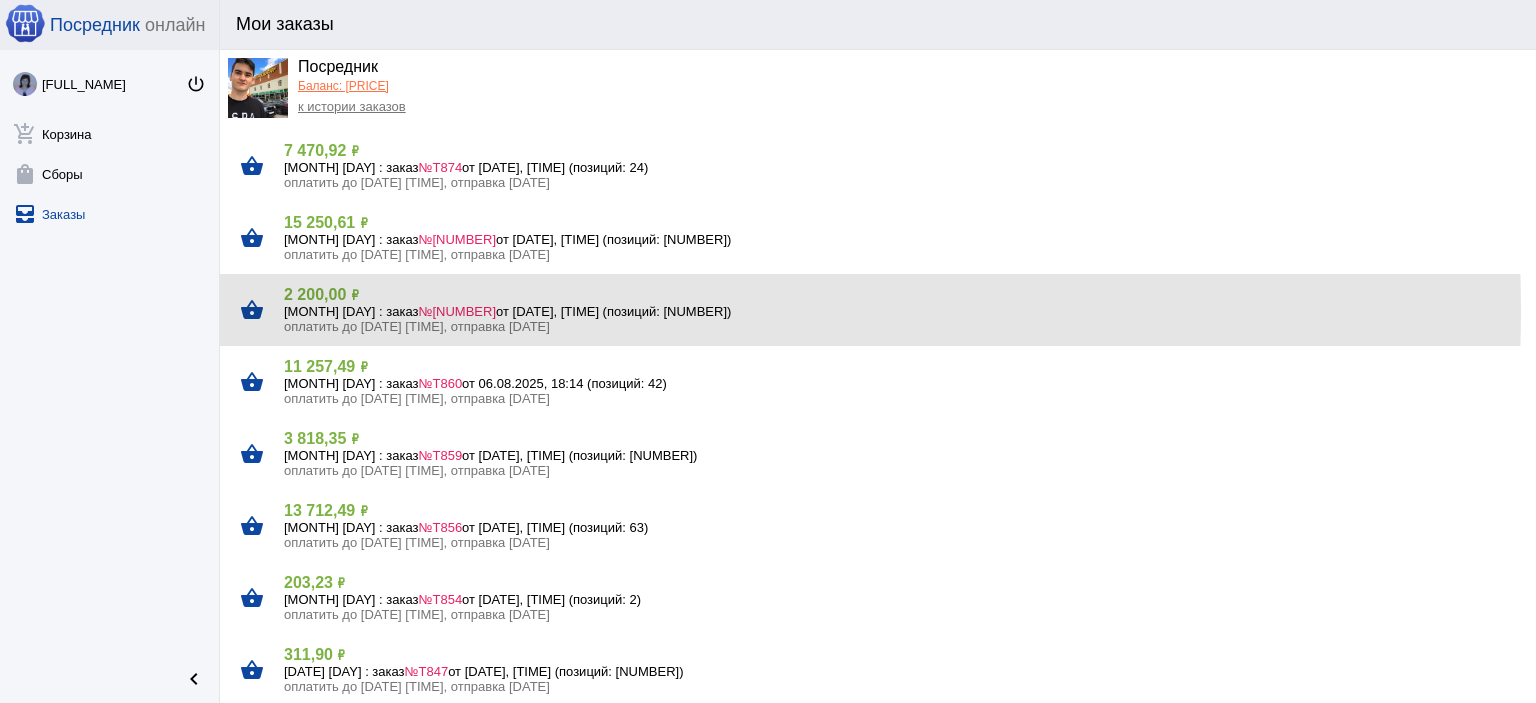 click on "[DATE] [DAY] : заказ  №Т865  от [DATE], [TIME] (позиций: 16)" 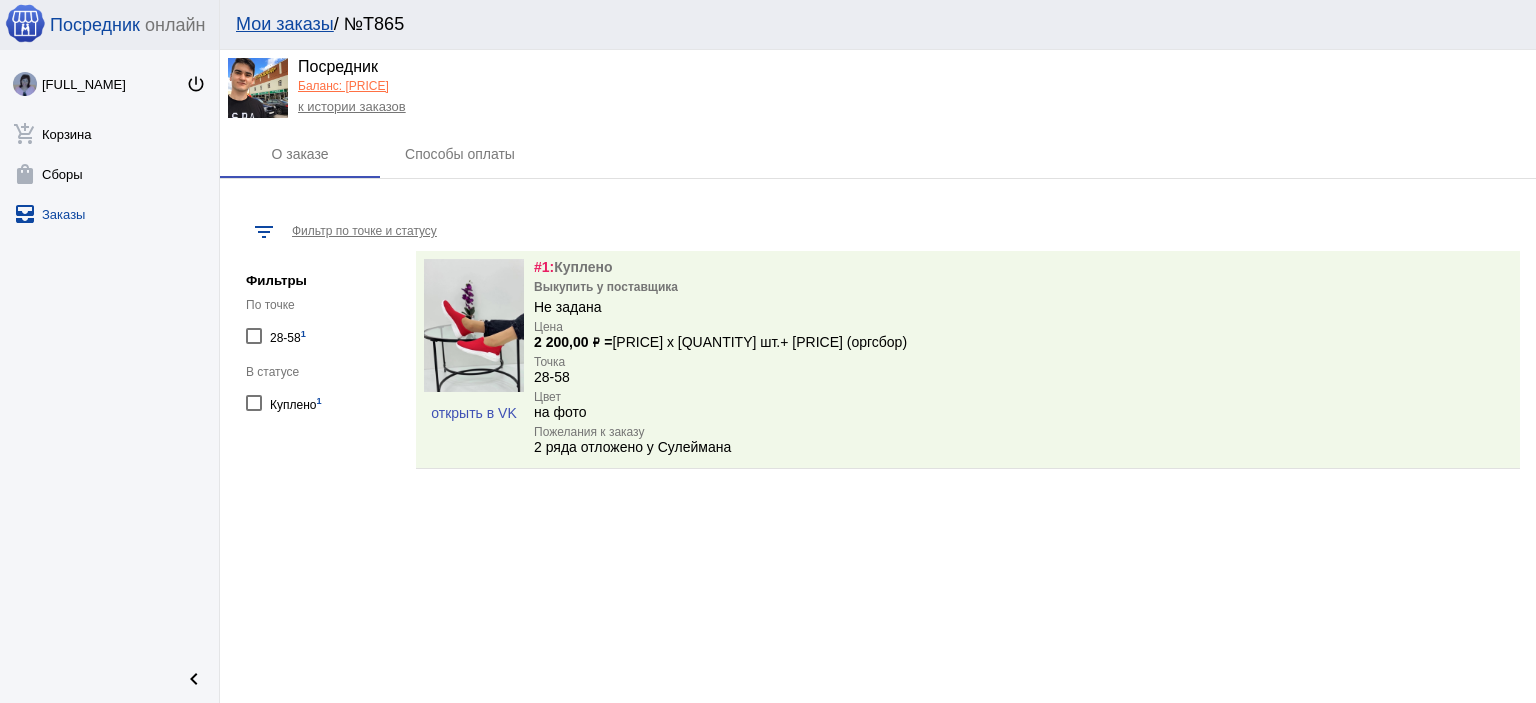 click on "к истории заказов" 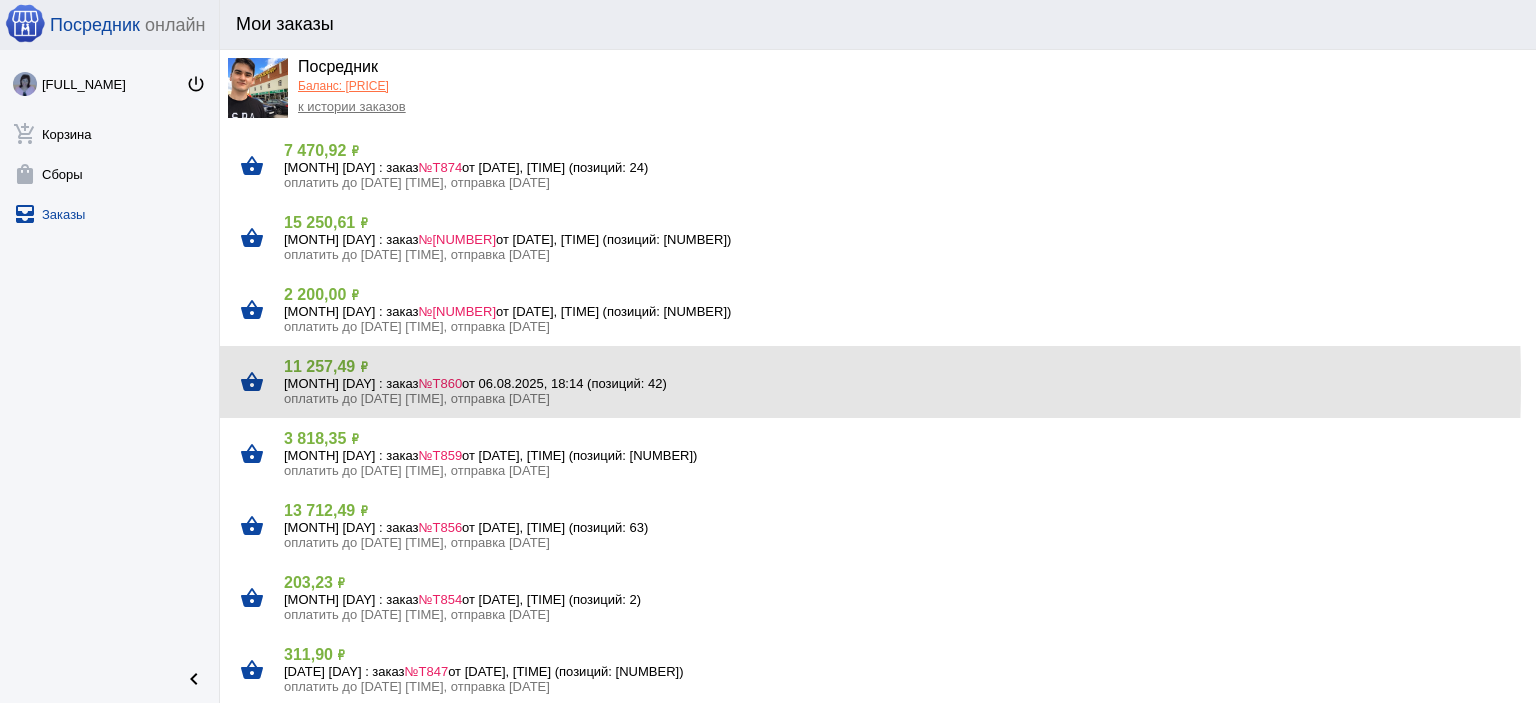 click on "[DATE] [DAY] : заказ  №Т860  от [DATE], [TIME] (позиций: [NUMBER])" 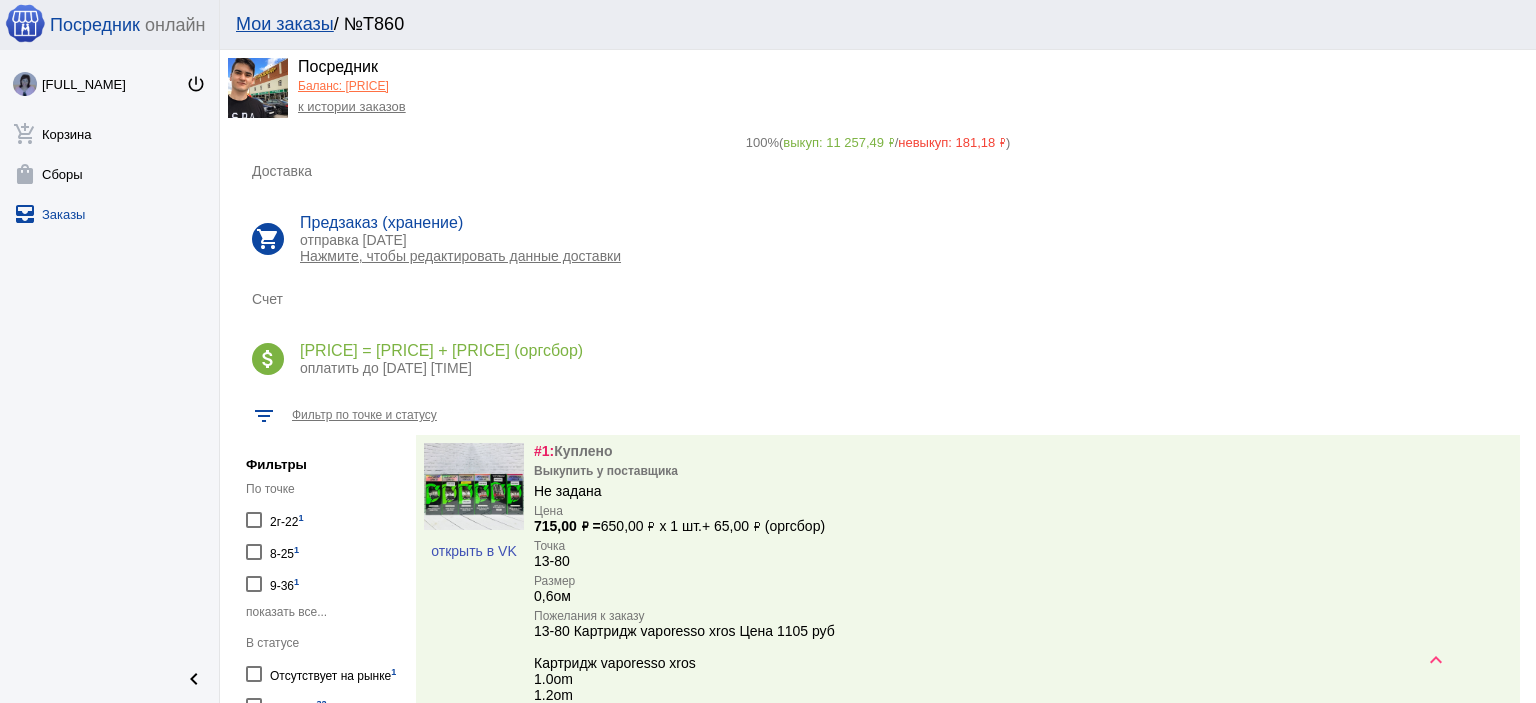scroll, scrollTop: 200, scrollLeft: 0, axis: vertical 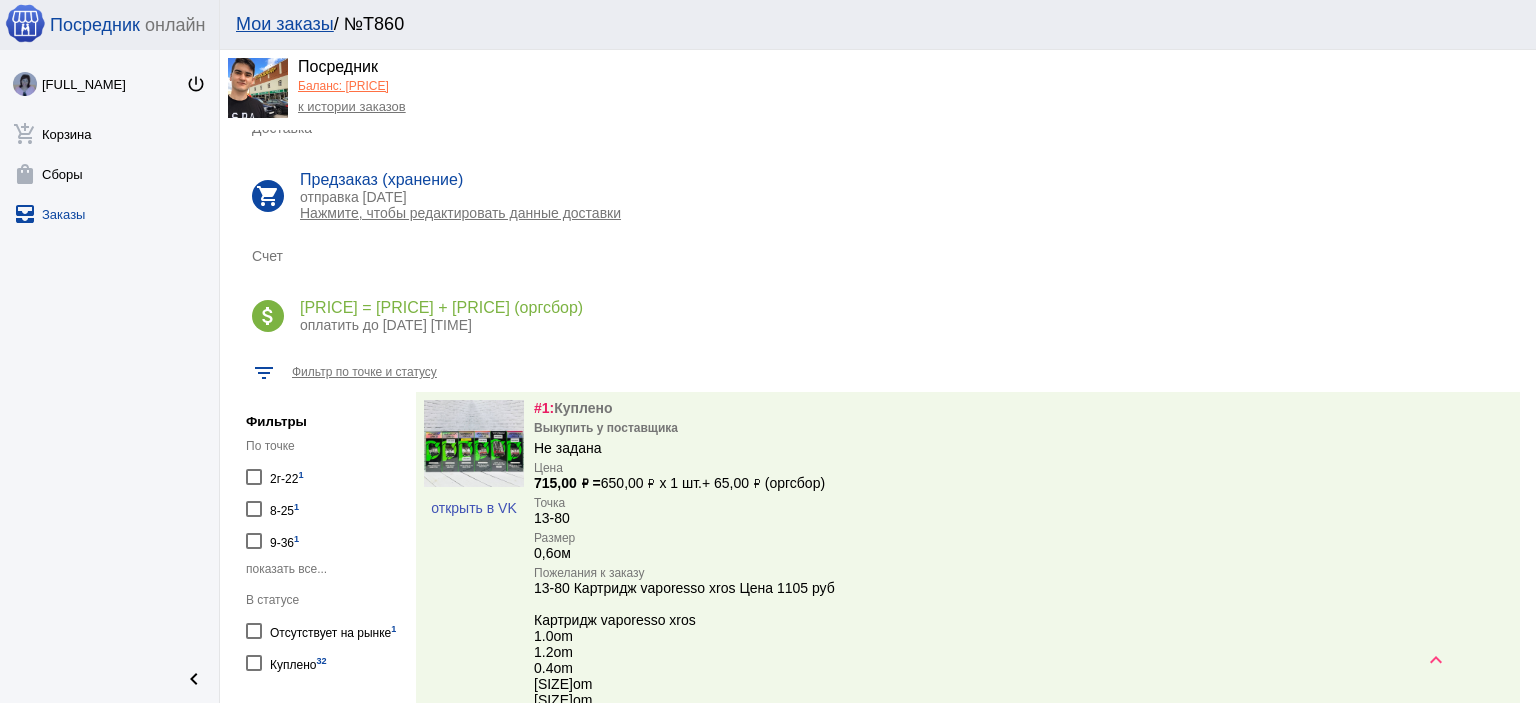 click on "Отсутствует на рынке  1" at bounding box center (333, 630) 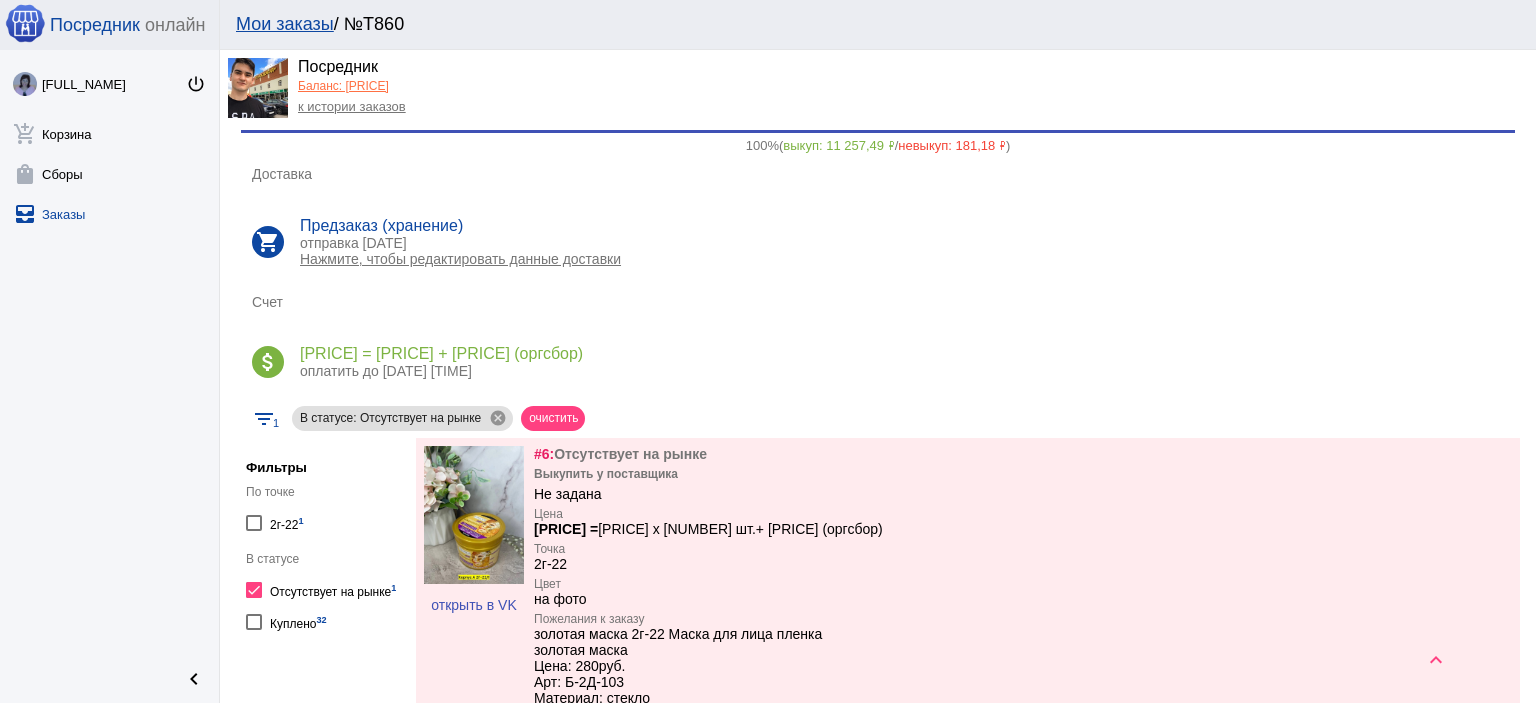 scroll, scrollTop: 0, scrollLeft: 0, axis: both 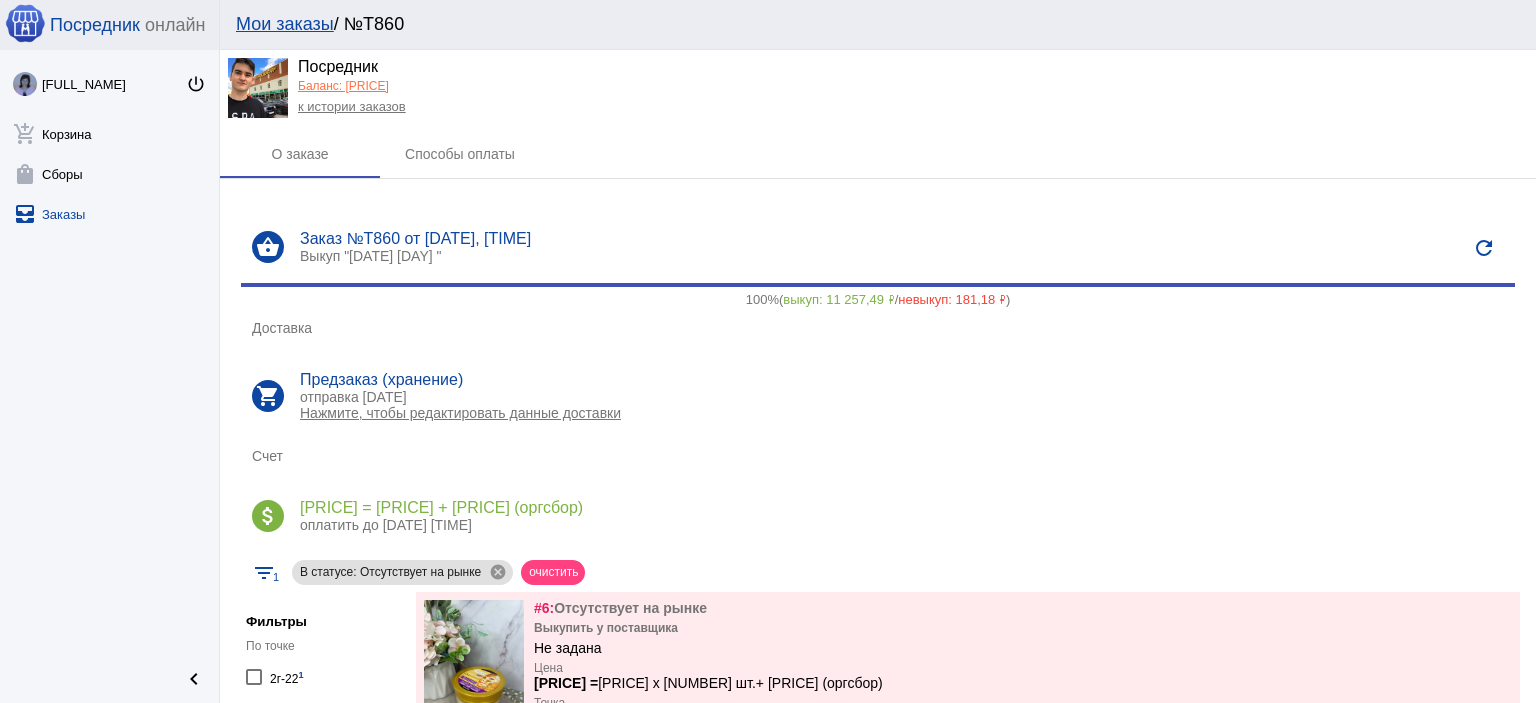click on "к истории заказов" 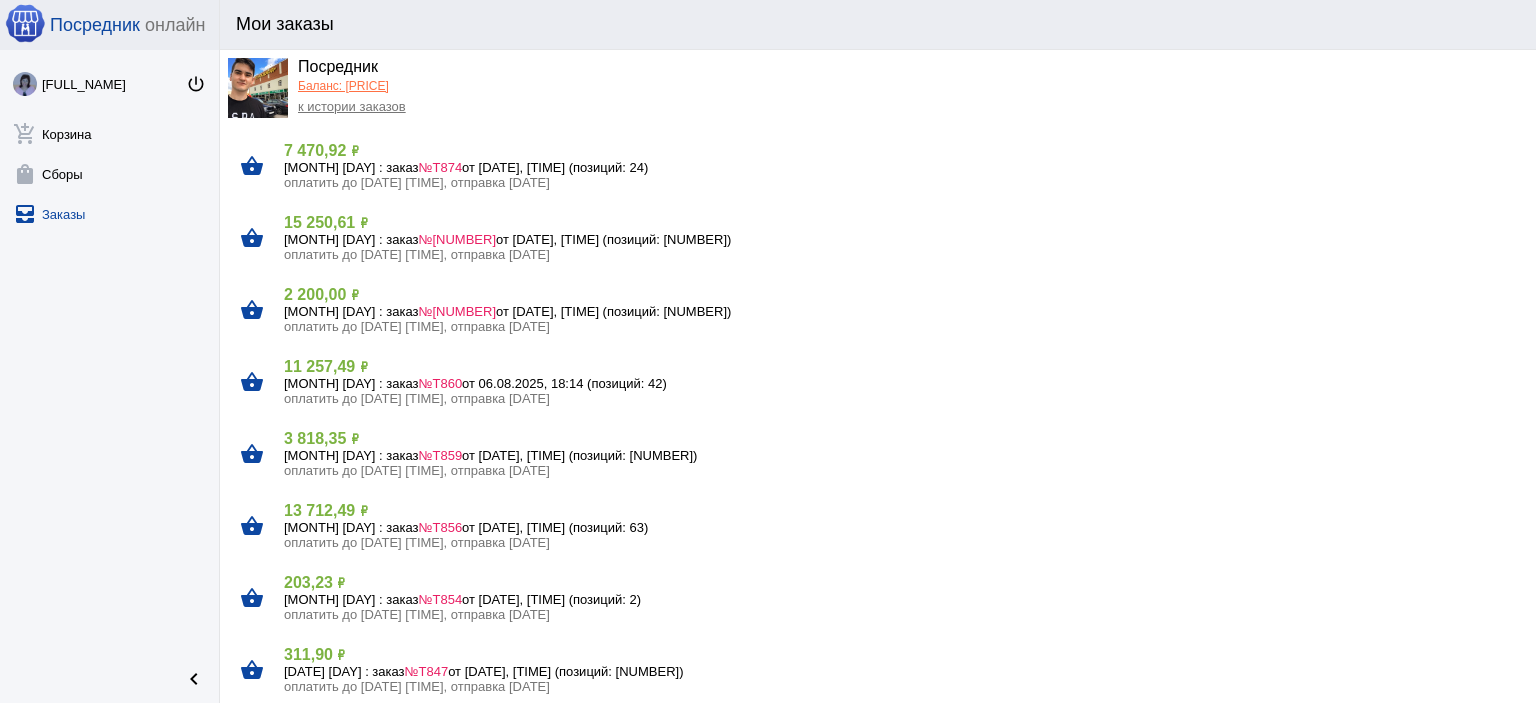click on "11 257,49 ₽" 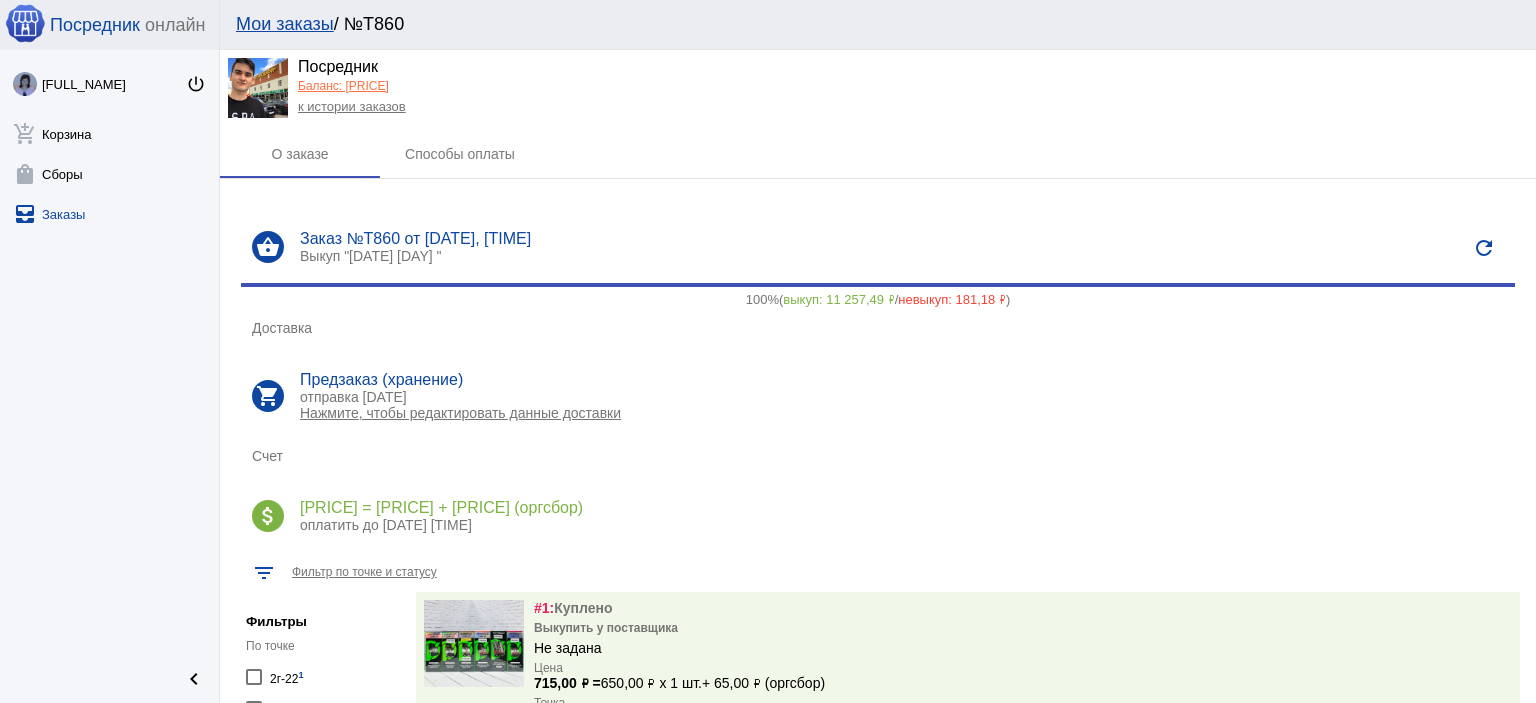 click on "к истории заказов" 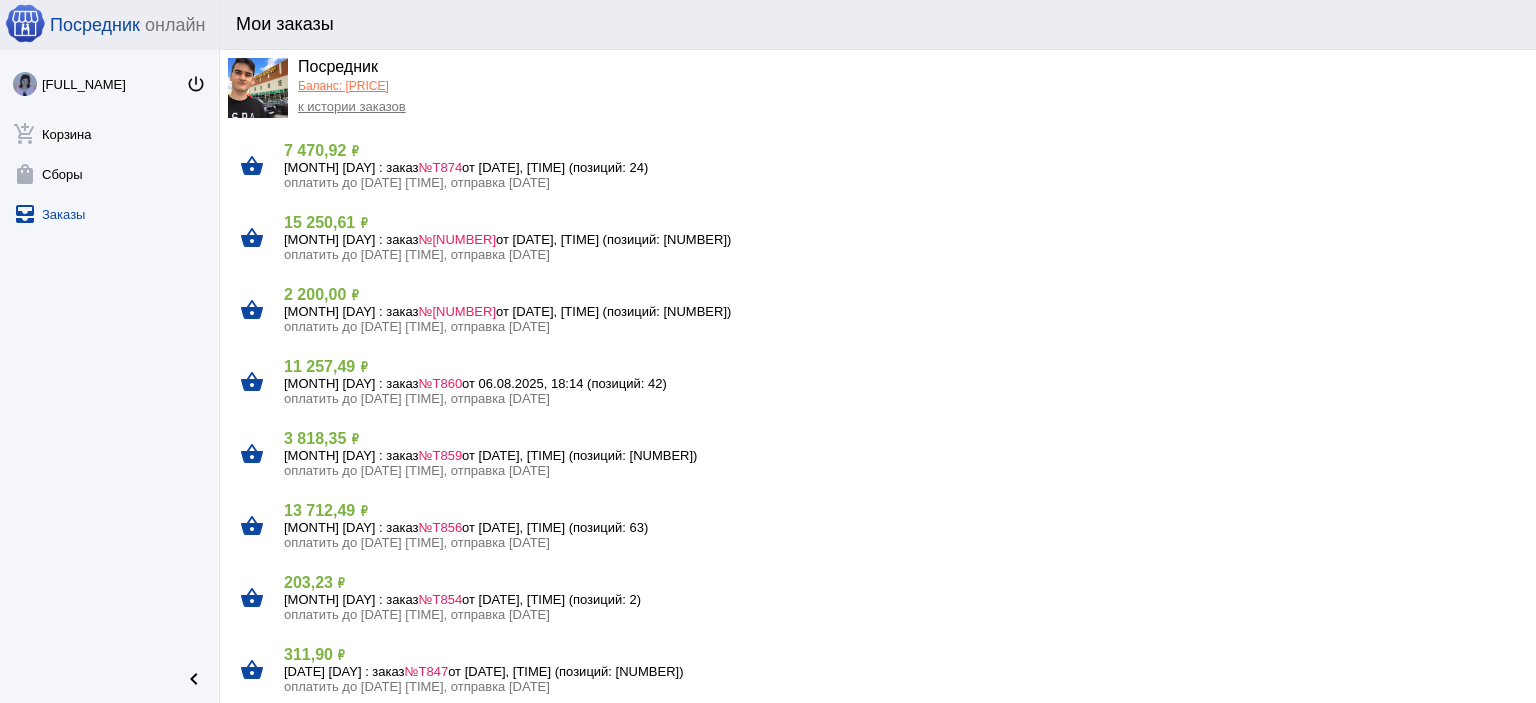 click on "[DATE] [DAY_OF_WEEK] : заказ №[NUMBER] от [DATE], [TIME] (позиций: [NUMBER])" 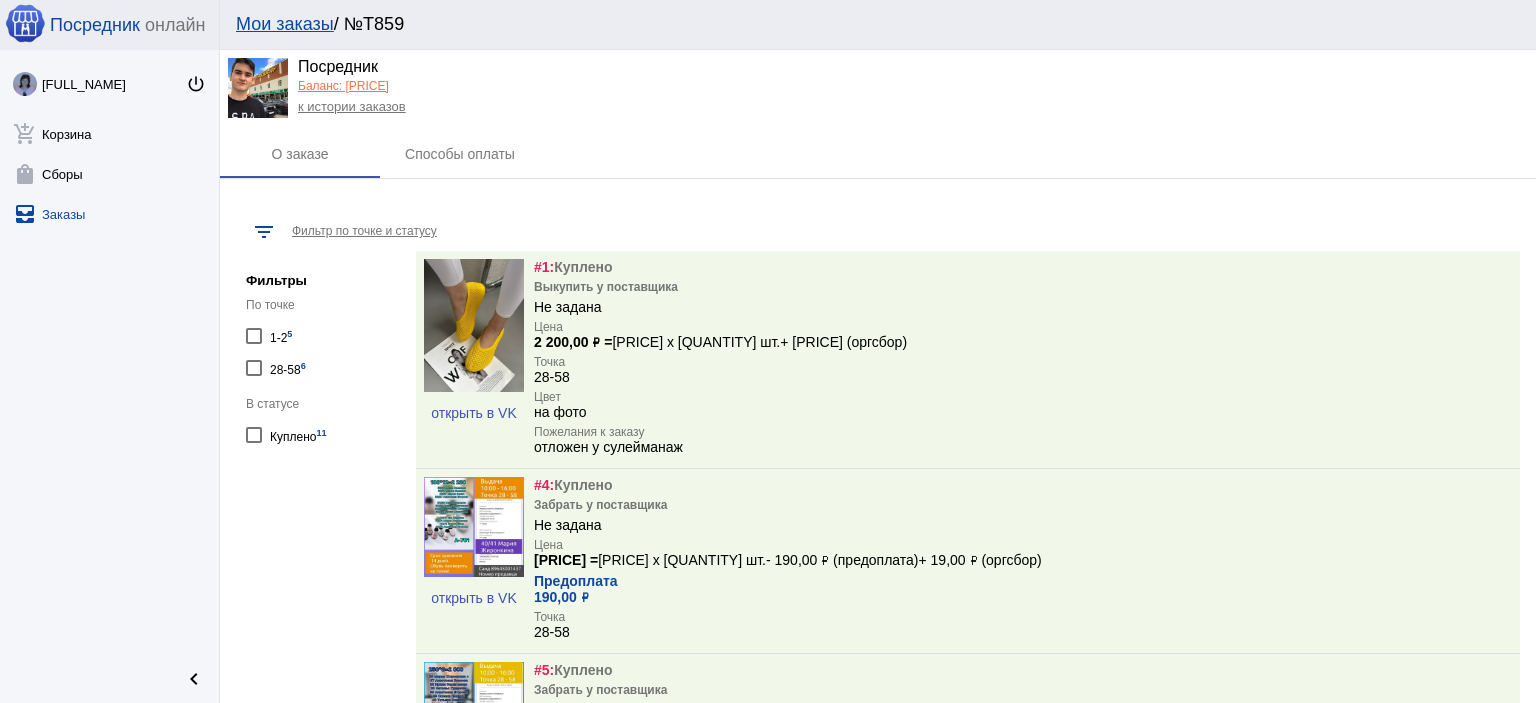 click on "к истории заказов" 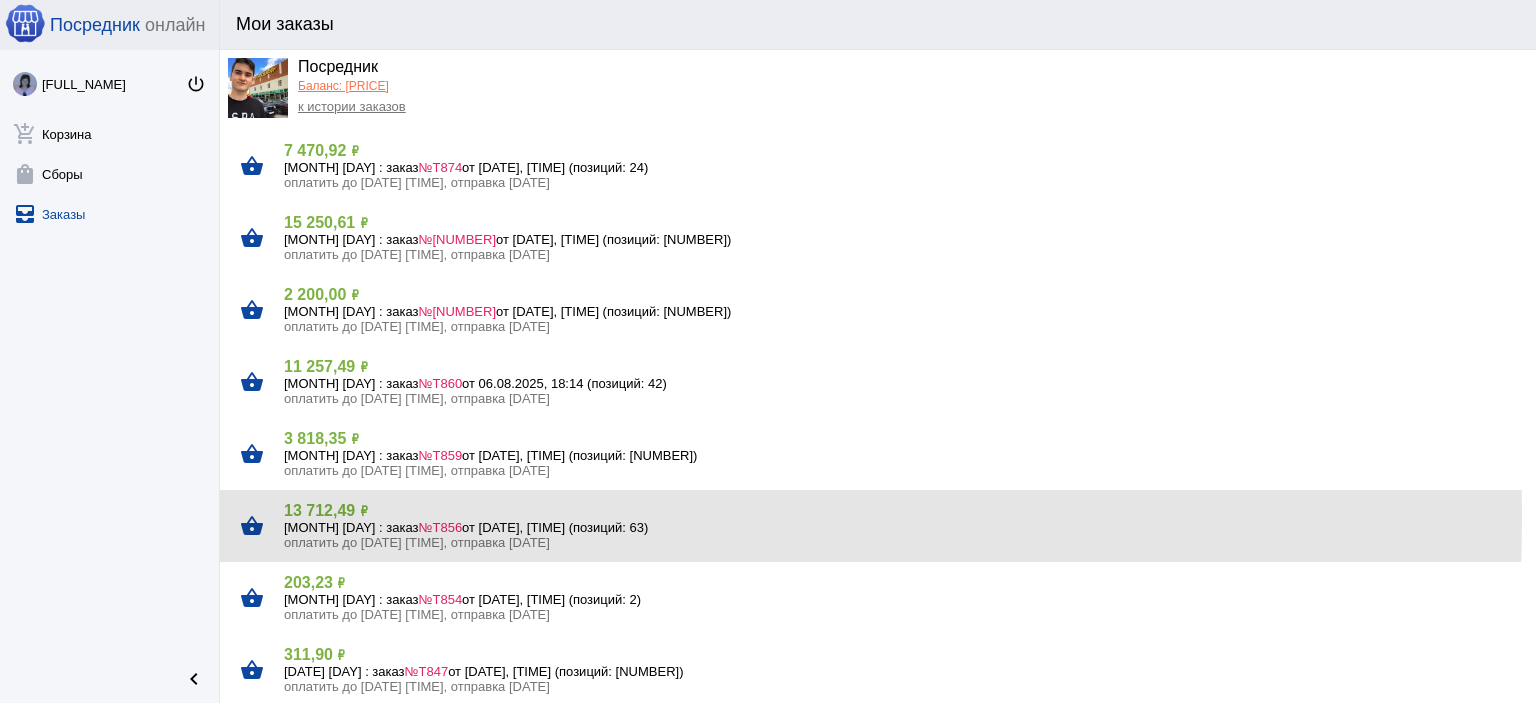 click on "[DATE] [DAY] : заказ  №Т856  от [DATE], [TIME] (позиций: [NUMBER])" 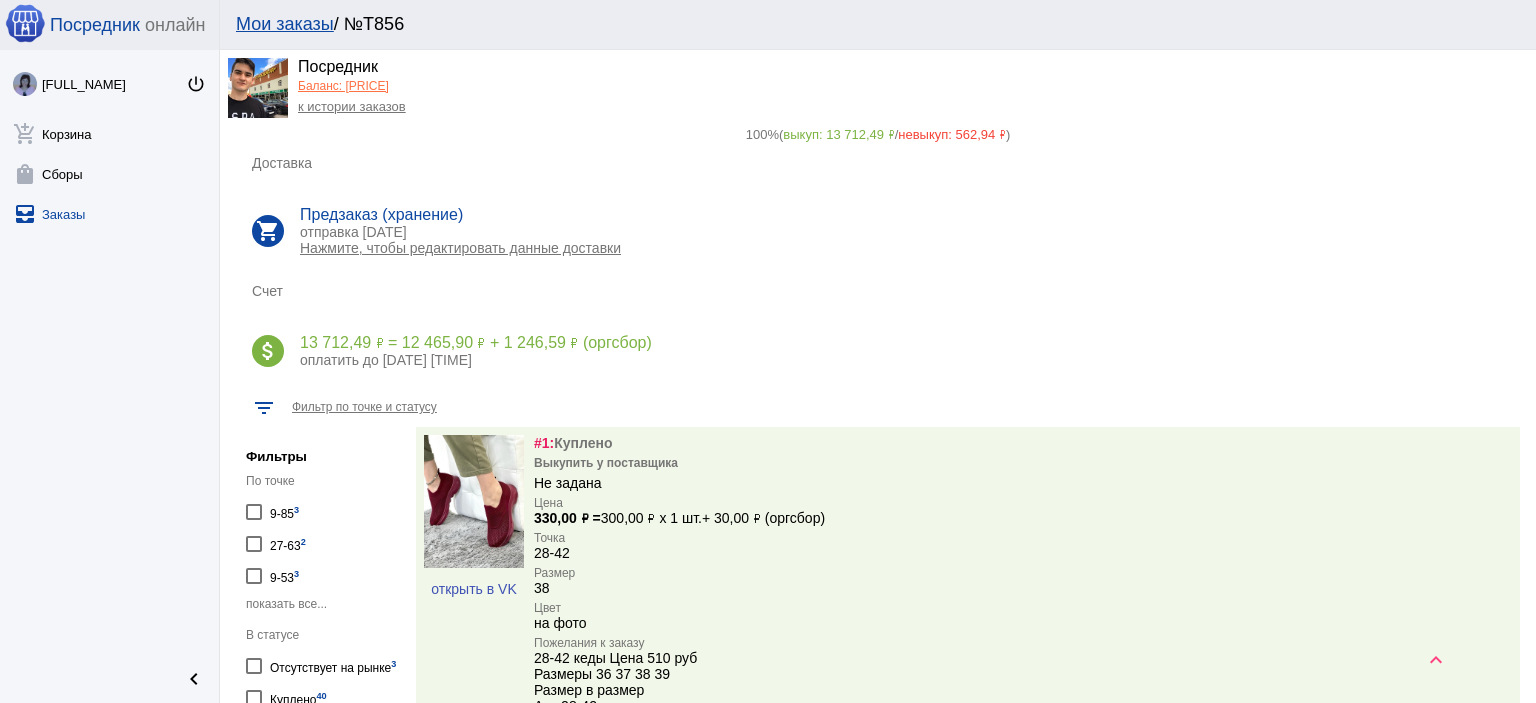 scroll, scrollTop: 200, scrollLeft: 0, axis: vertical 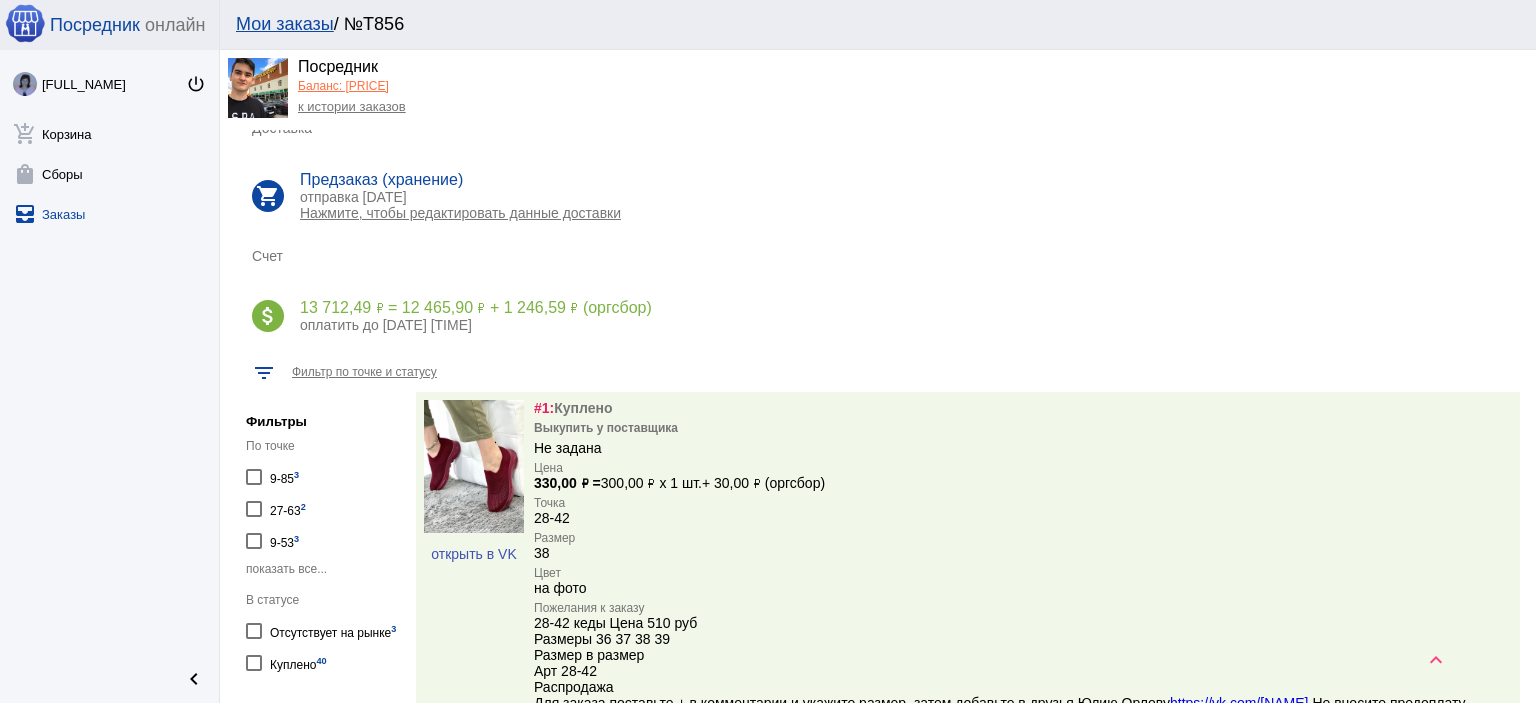 click on "Отсутствует на рынке  3" at bounding box center (333, 630) 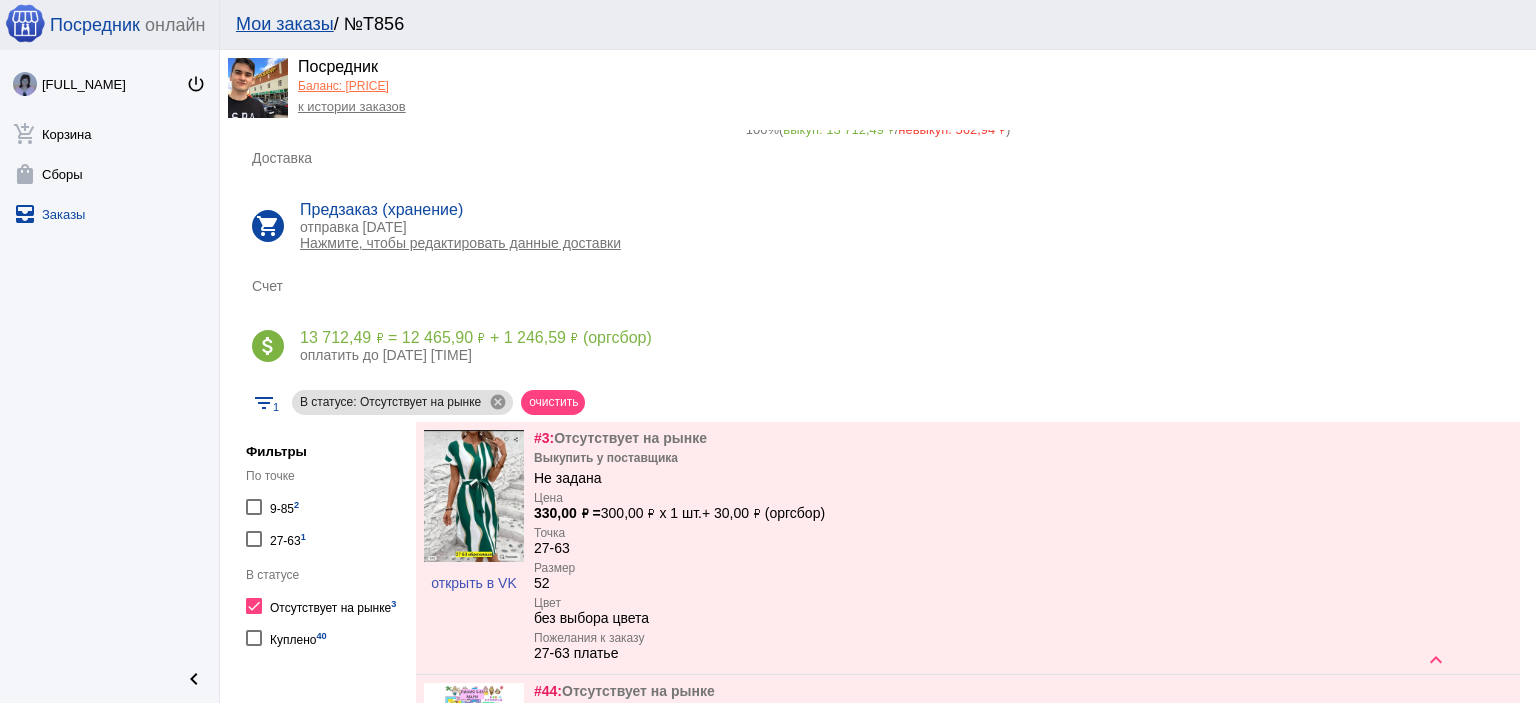 scroll, scrollTop: 0, scrollLeft: 0, axis: both 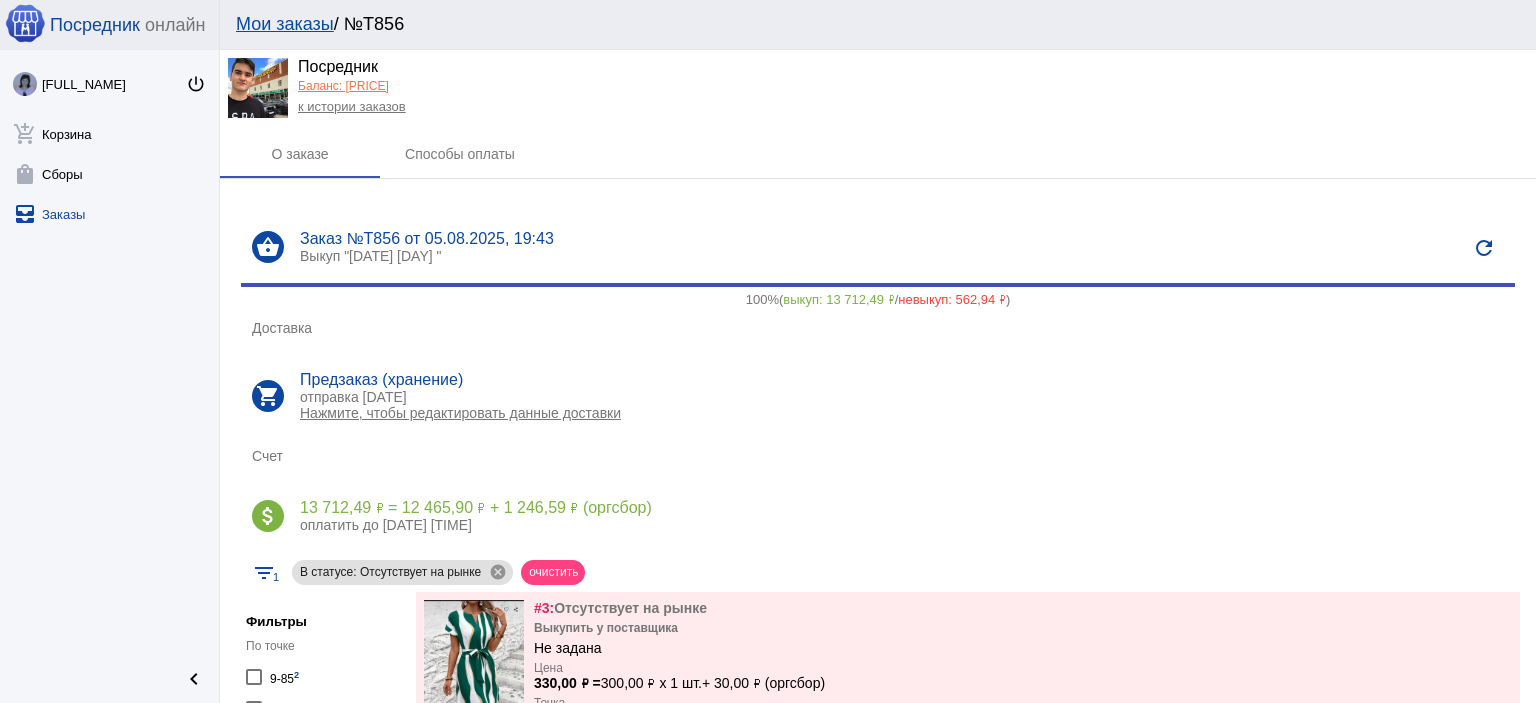 click on "к истории заказов" 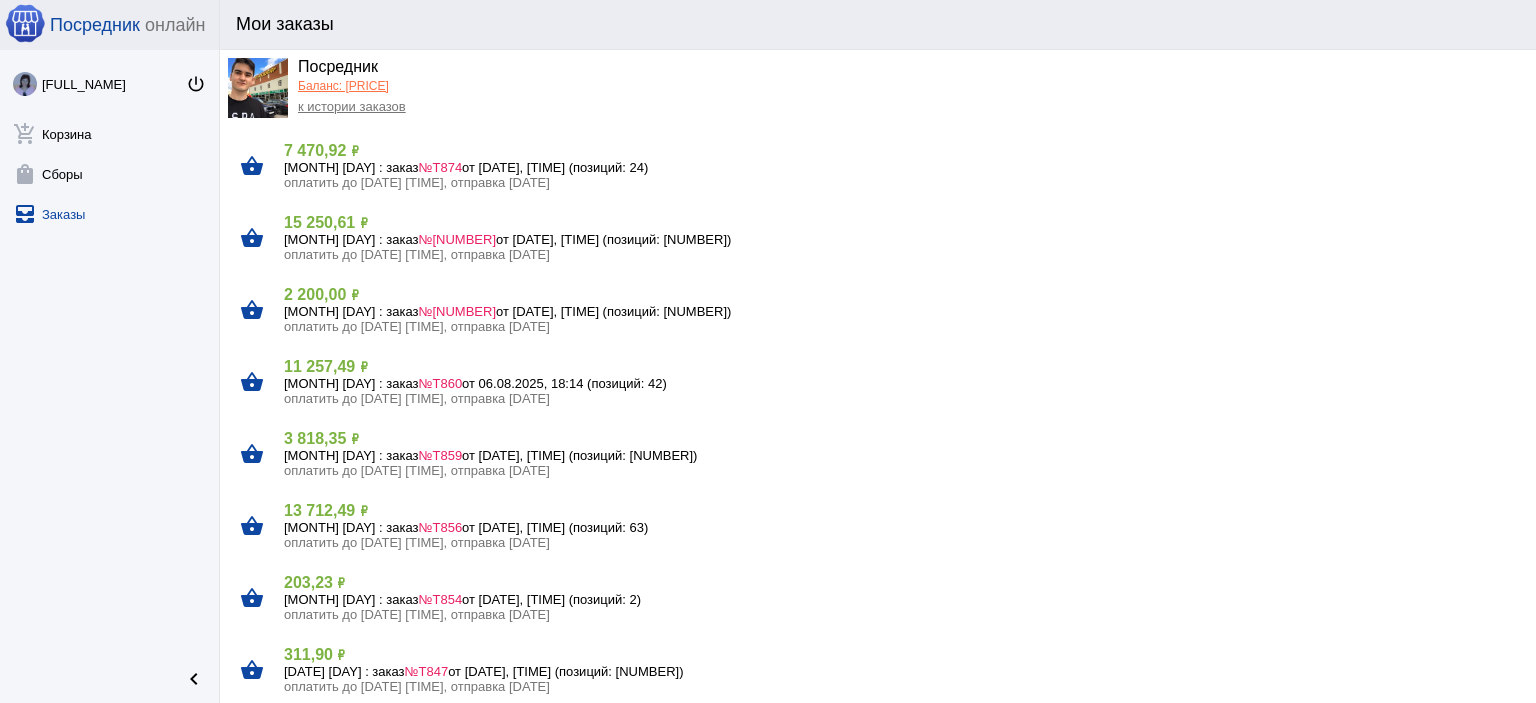click on "оплатить до [DATE] [TIME], отправка [DATE]" 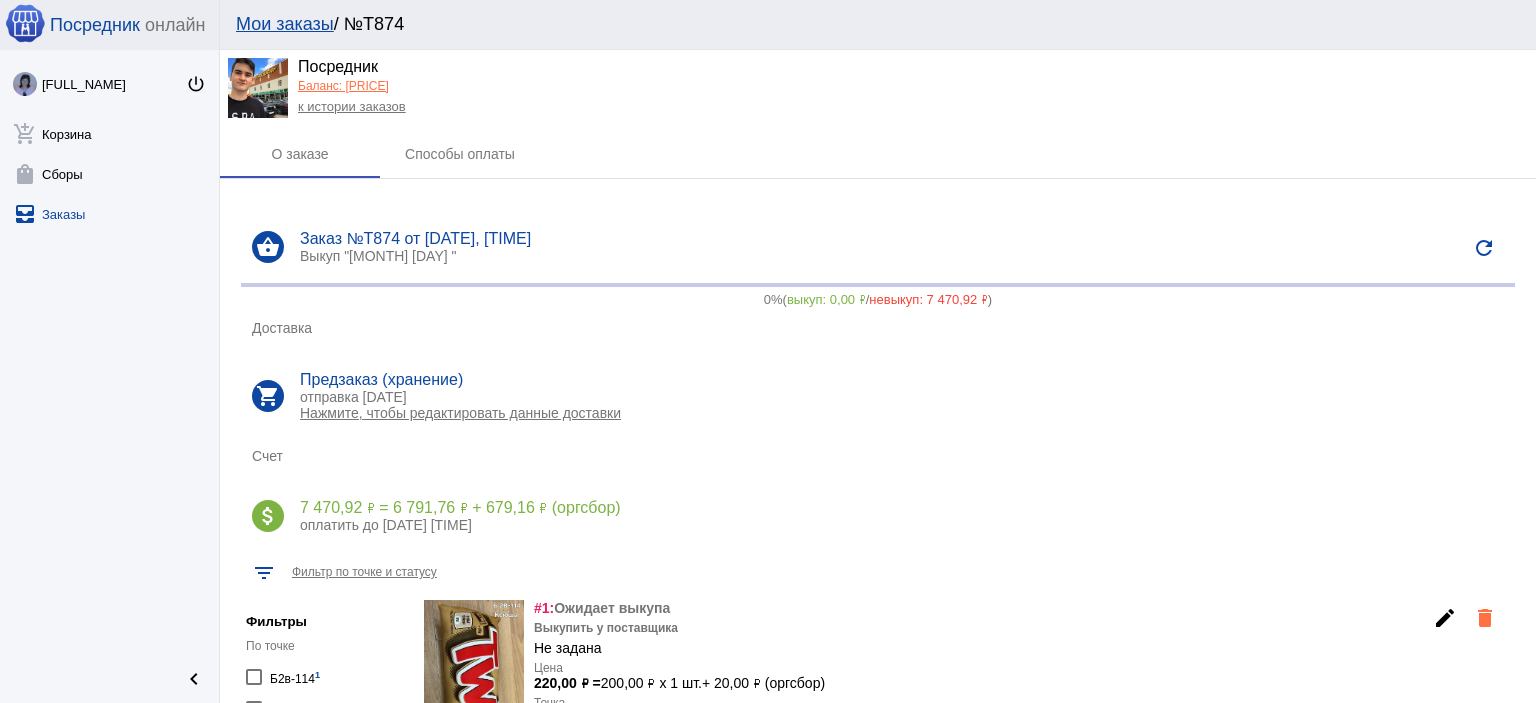 click on "Баланс: [PRICE]" 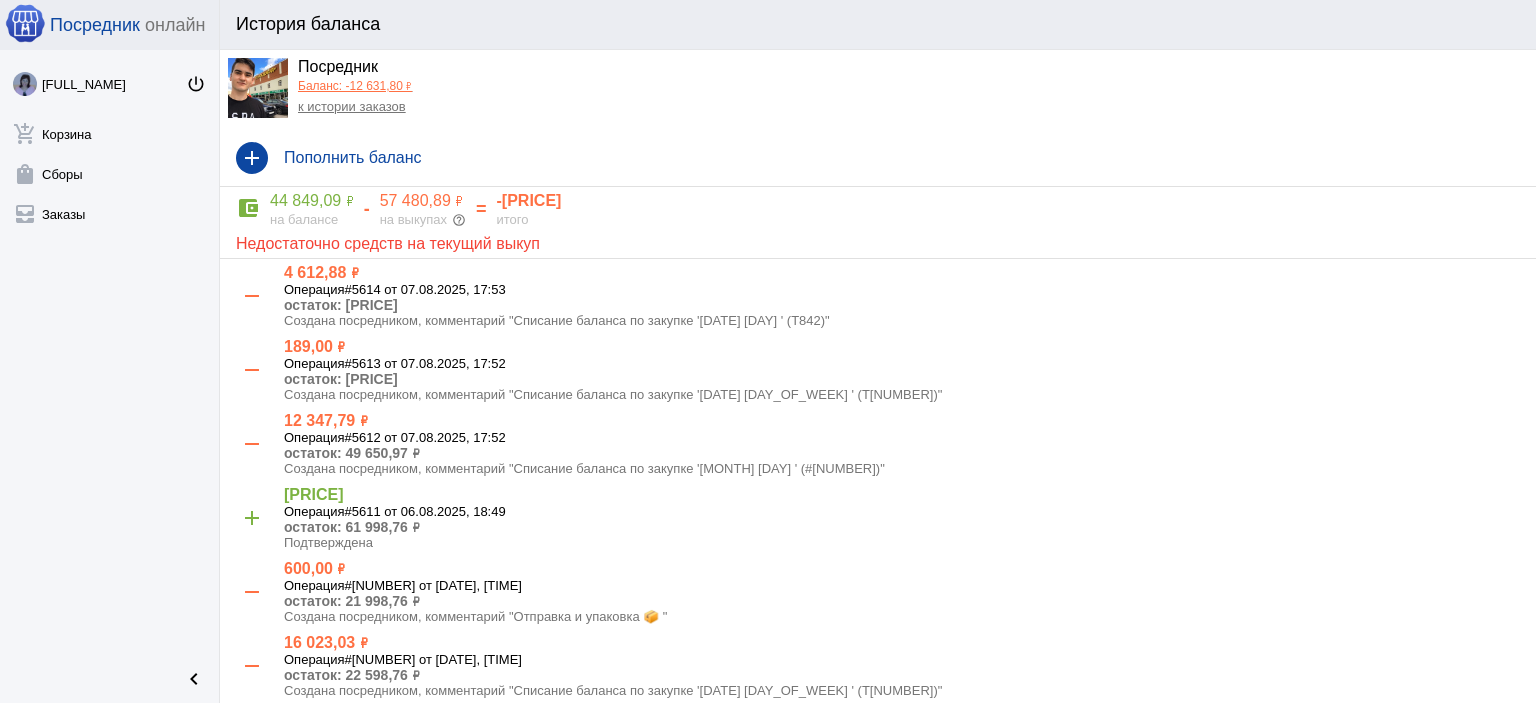 click on "Баланс: -12 631,80 ₽" 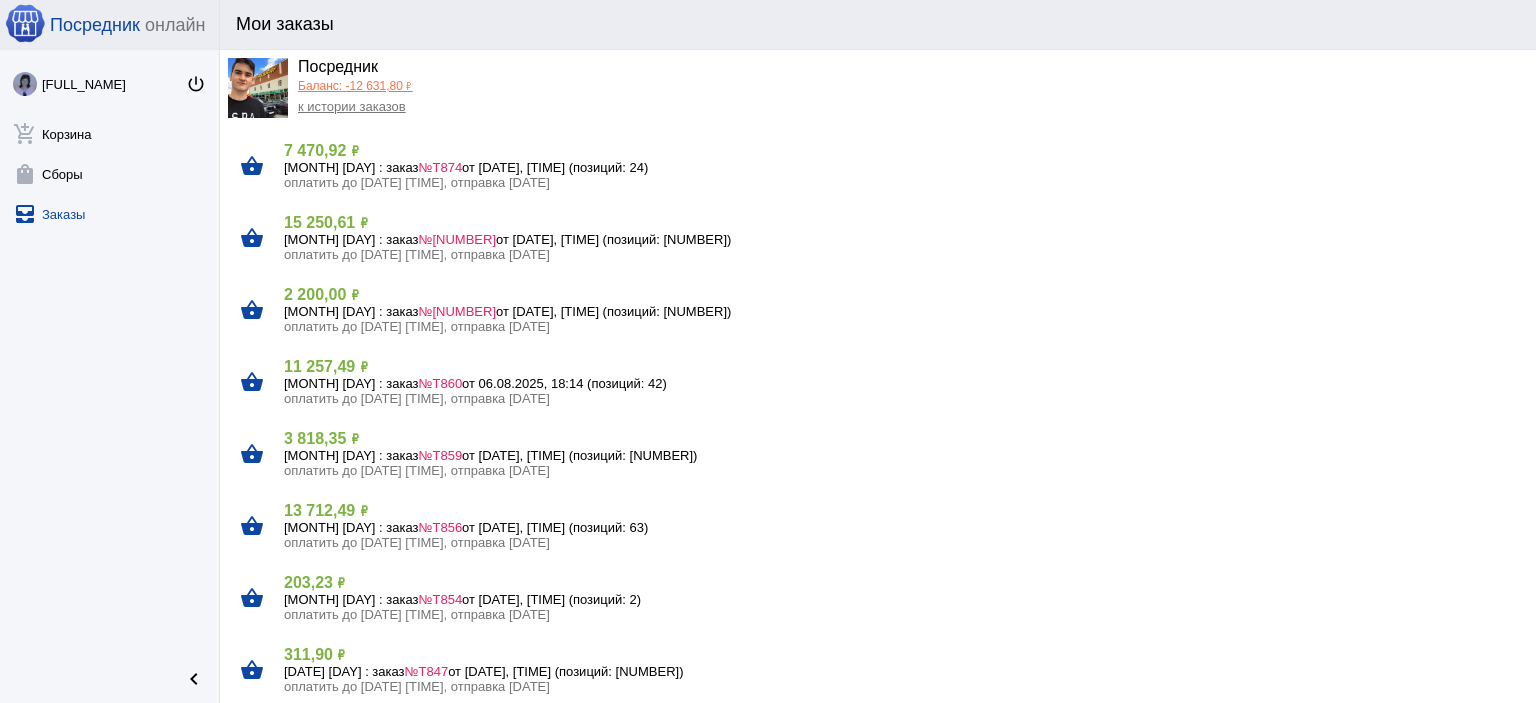 click on "15 250,61 ₽" 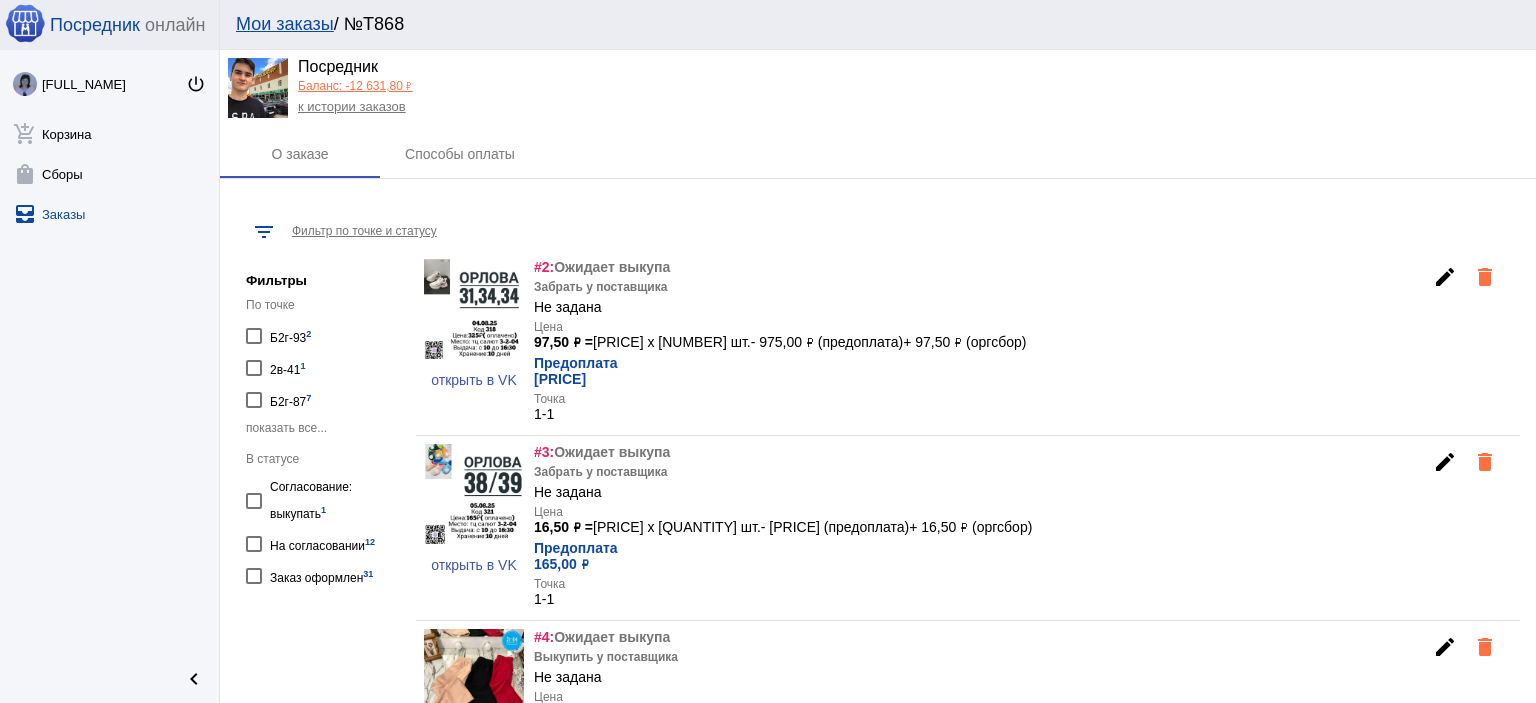 click on "На согласовании  12" at bounding box center [322, 543] 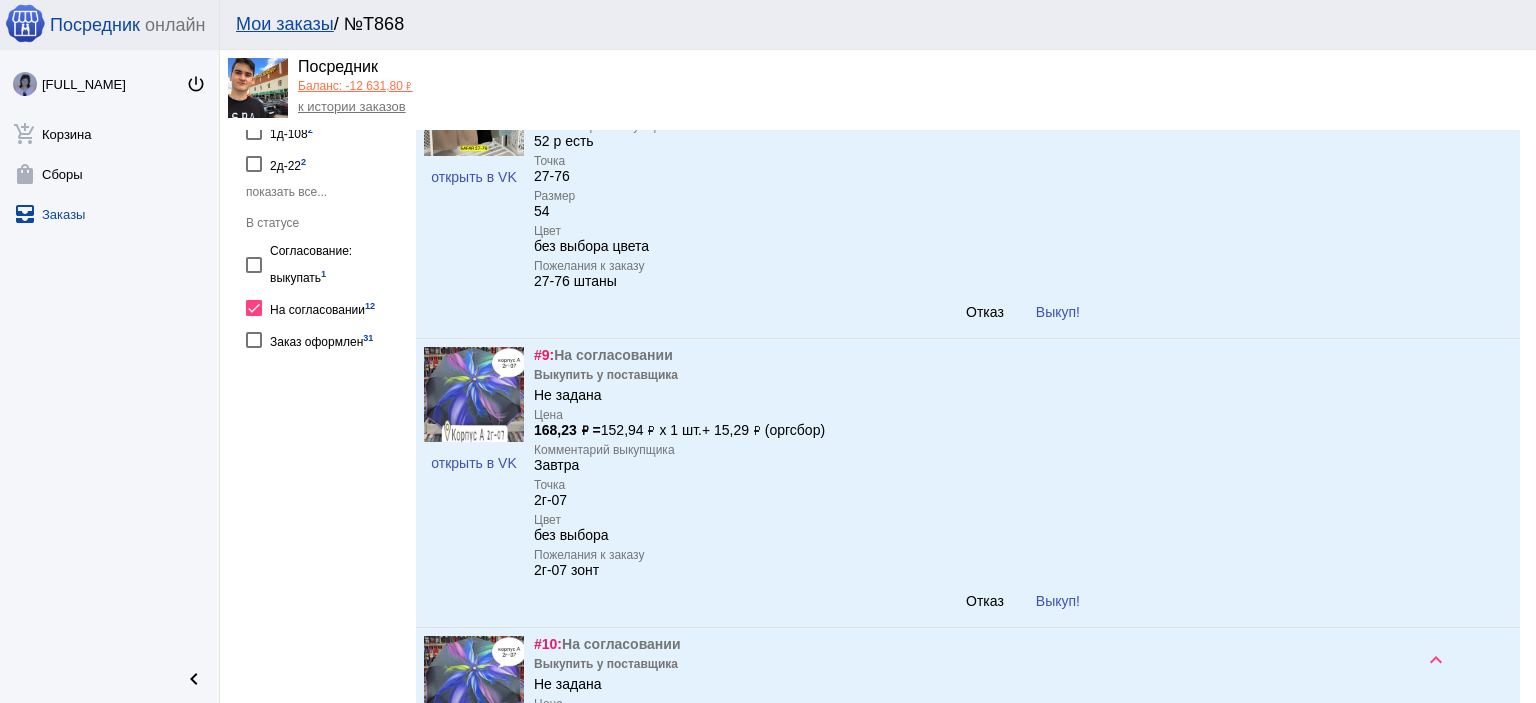 scroll, scrollTop: 600, scrollLeft: 0, axis: vertical 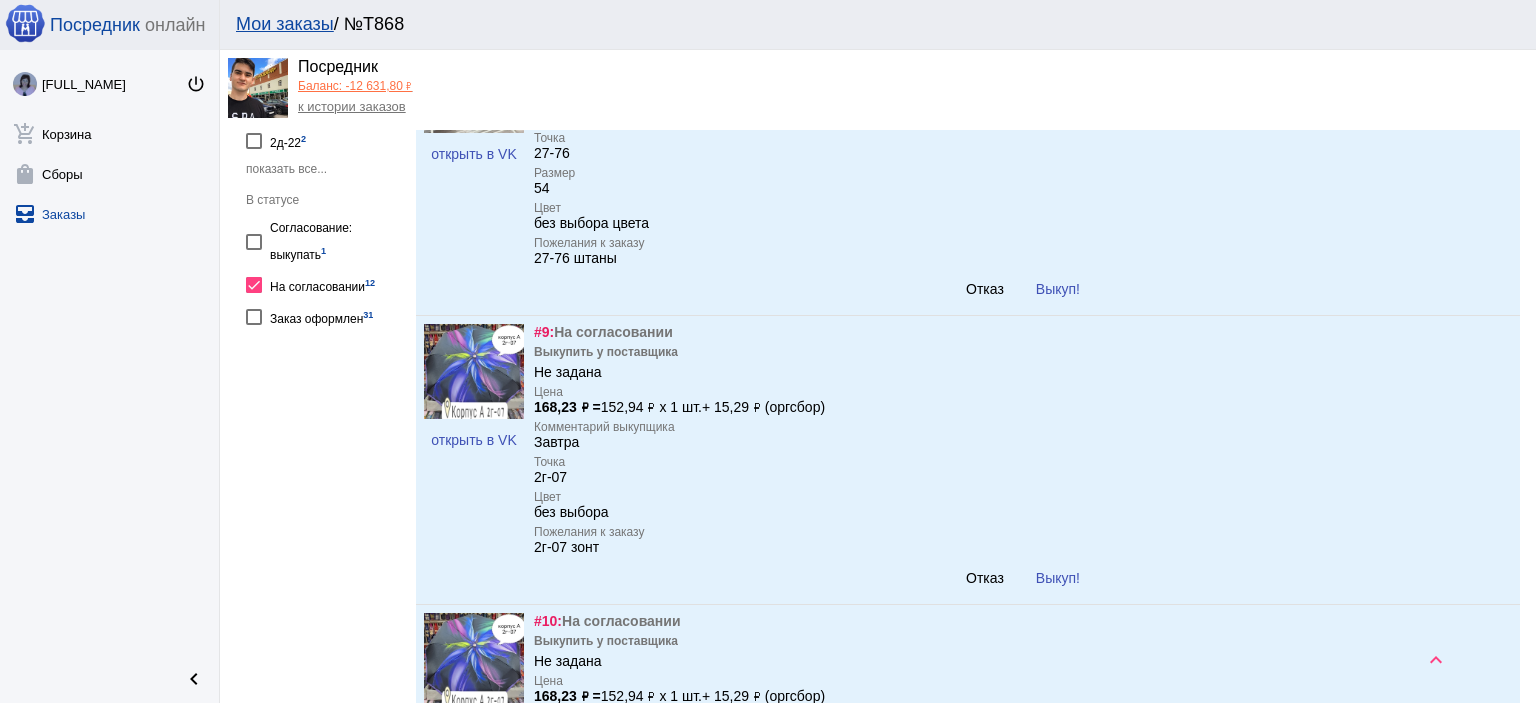 click on "Отказ   Выкуп!" at bounding box center [1023, 578] 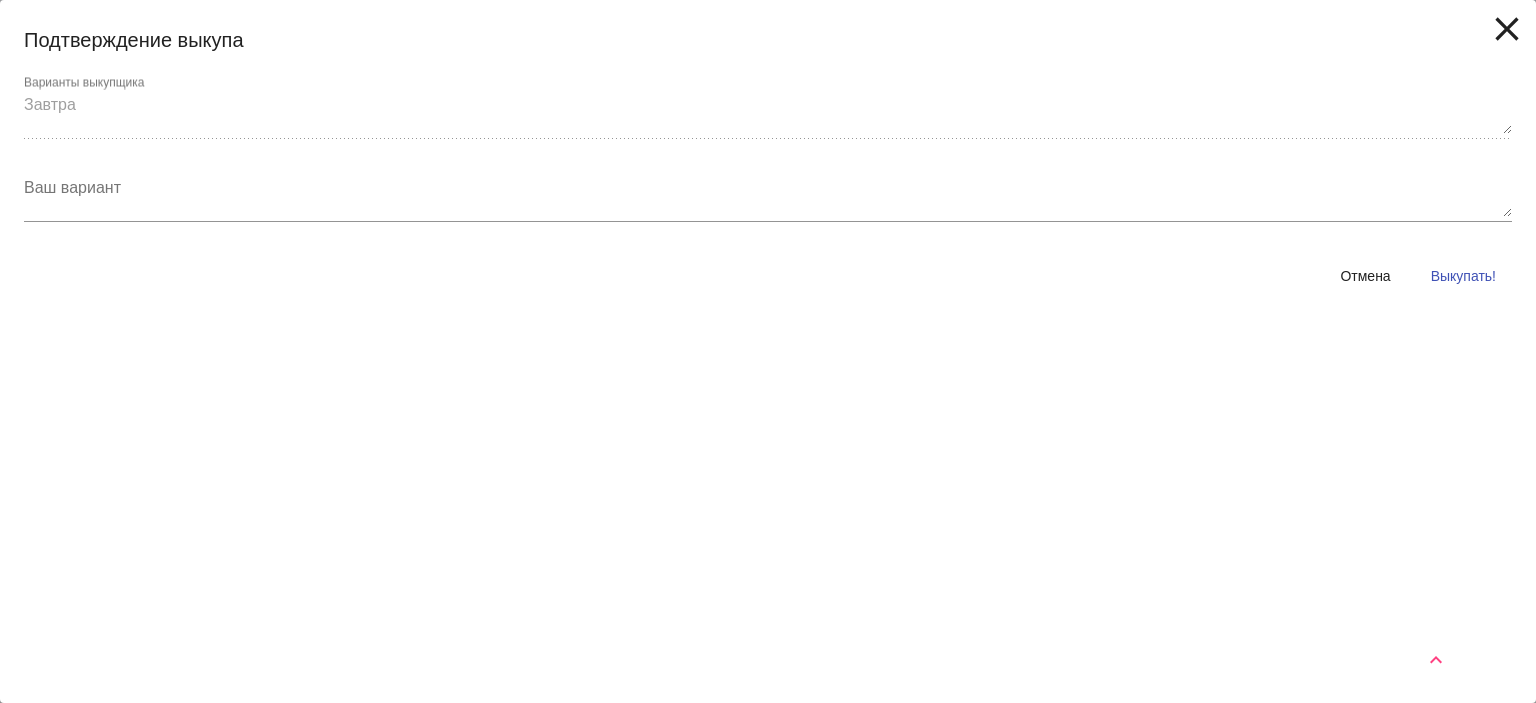 click on "Отмена Выкупать!" at bounding box center [768, 276] 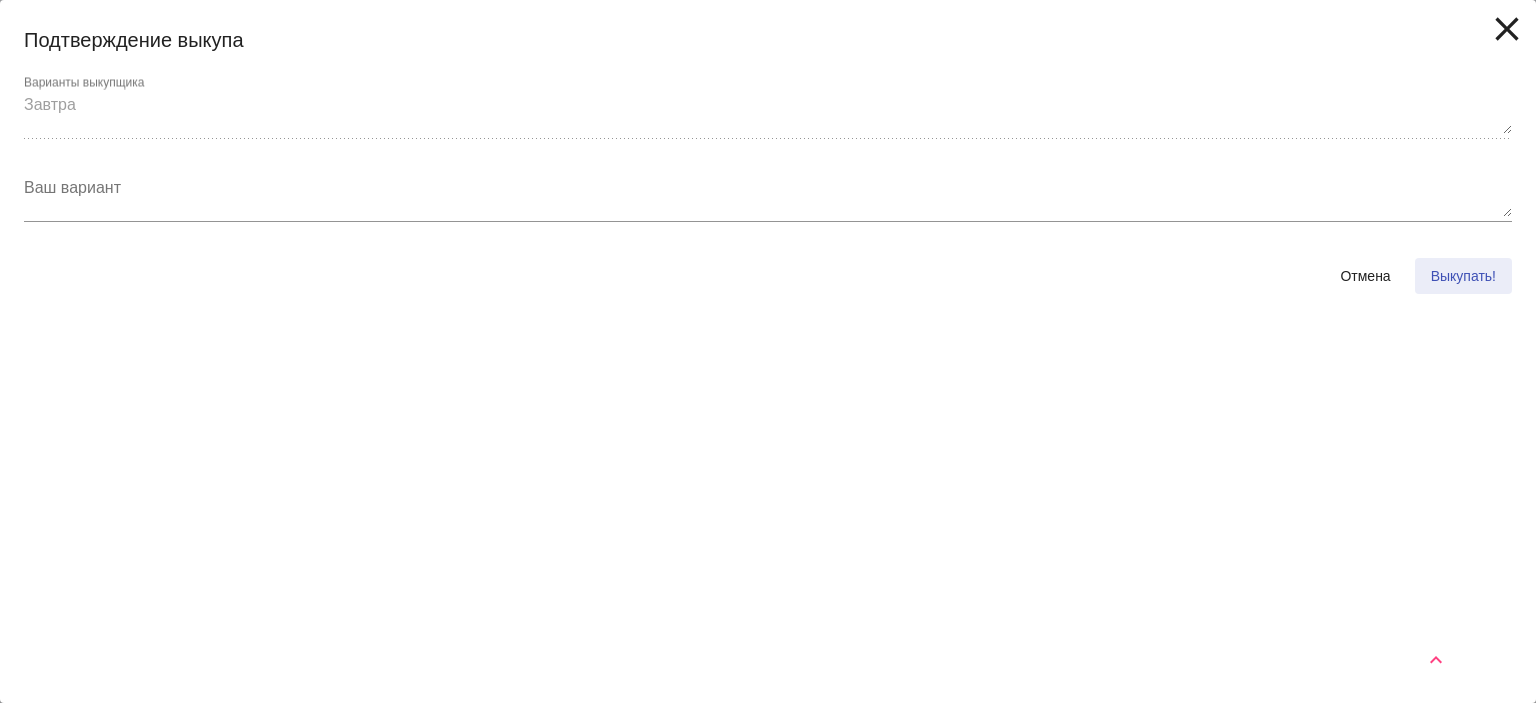 click on "Выкупать!" at bounding box center [1463, 276] 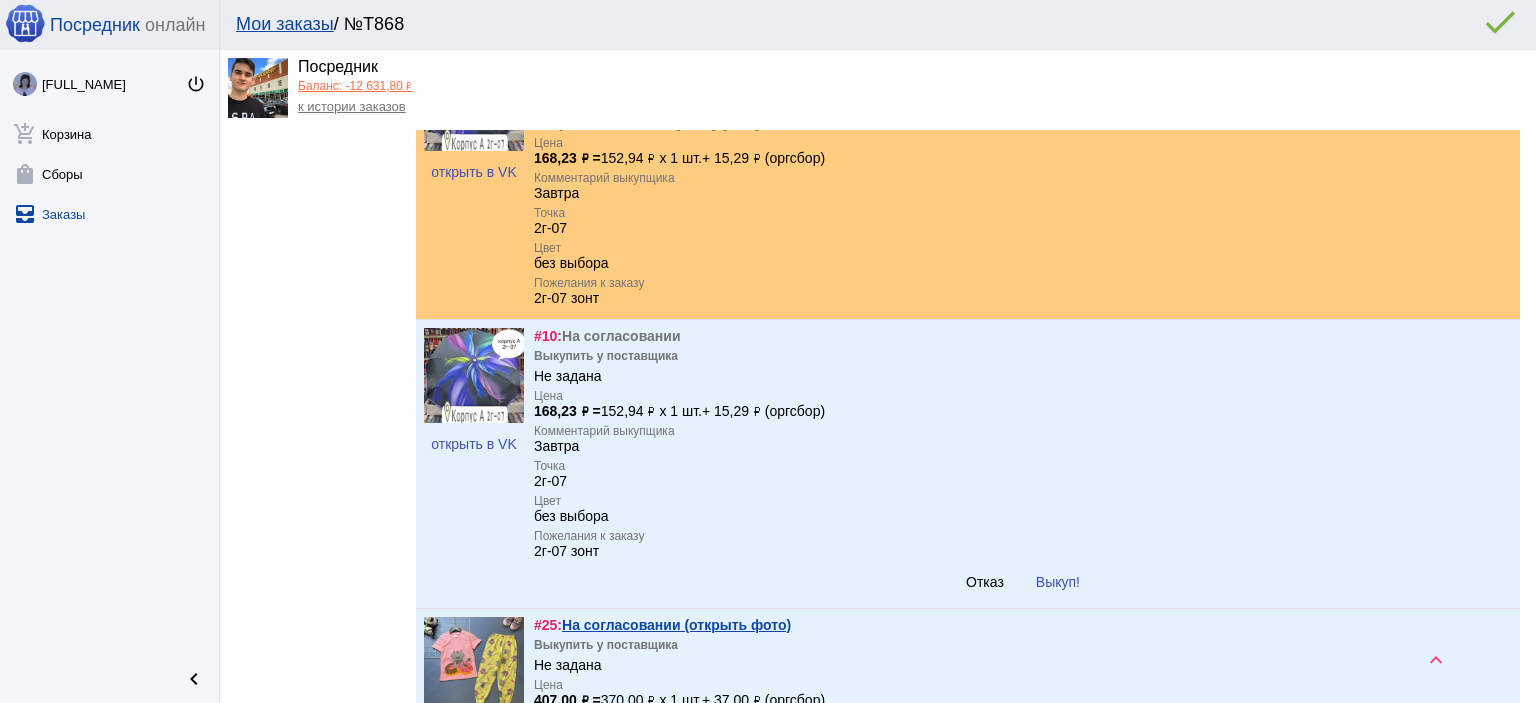 scroll, scrollTop: 1000, scrollLeft: 0, axis: vertical 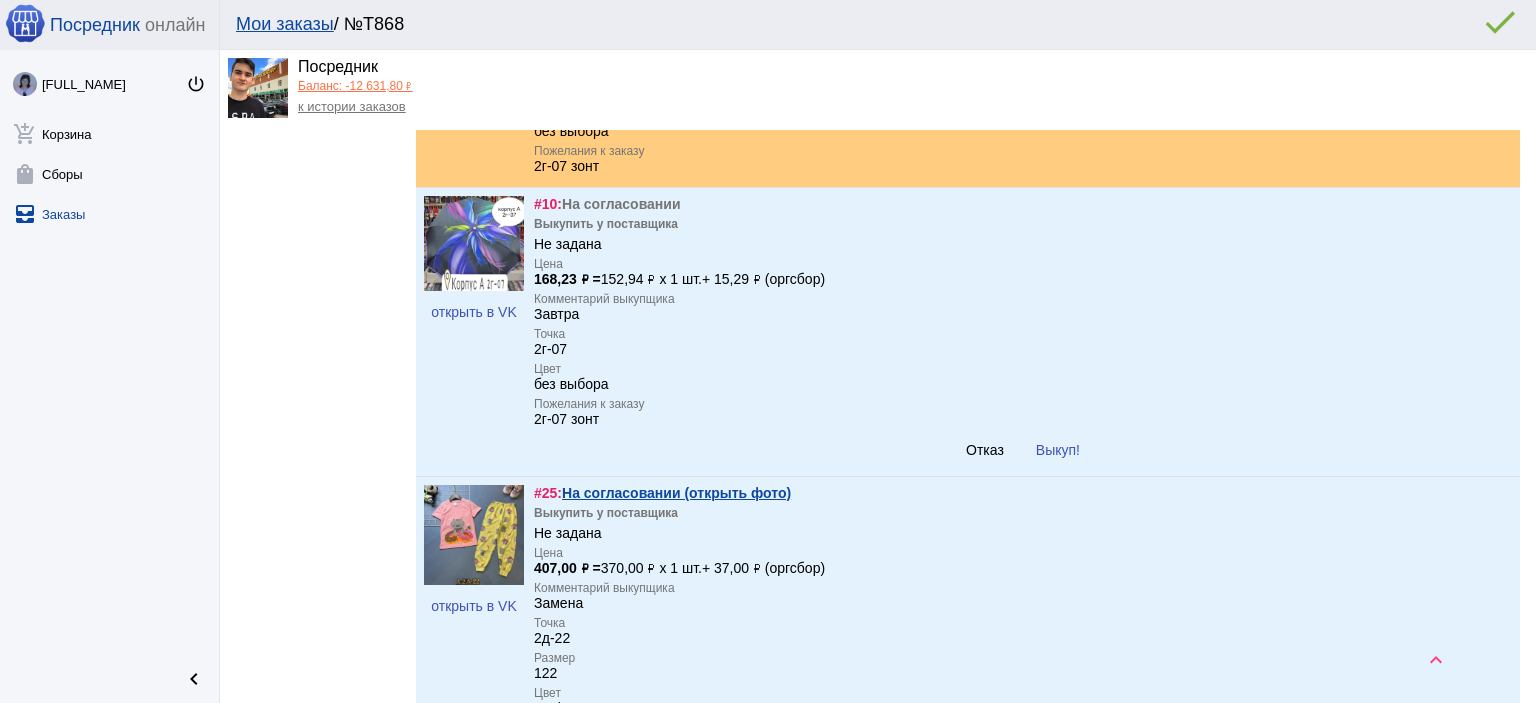 click on "Выкуп!" at bounding box center (1058, 450) 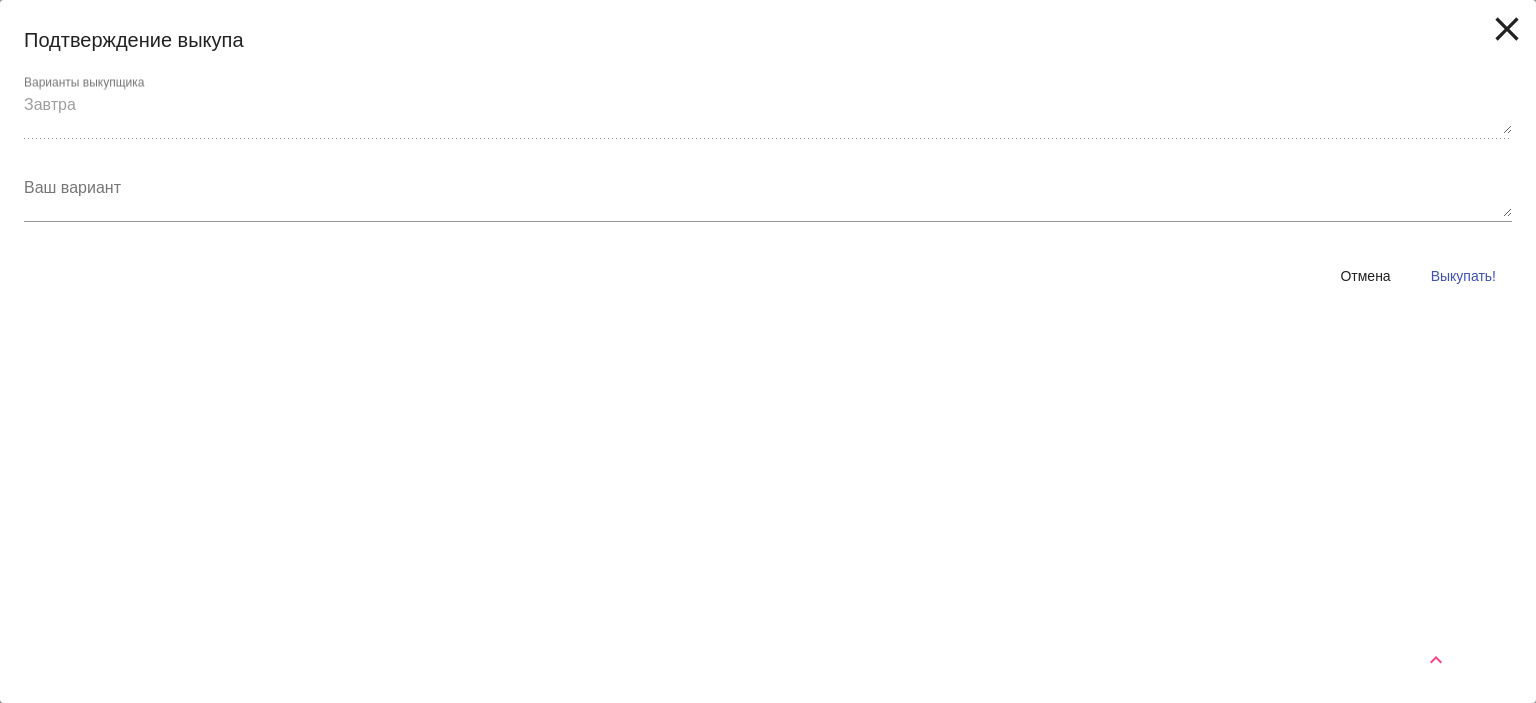 click on "Выкупать!" at bounding box center [1463, 276] 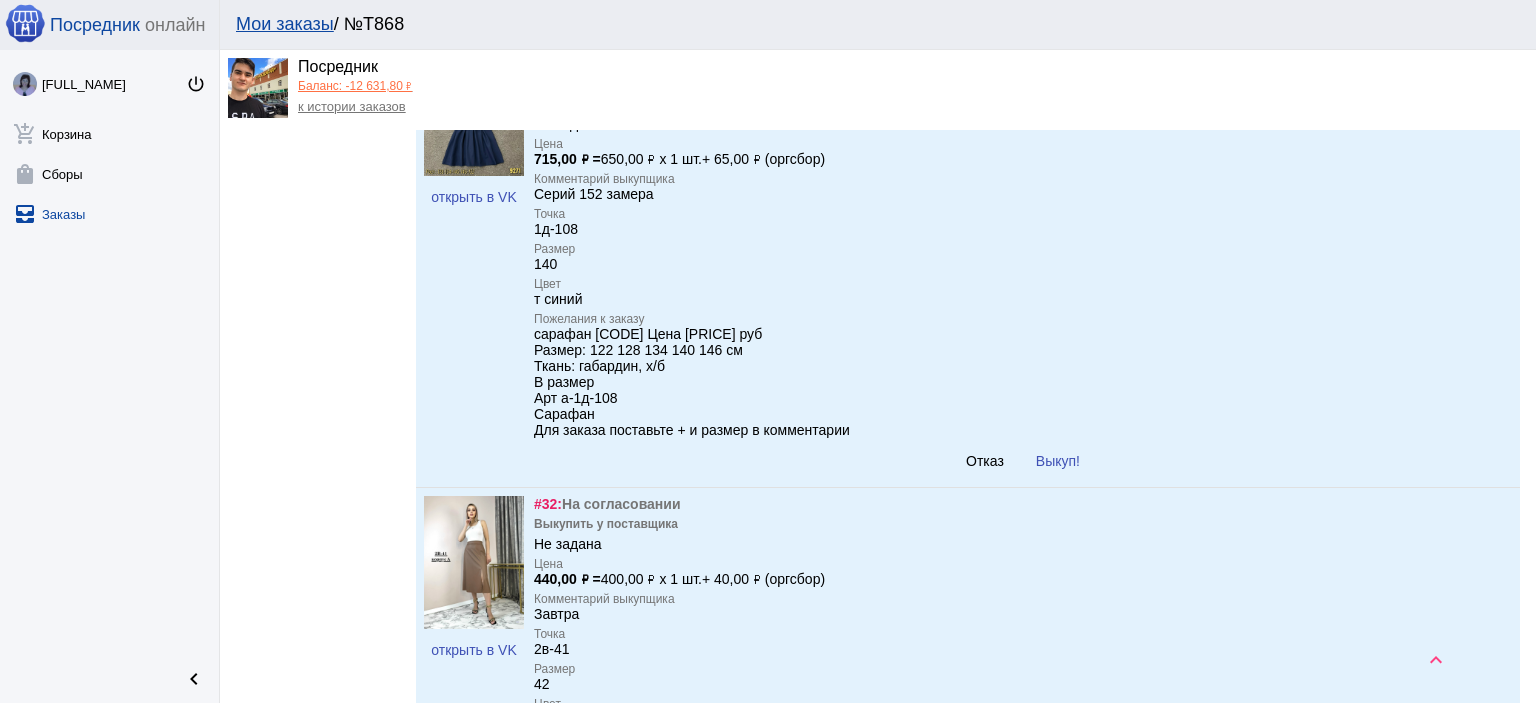 scroll, scrollTop: 2600, scrollLeft: 0, axis: vertical 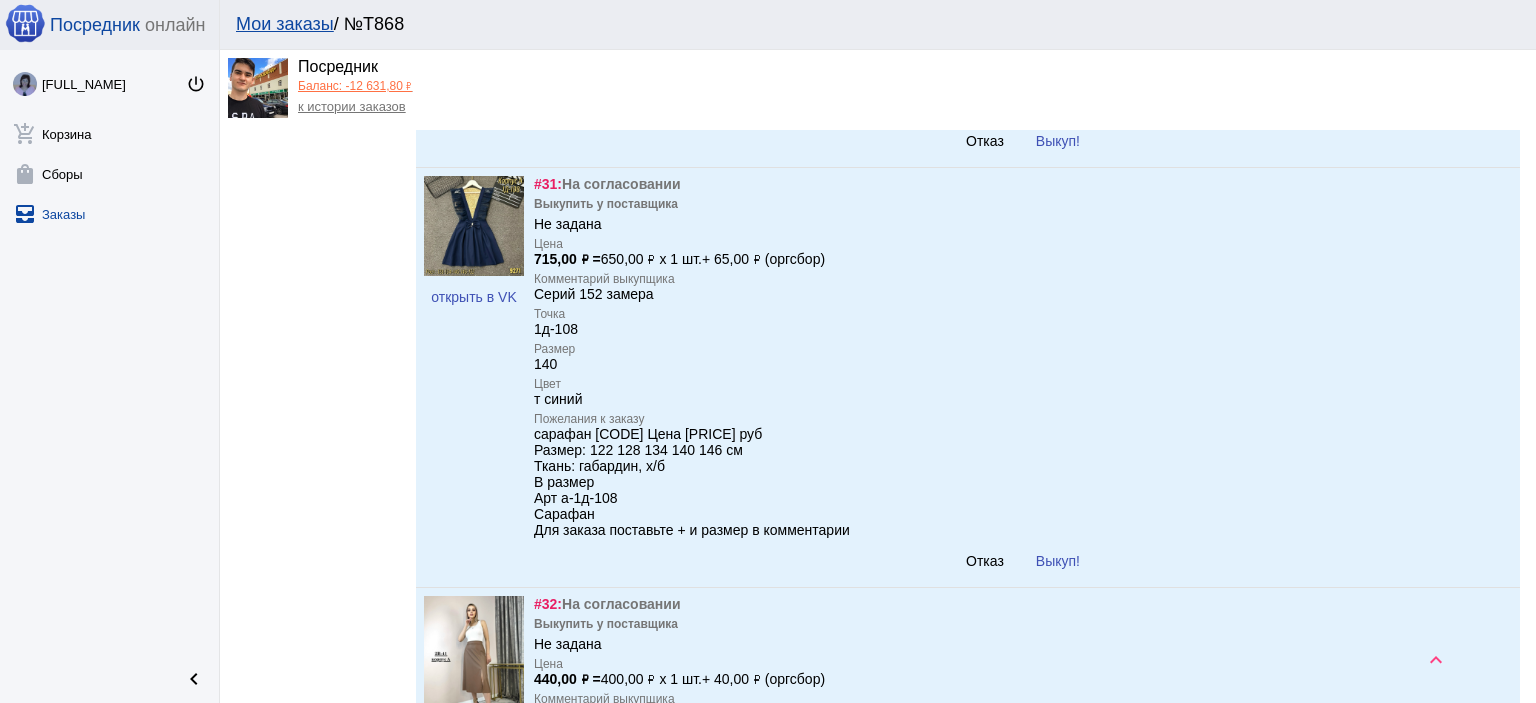 click on "Отказ" at bounding box center (985, 561) 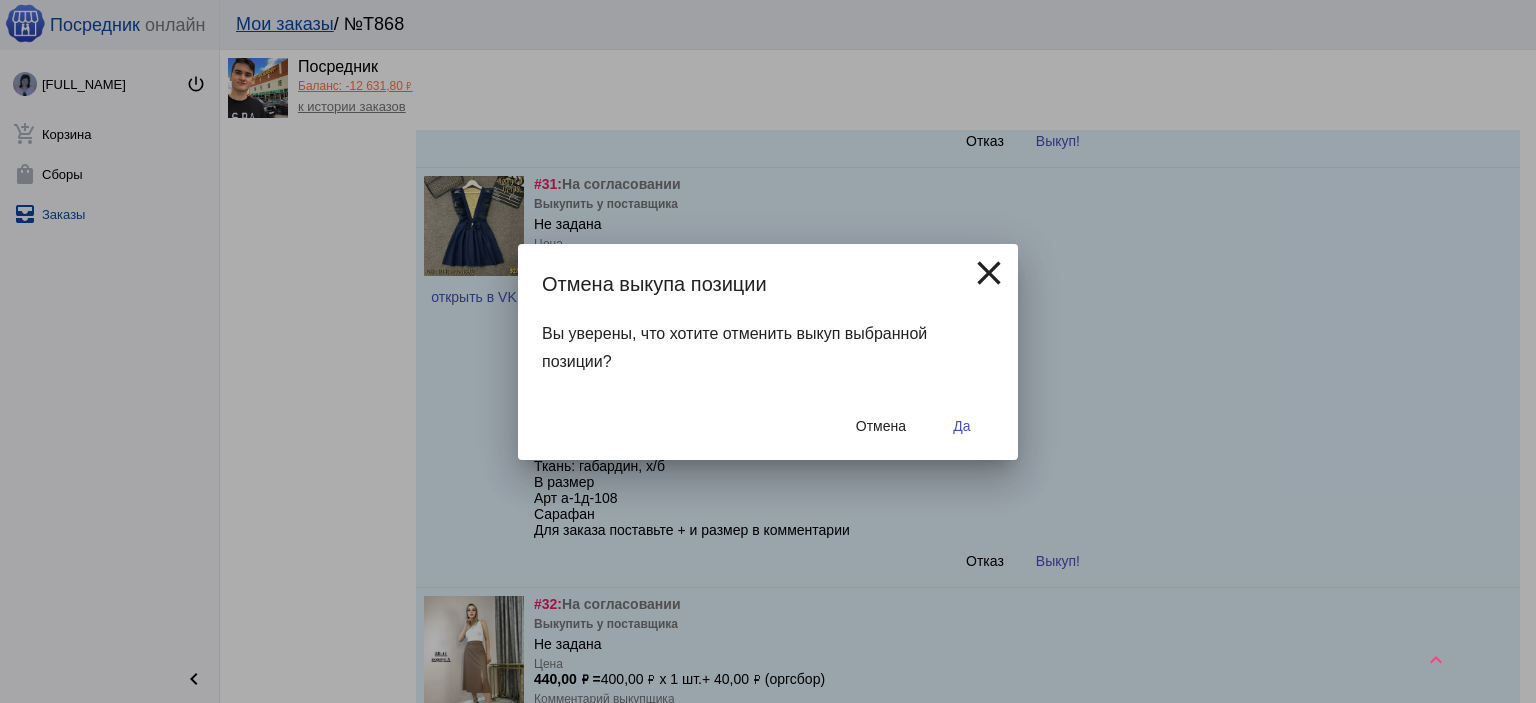 click on "Да" at bounding box center [962, 426] 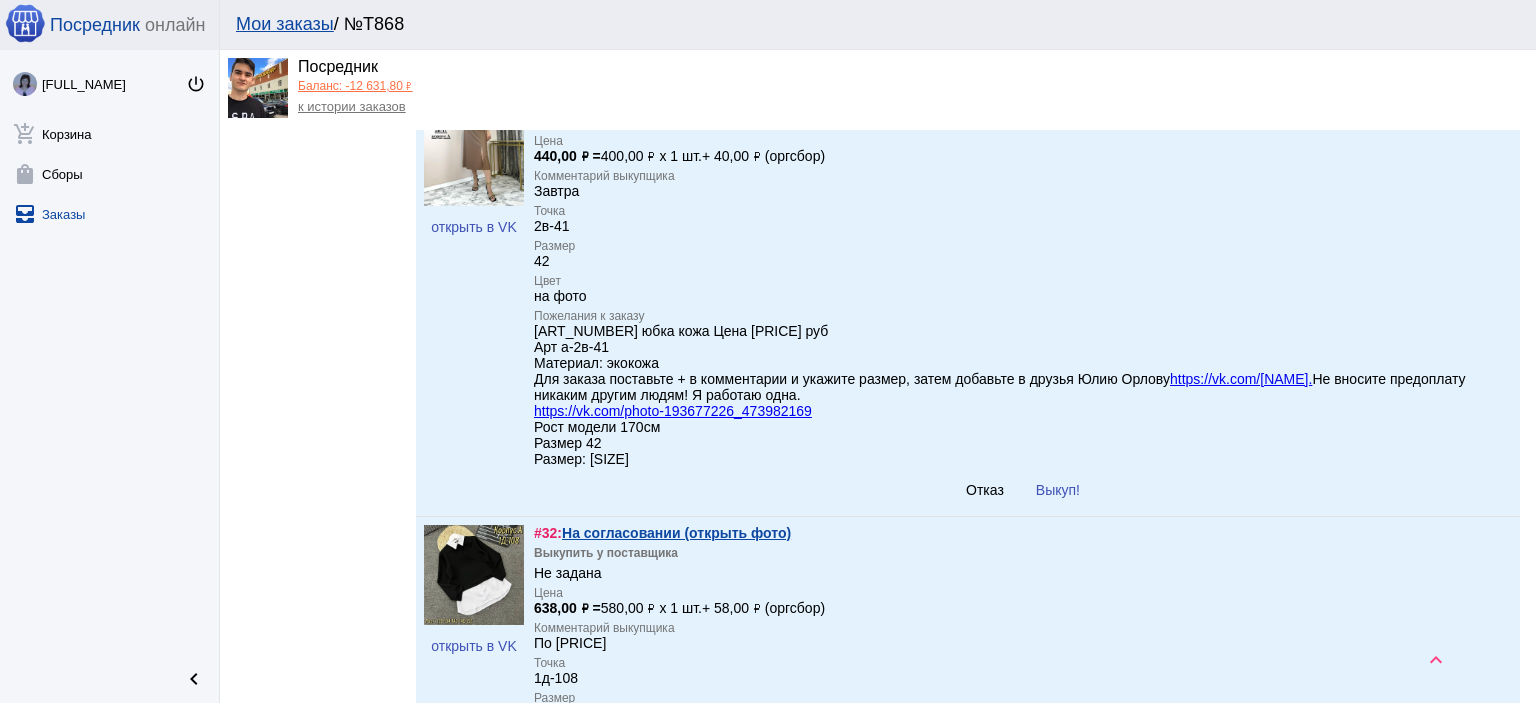 scroll, scrollTop: 3100, scrollLeft: 0, axis: vertical 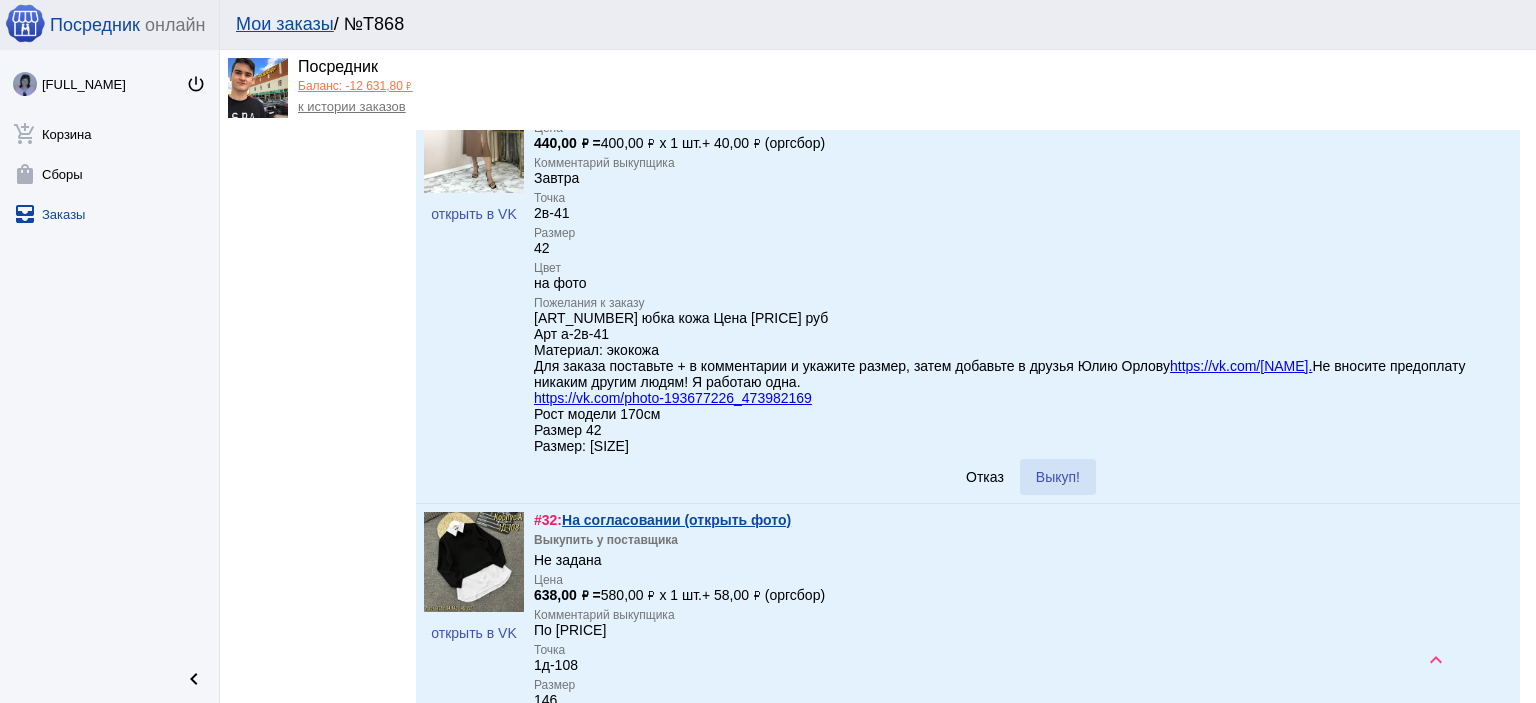 click on "Выкуп!" at bounding box center [1058, 477] 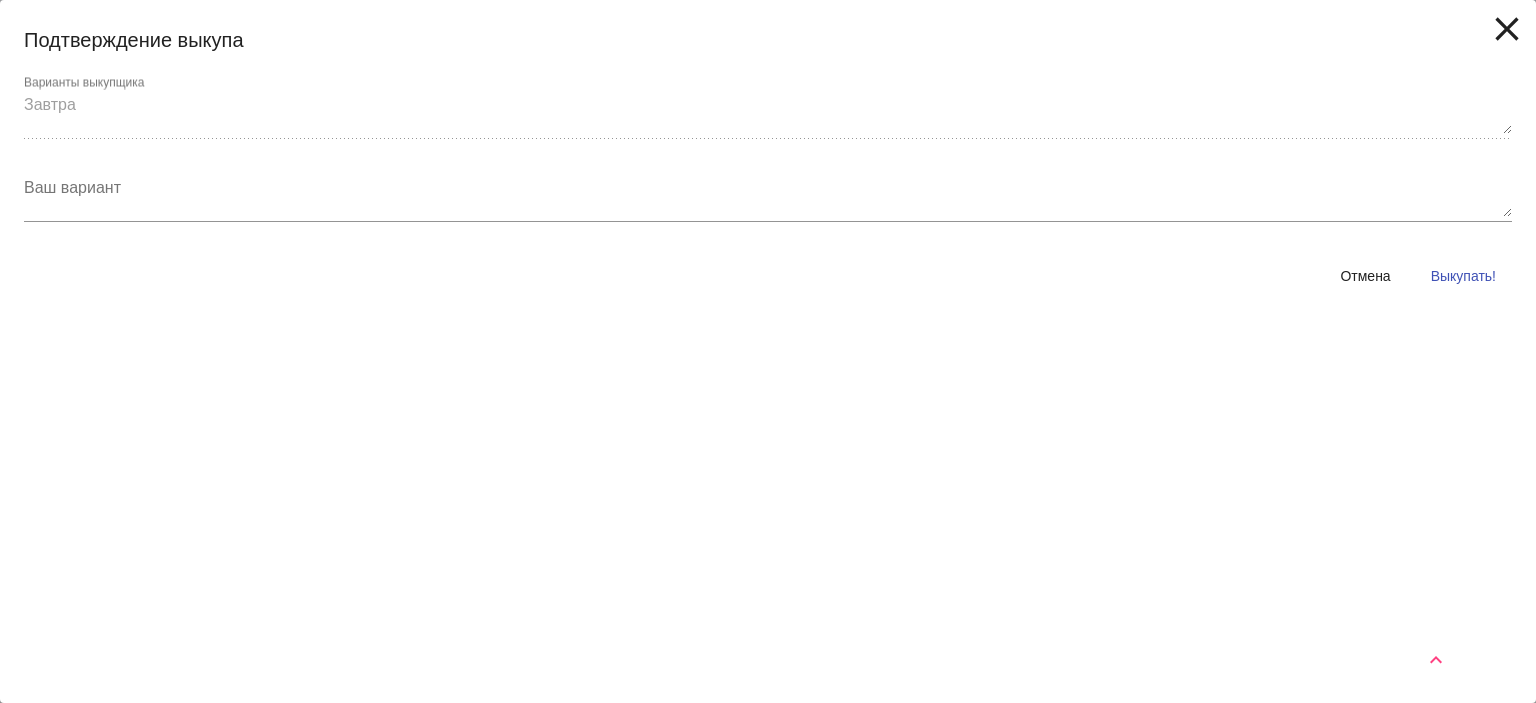 click on "Выкупать!" at bounding box center (1463, 276) 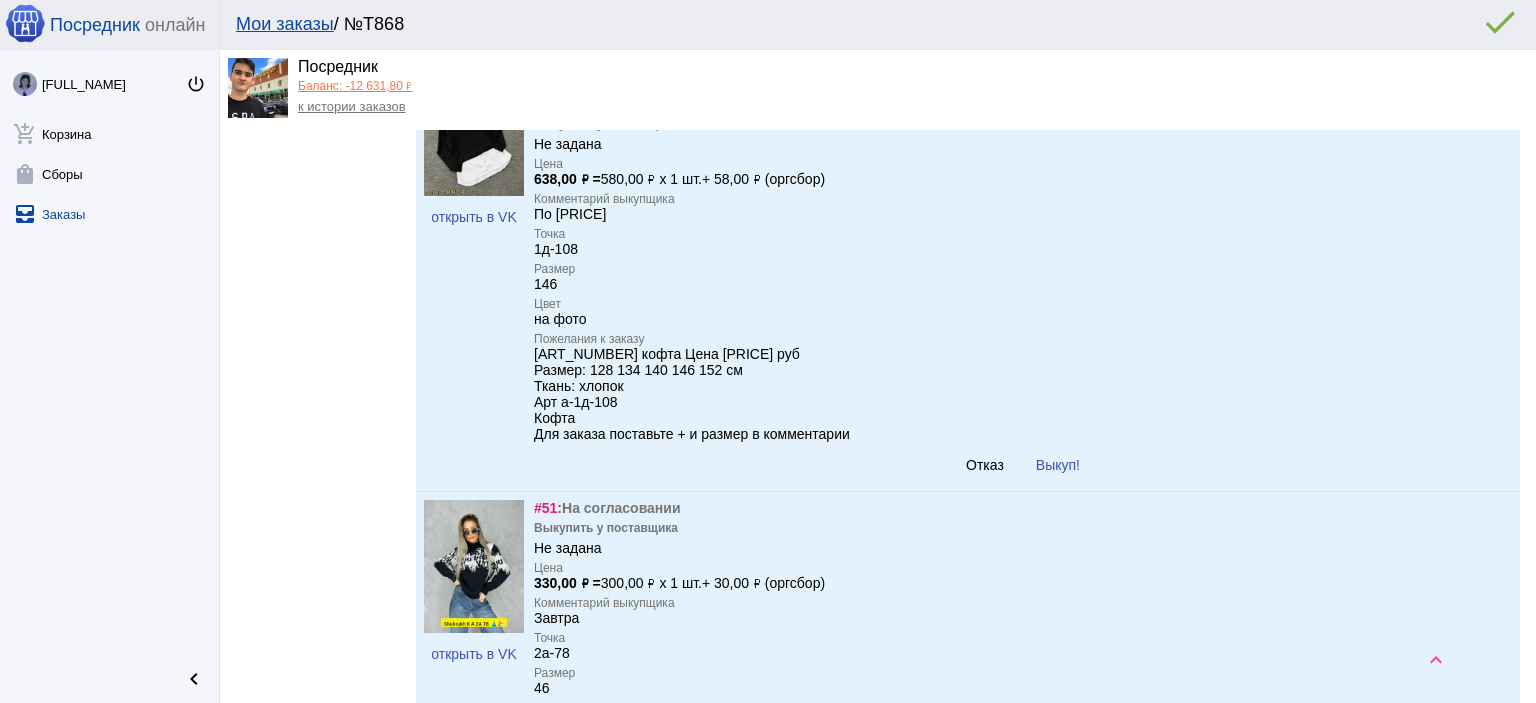 scroll, scrollTop: 3500, scrollLeft: 0, axis: vertical 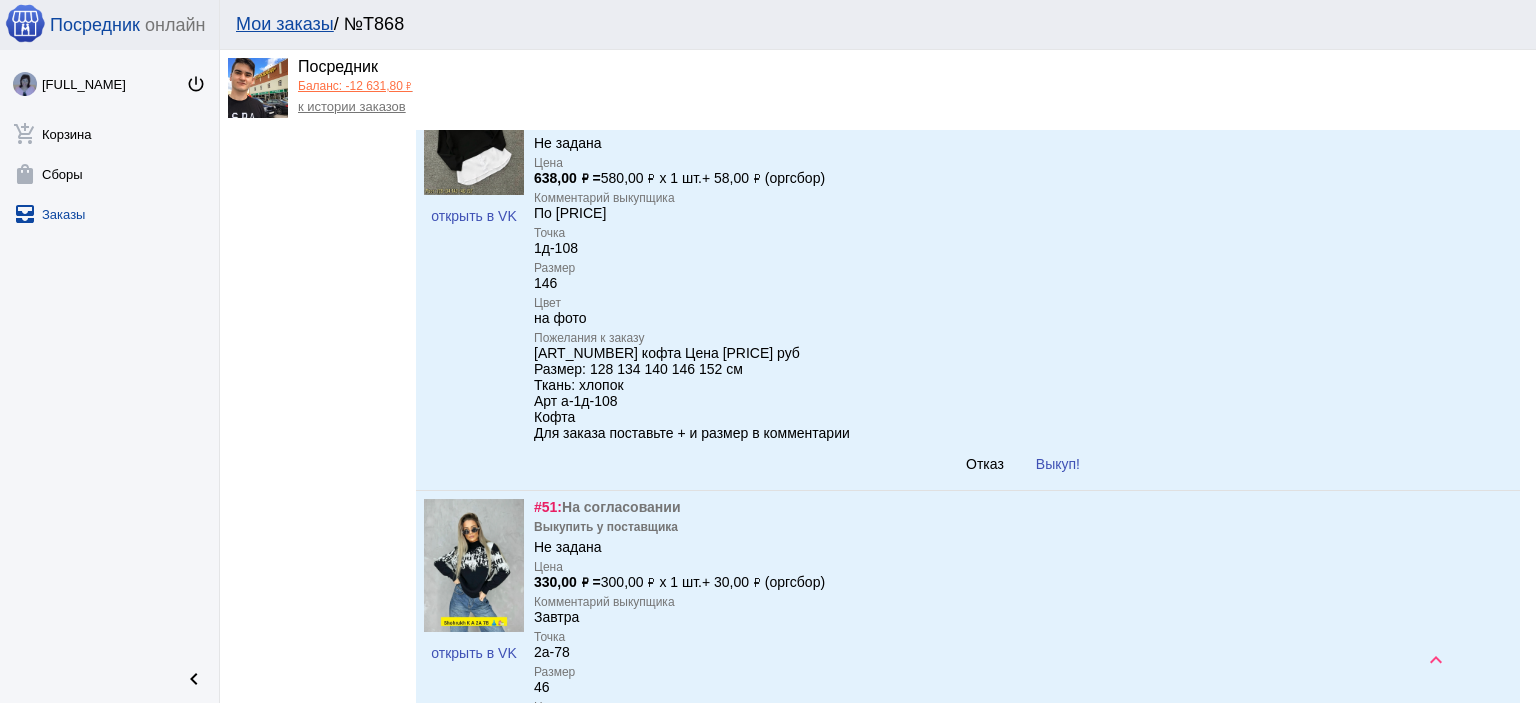 click on "На согласовании (открыть фото)" at bounding box center (676, 103) 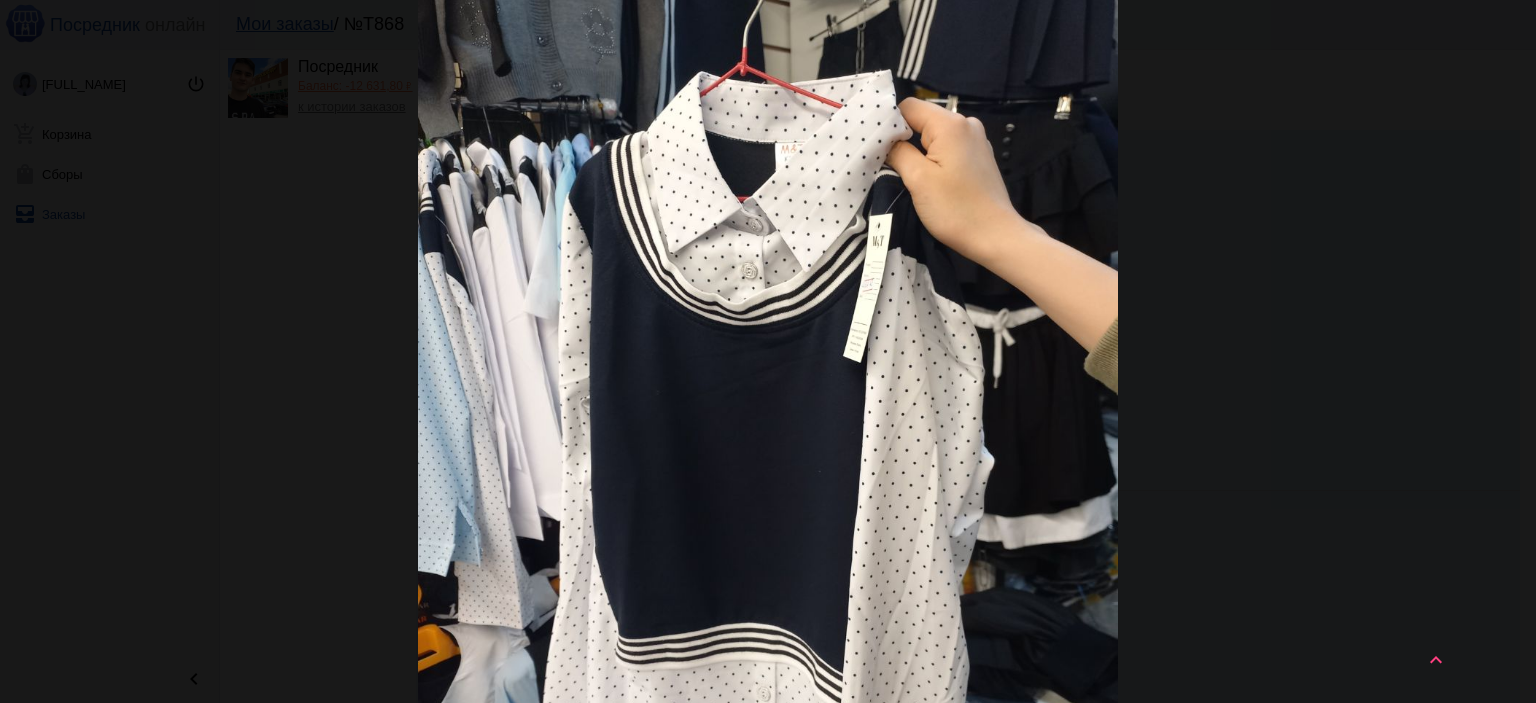 scroll, scrollTop: 0, scrollLeft: 0, axis: both 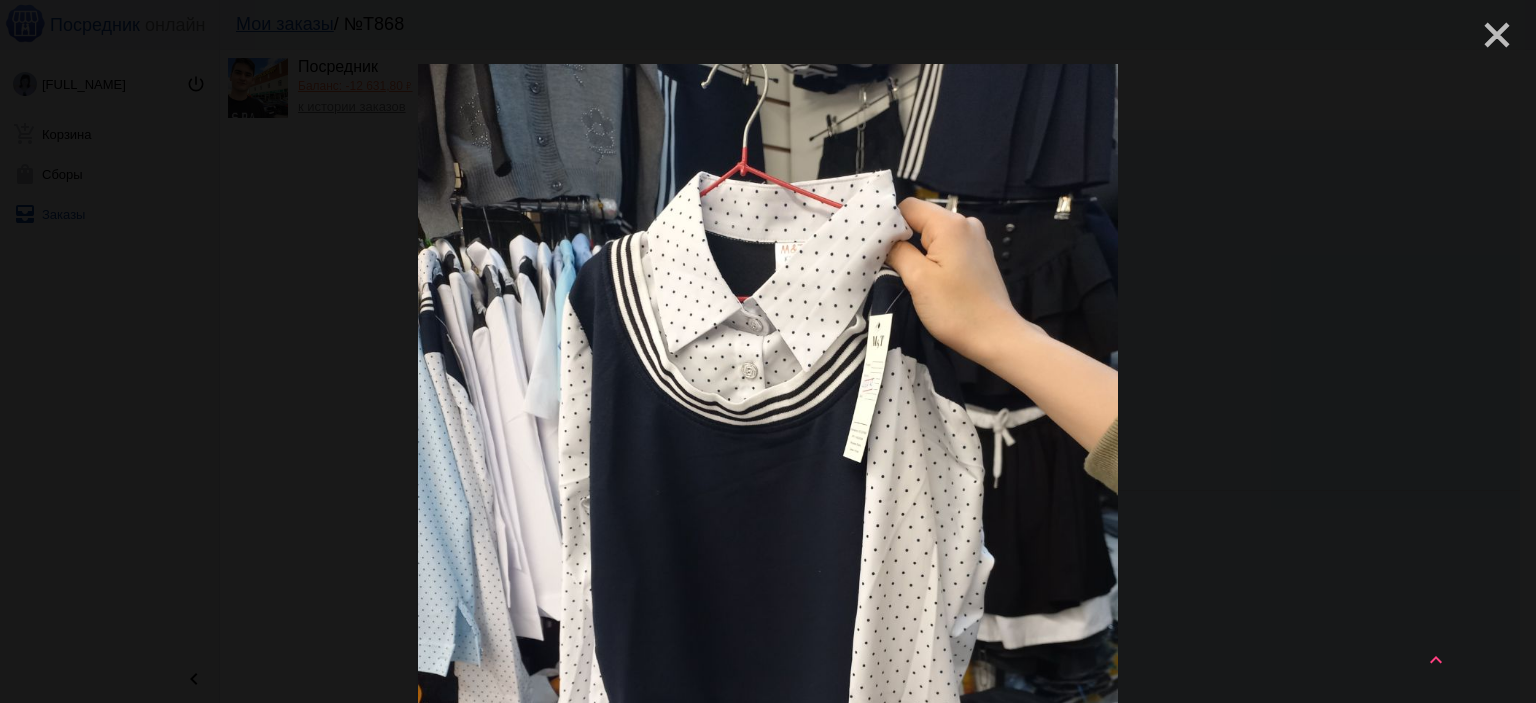 click on "close" 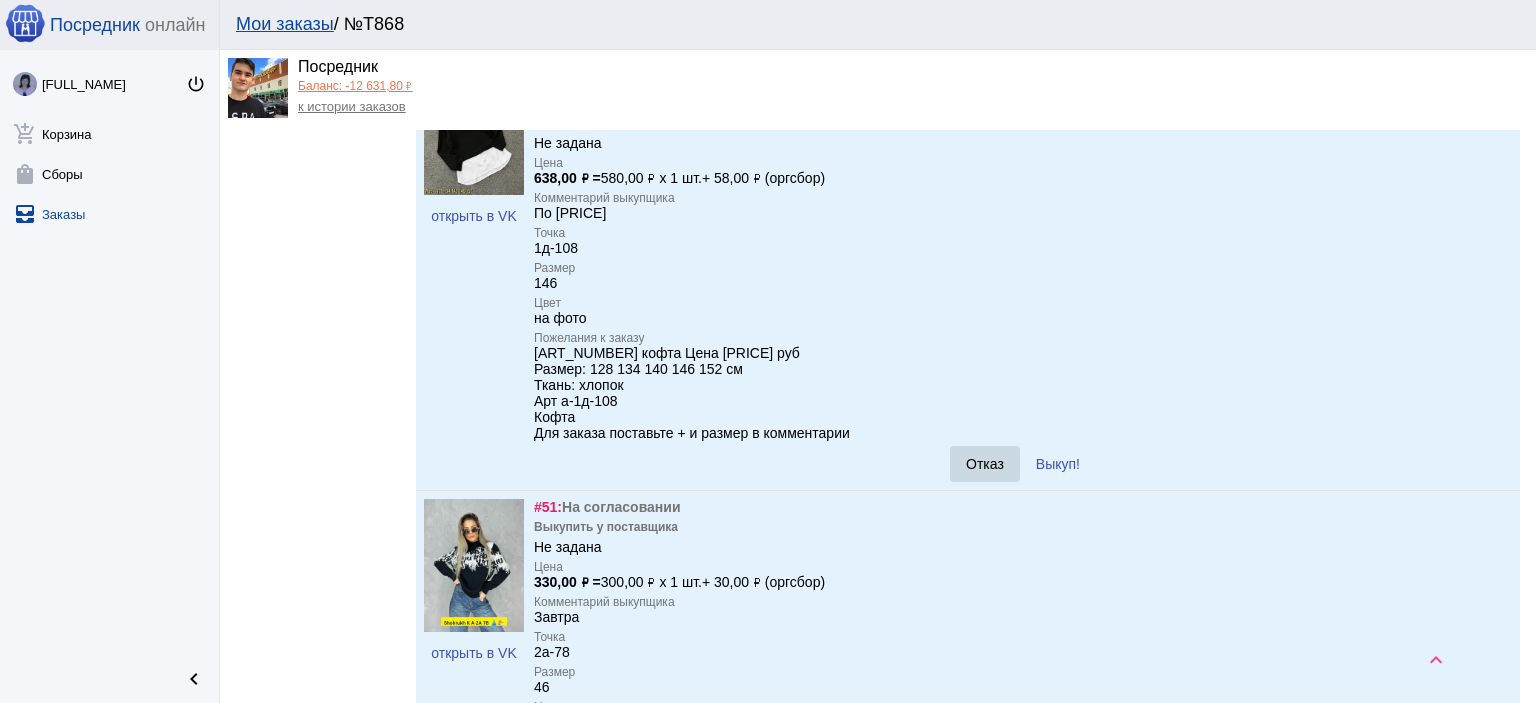 click on "Отказ" at bounding box center (985, 464) 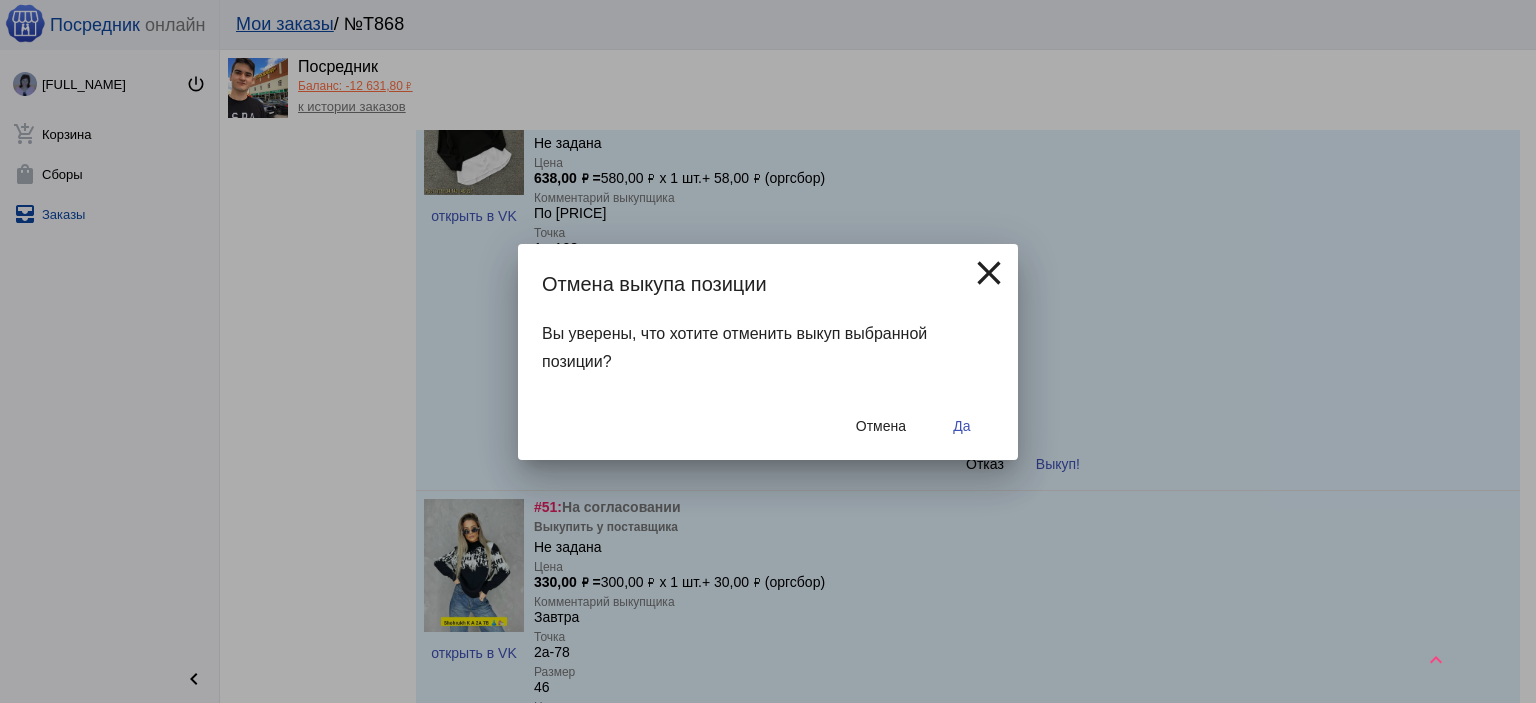 click on "Да" at bounding box center (961, 426) 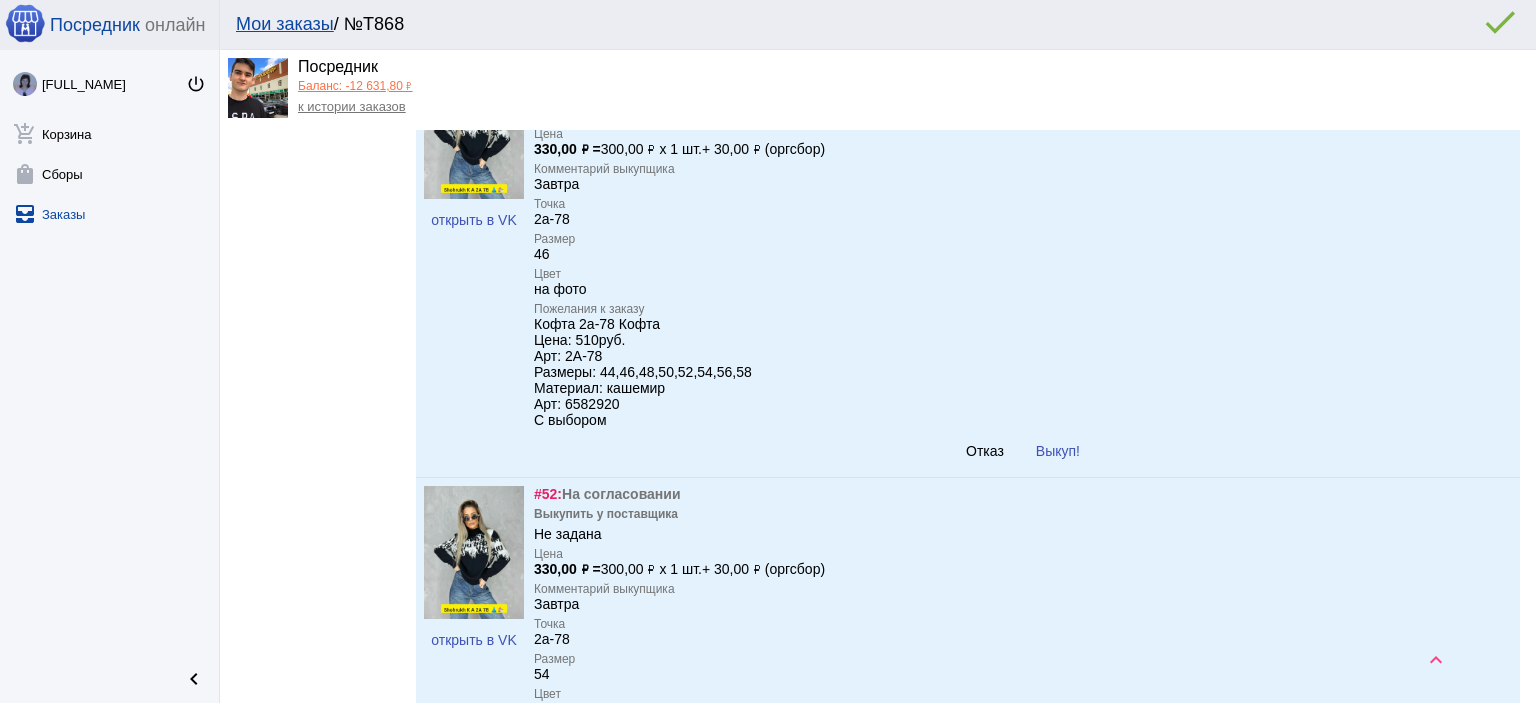 scroll, scrollTop: 3900, scrollLeft: 0, axis: vertical 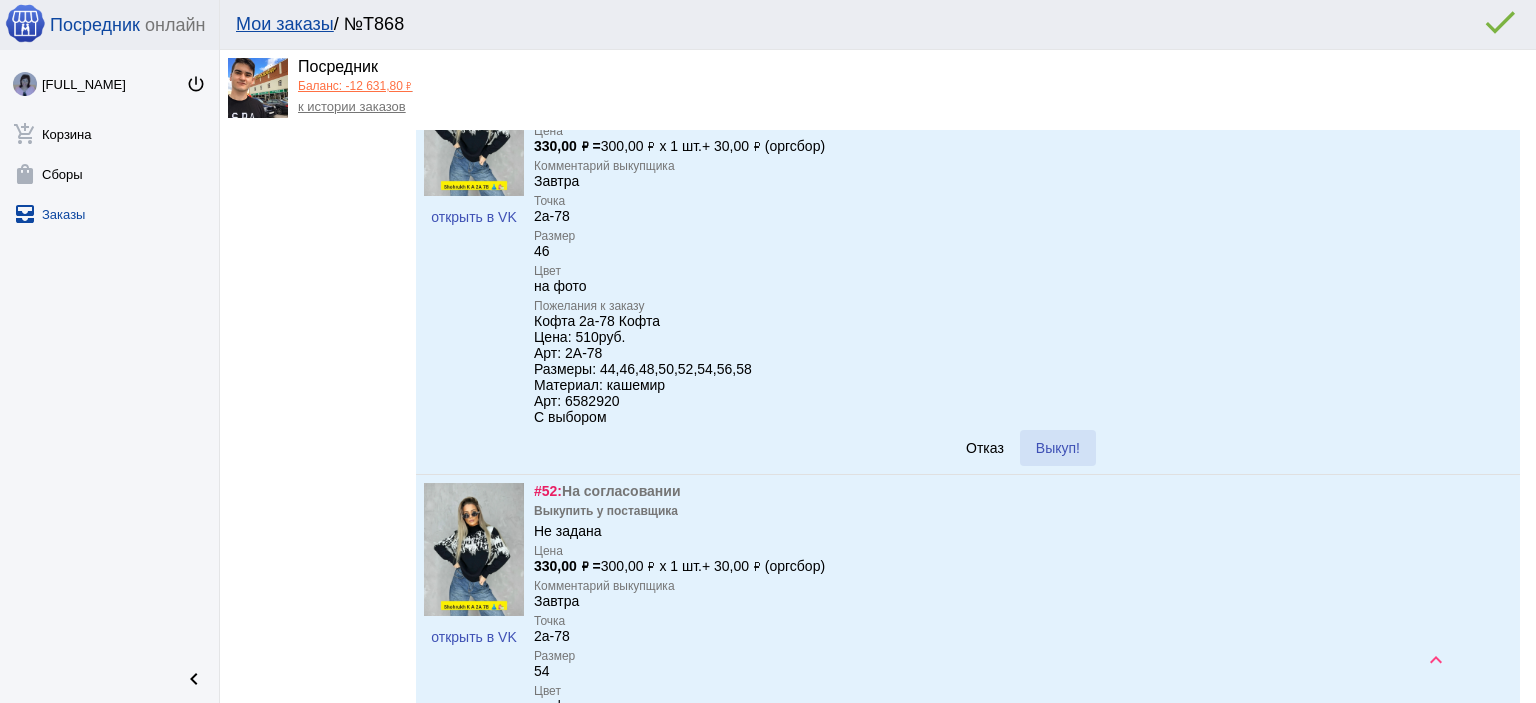 click on "Выкуп!" at bounding box center [1058, 448] 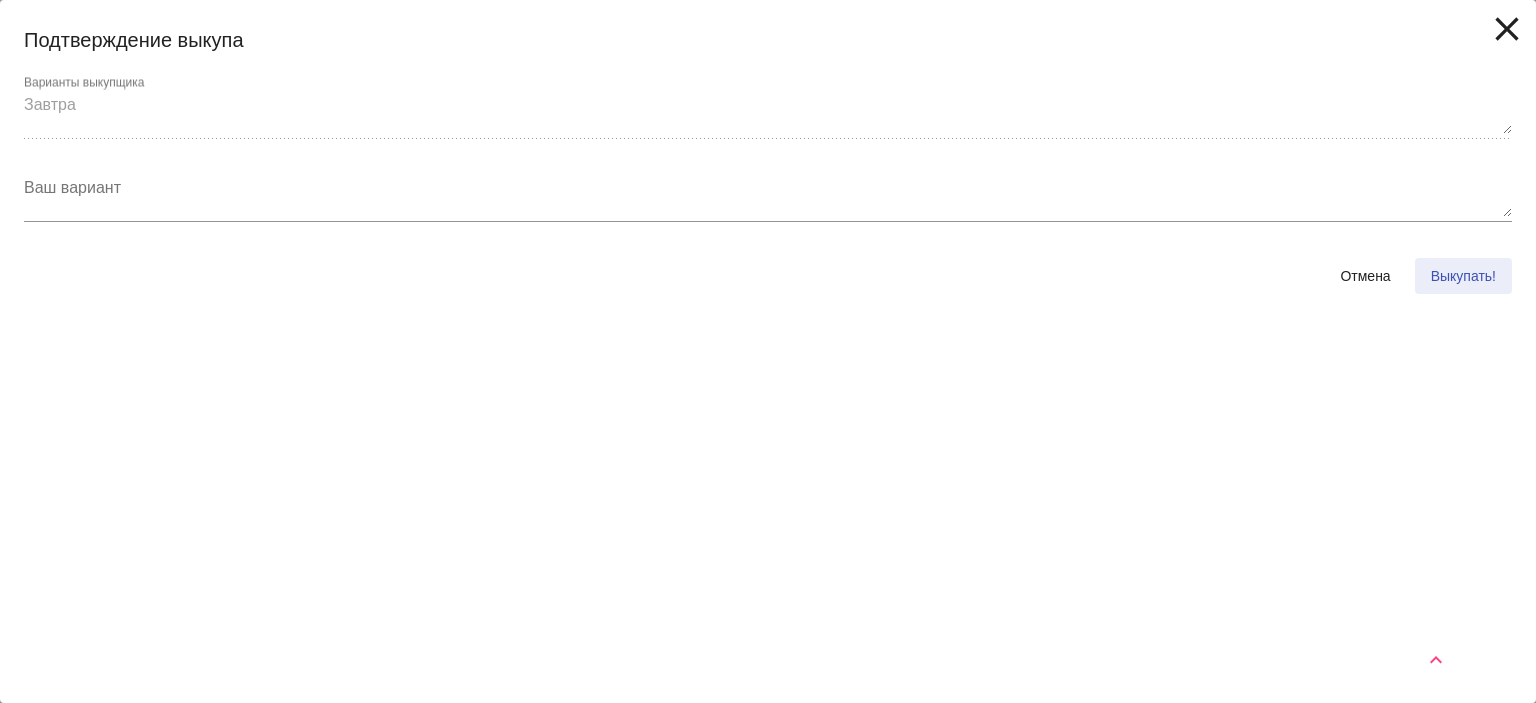 click on "Выкупать!" at bounding box center [1463, 276] 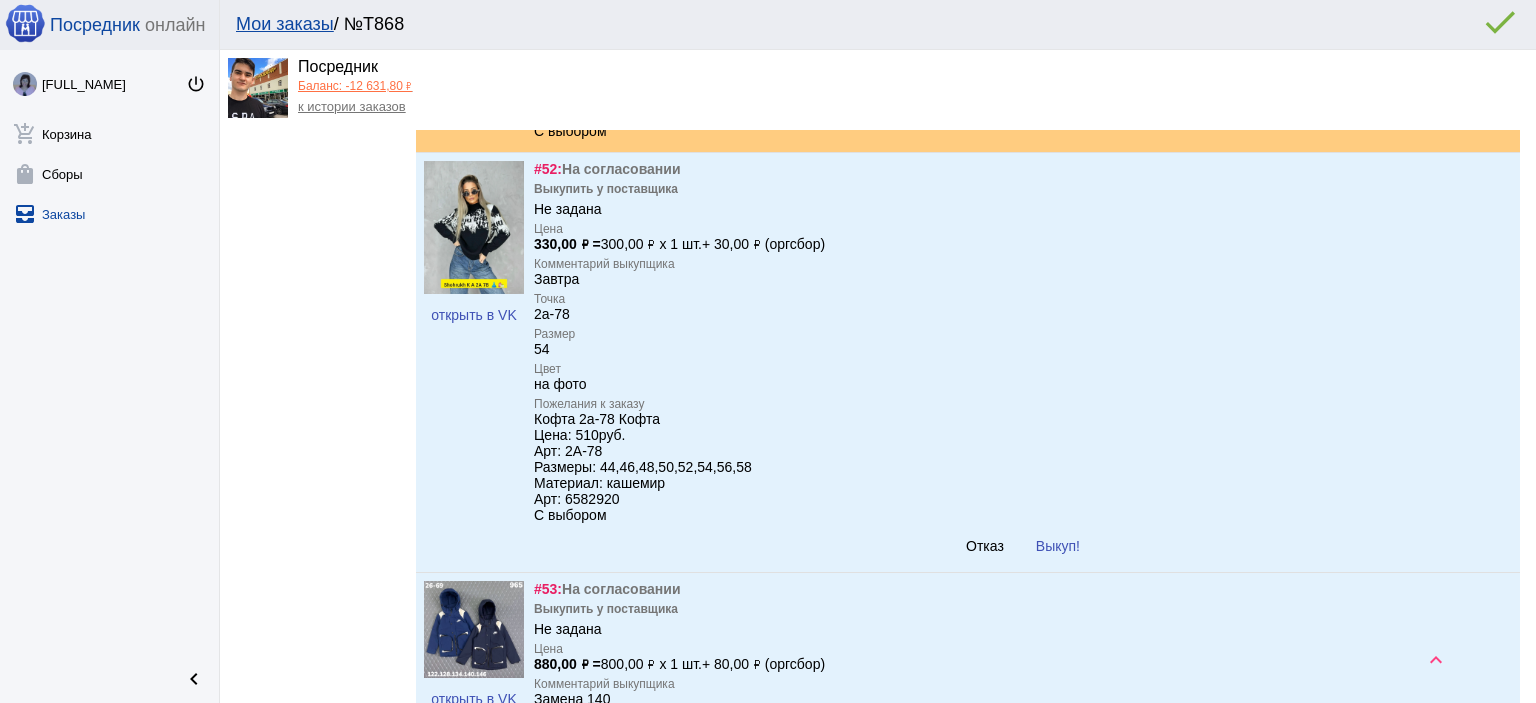 scroll, scrollTop: 4400, scrollLeft: 0, axis: vertical 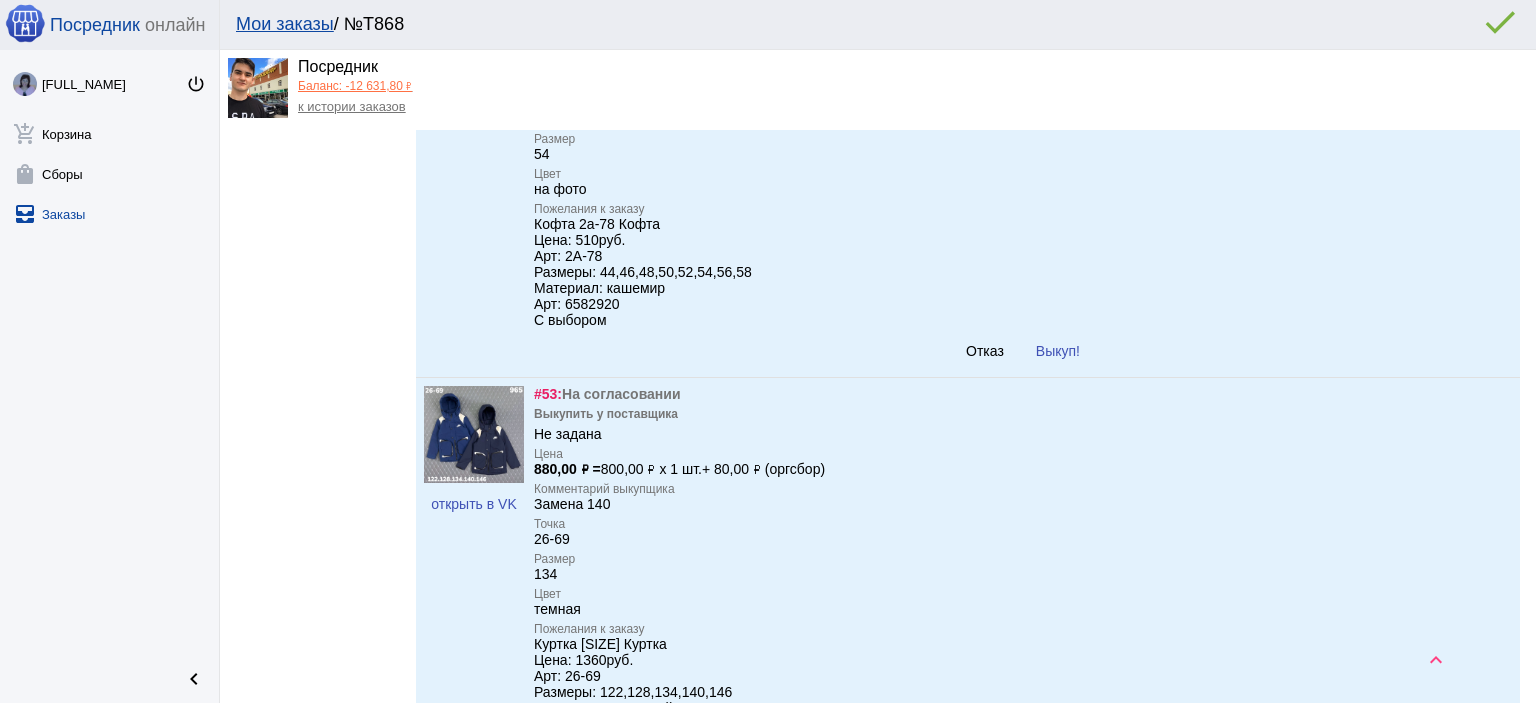 click on "Выкуп!" at bounding box center (1058, 351) 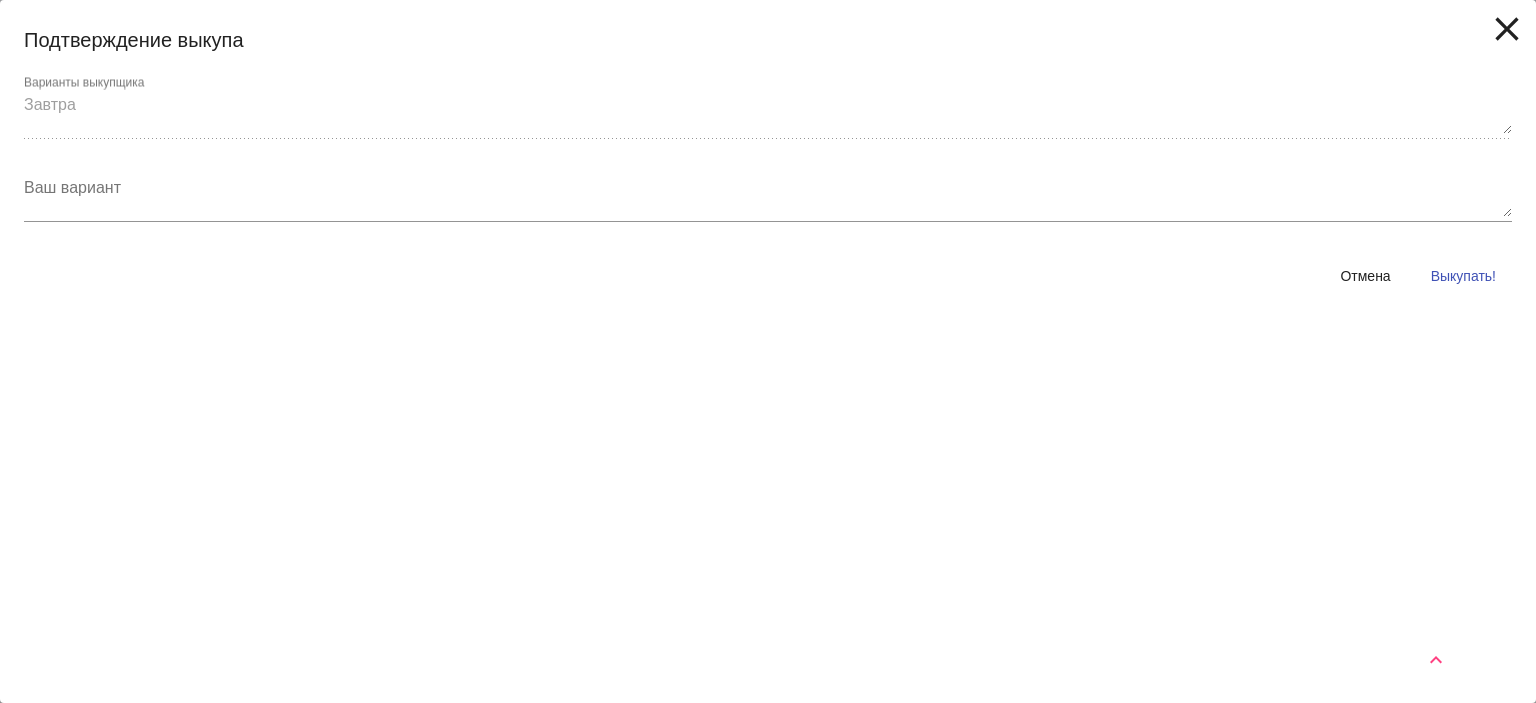 click on "Выкупать!" at bounding box center [1463, 276] 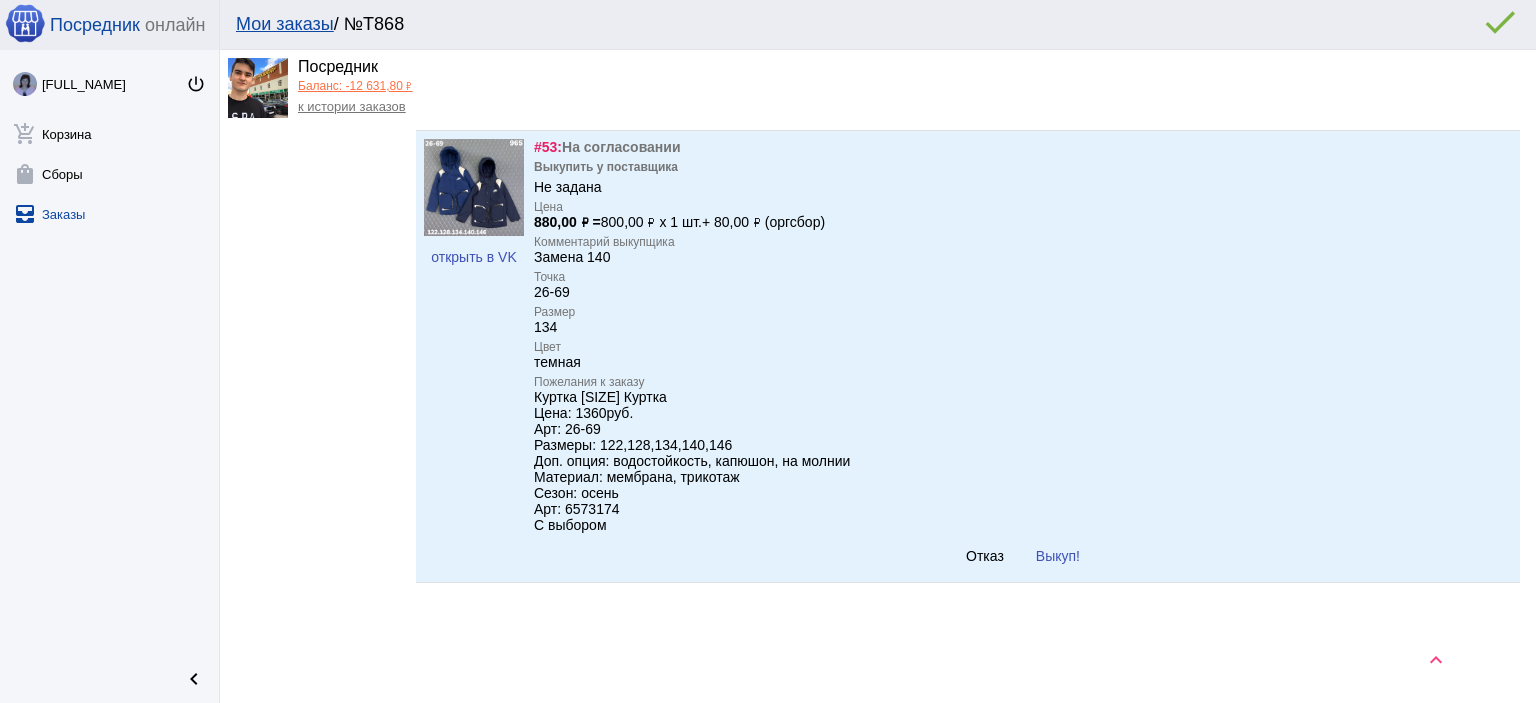 scroll, scrollTop: 4700, scrollLeft: 0, axis: vertical 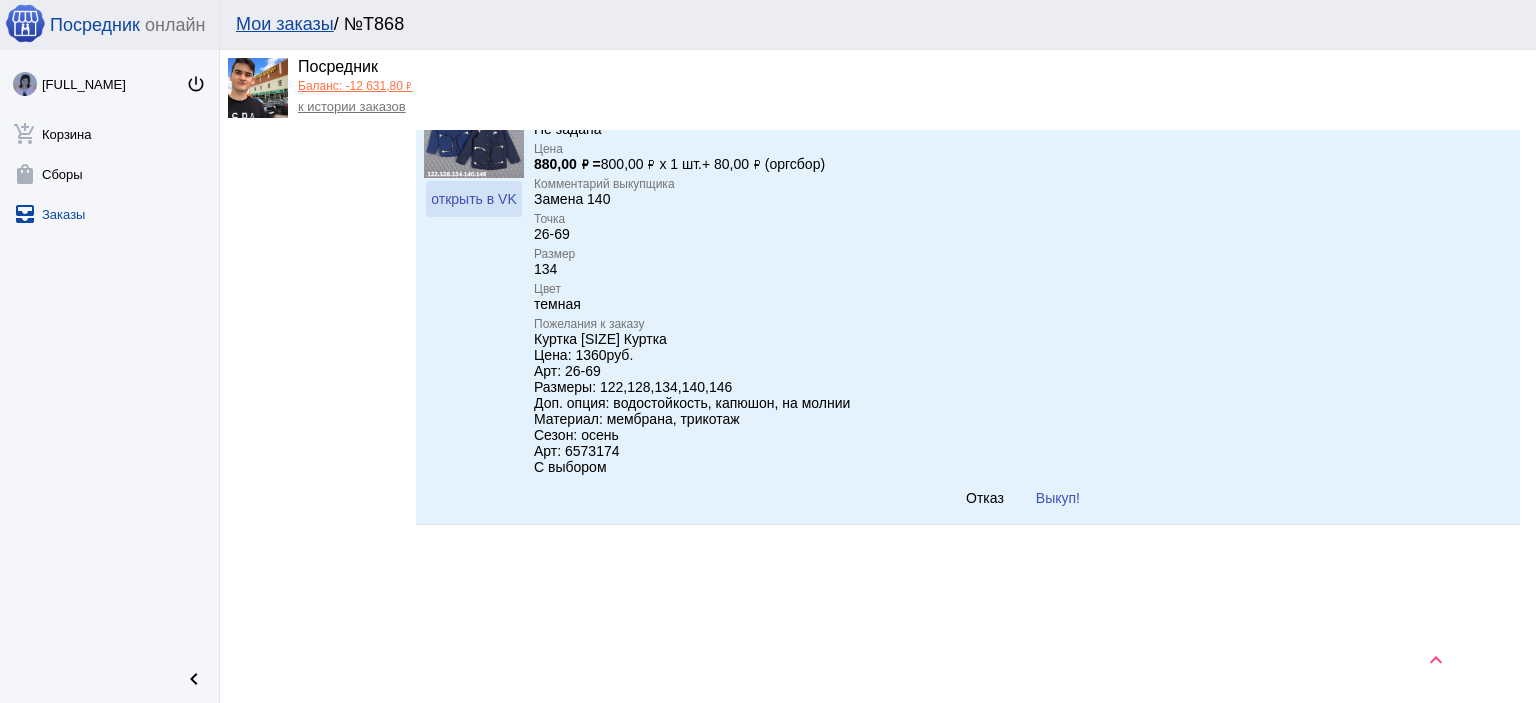 click on "открыть в VK" at bounding box center (473, 199) 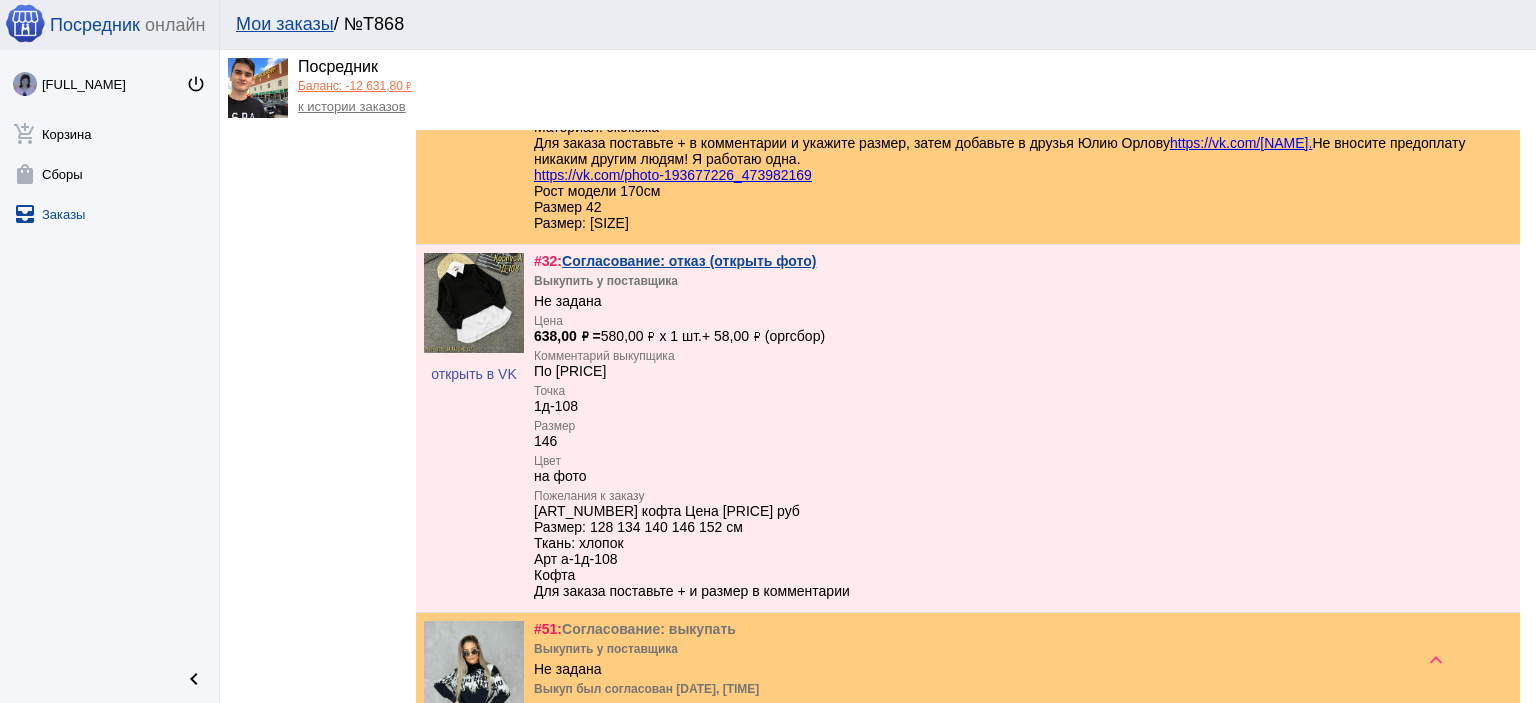 scroll, scrollTop: 3100, scrollLeft: 0, axis: vertical 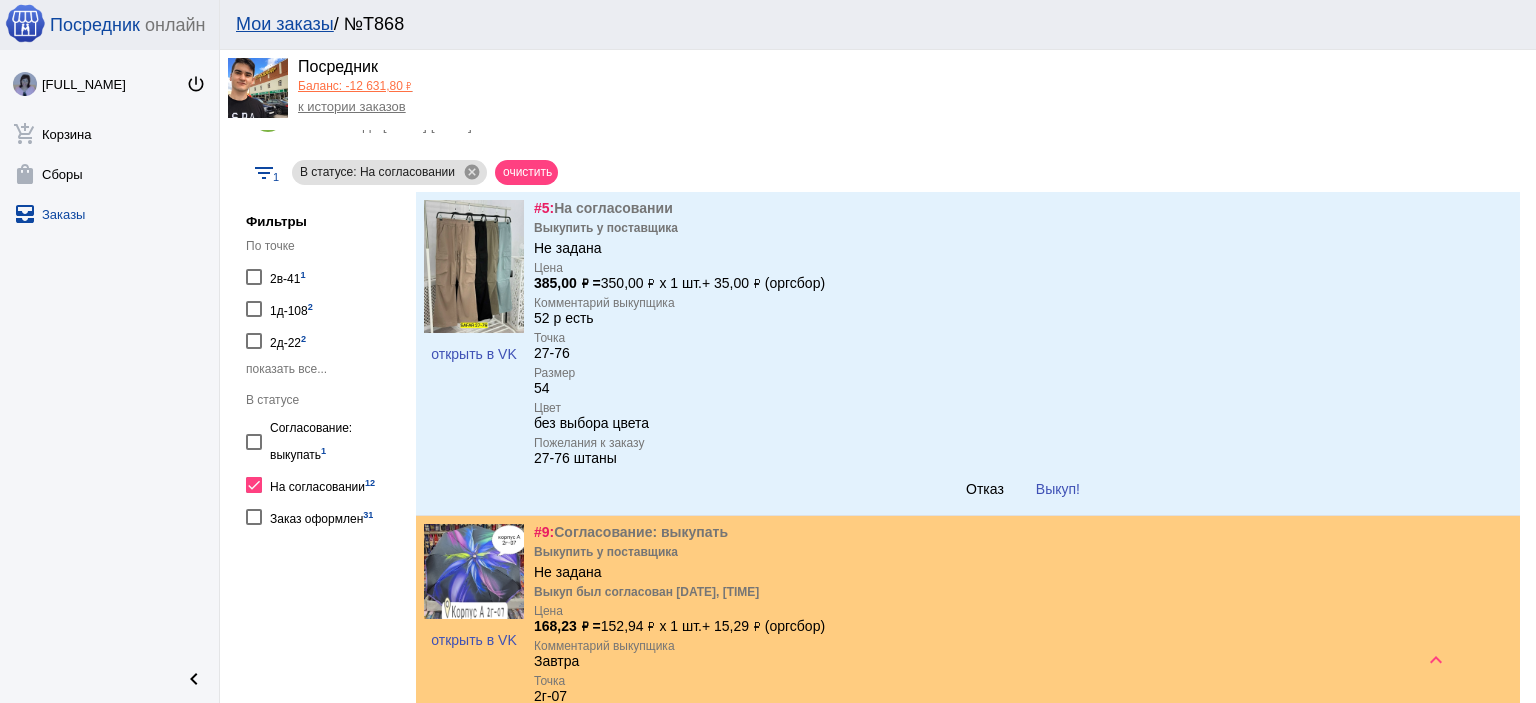 click on "На согласовании  12" at bounding box center (322, 484) 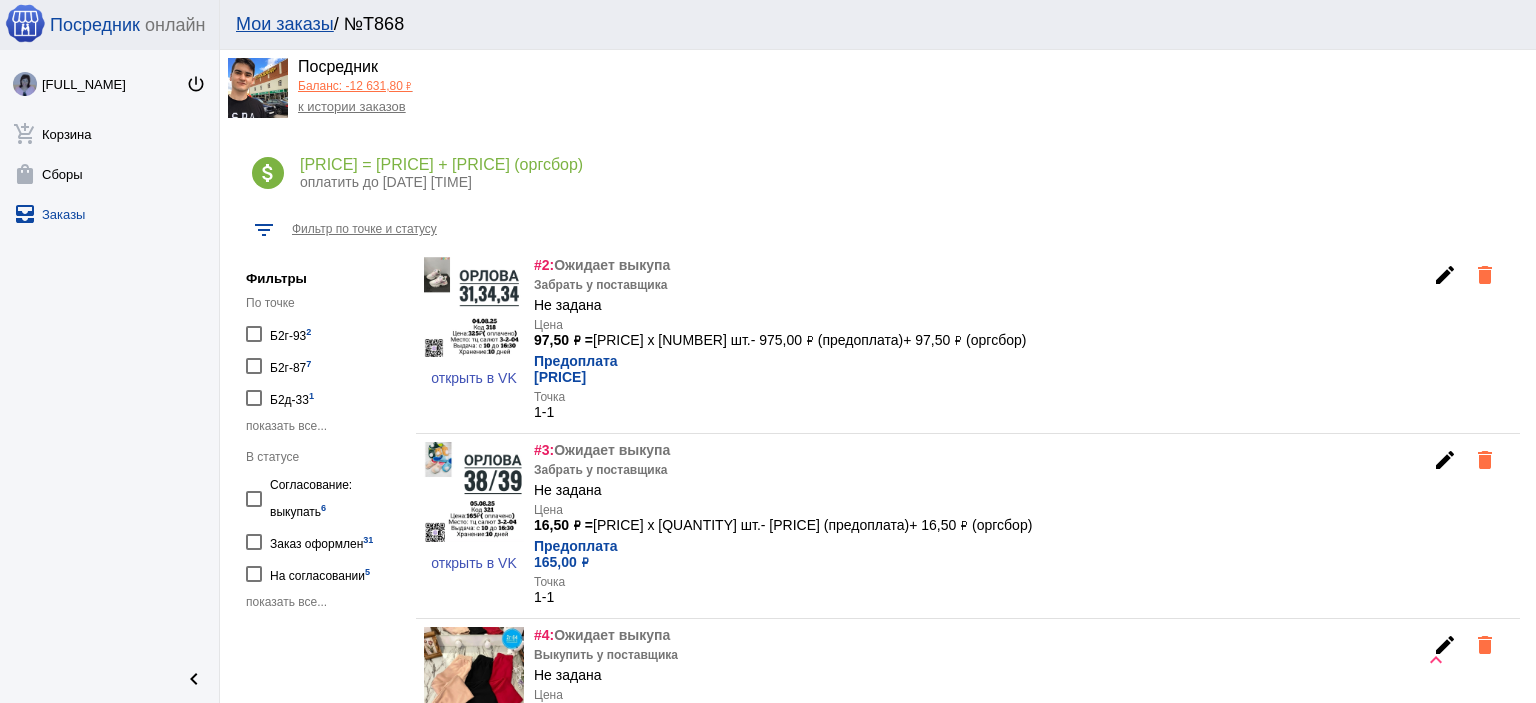 scroll, scrollTop: 400, scrollLeft: 0, axis: vertical 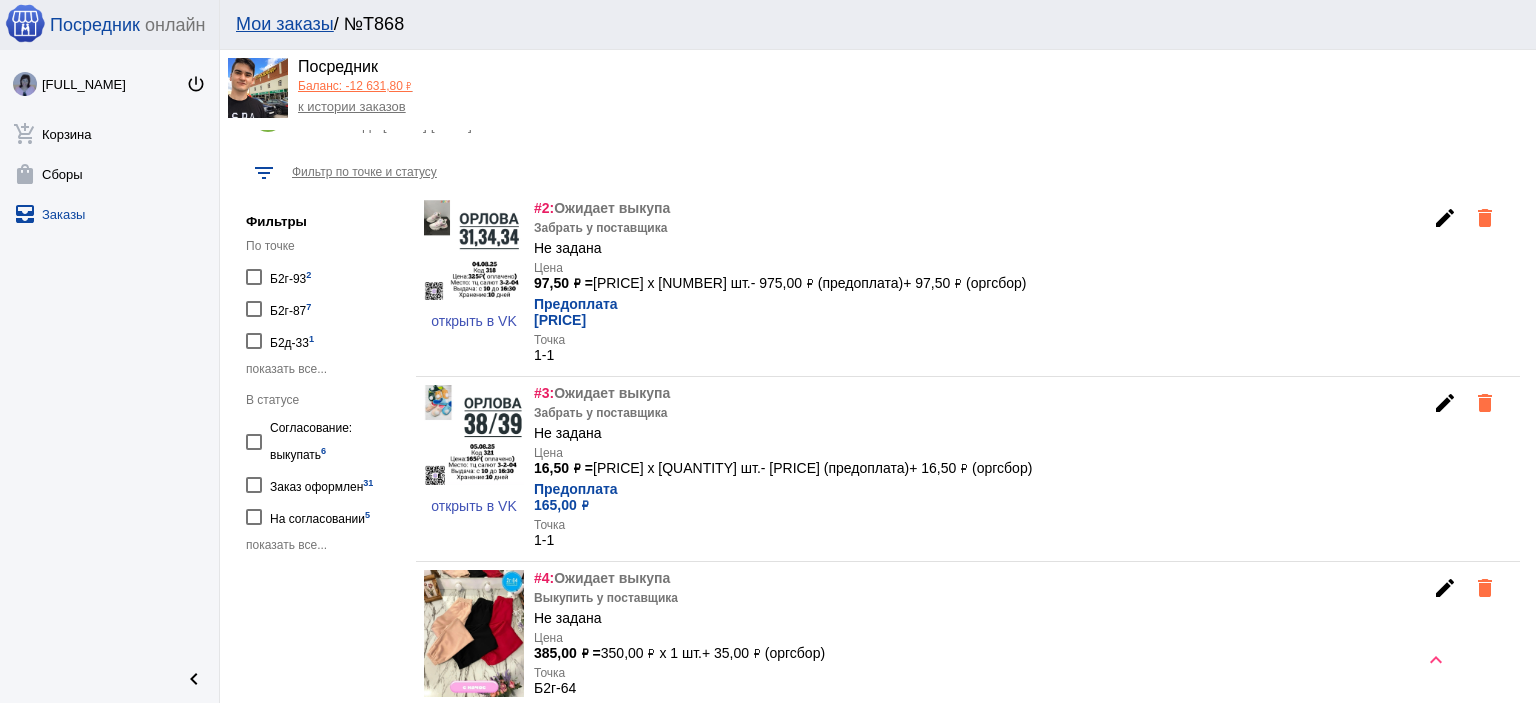 click on "На согласовании  5" at bounding box center [320, 516] 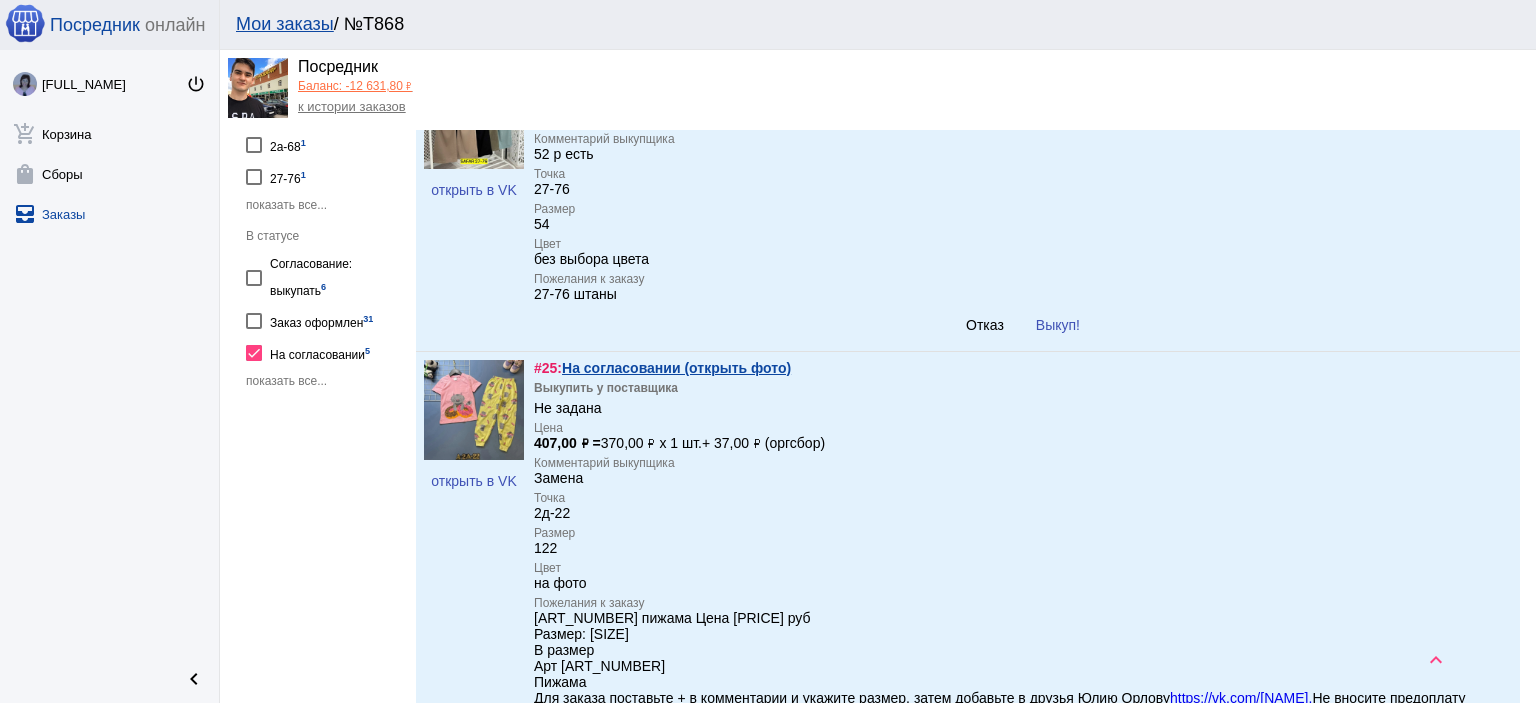 scroll, scrollTop: 600, scrollLeft: 0, axis: vertical 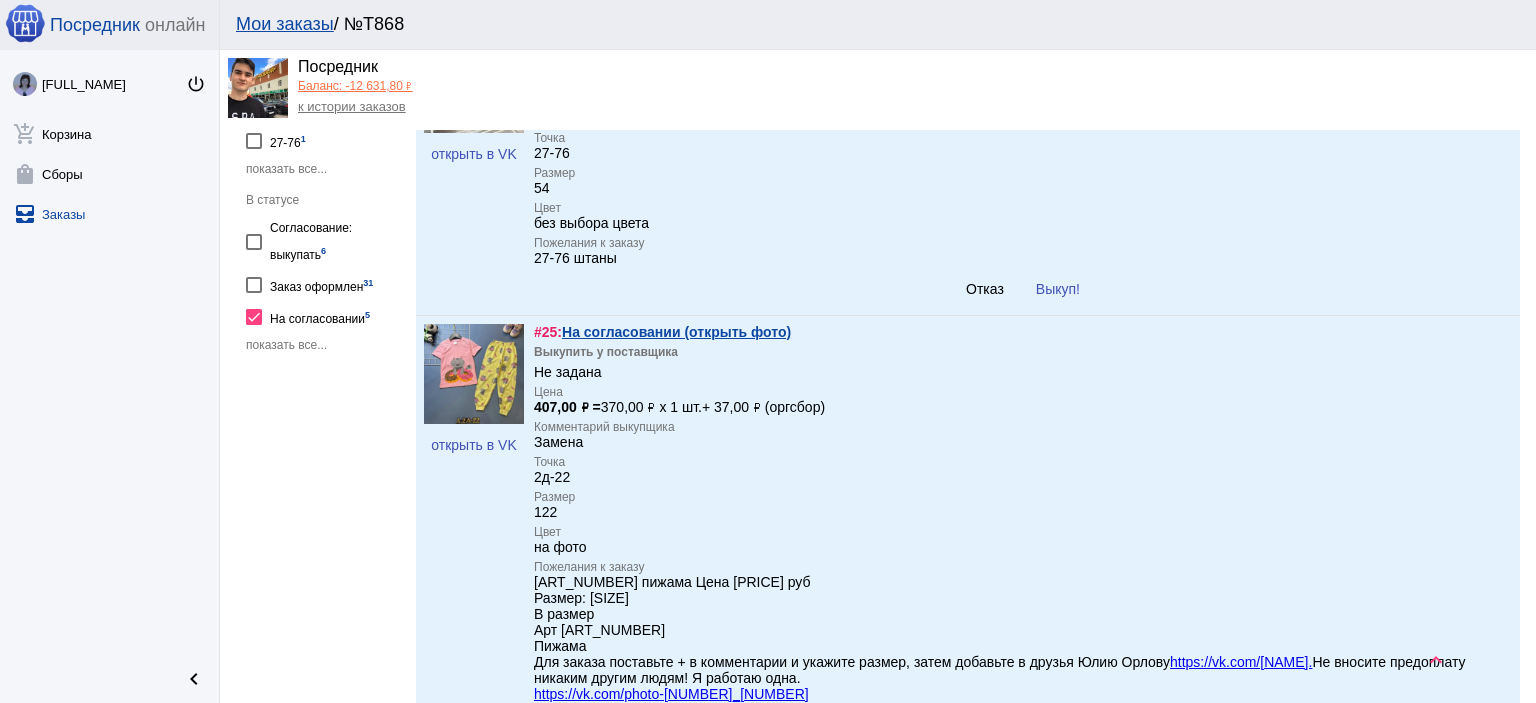 click on "На согласовании (открыть фото)" at bounding box center (676, 332) 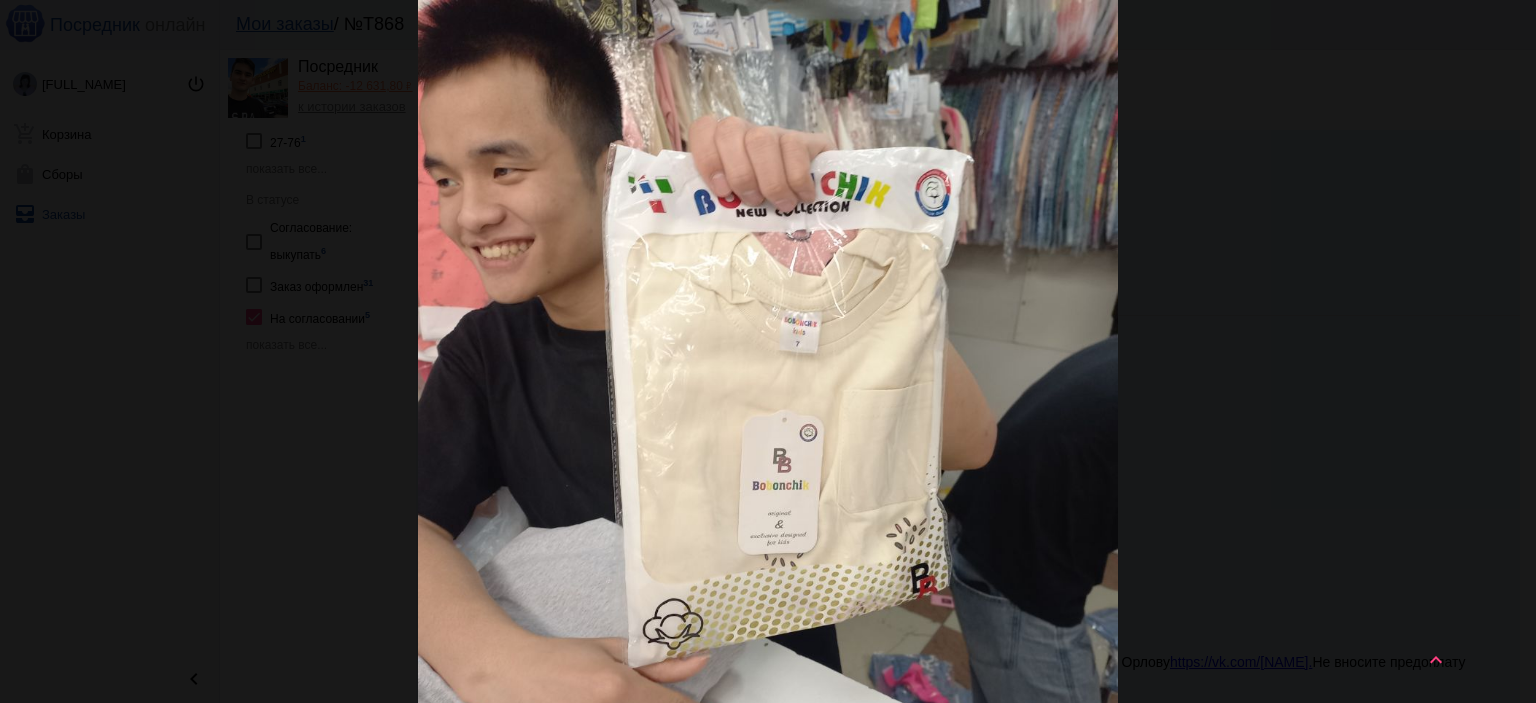 scroll, scrollTop: 100, scrollLeft: 0, axis: vertical 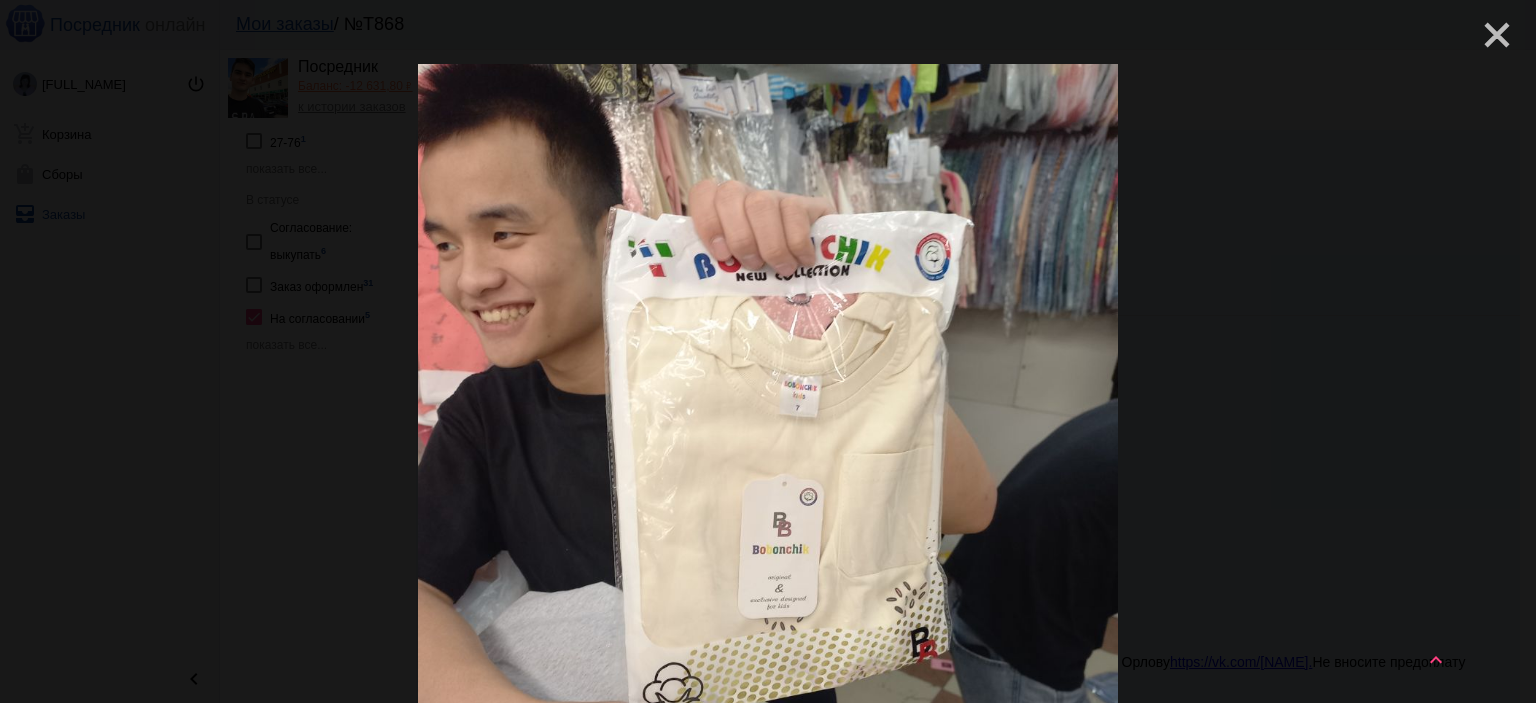 click on "close" 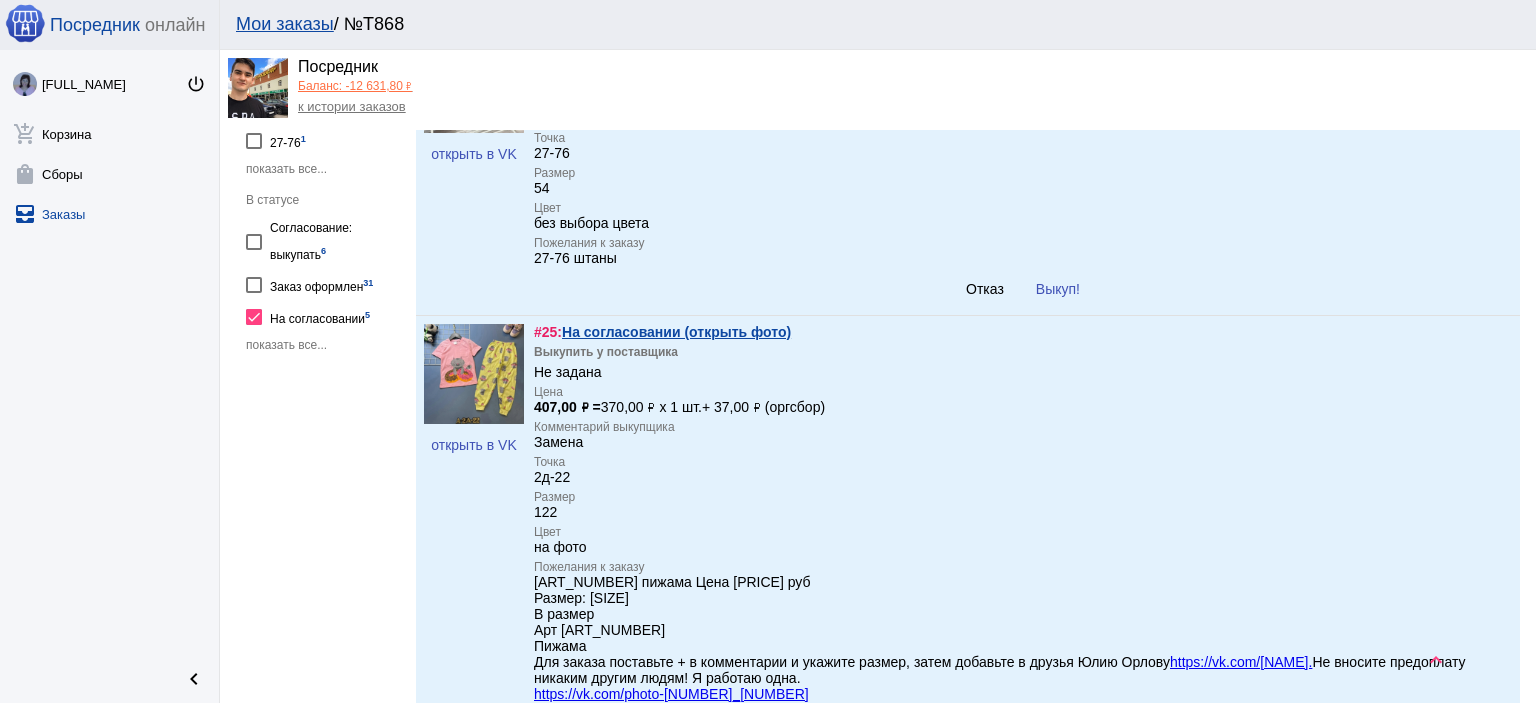 click on "открыть в VK" at bounding box center (473, 445) 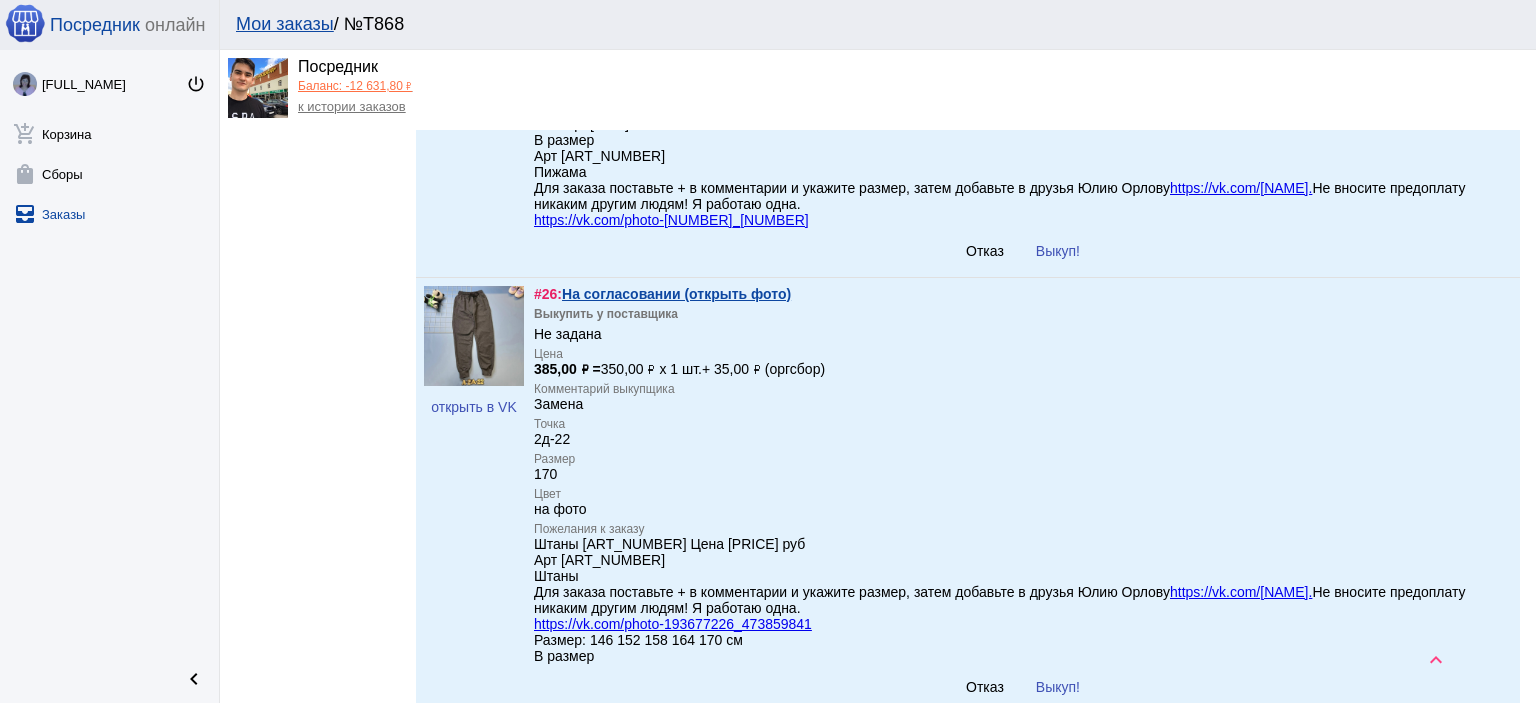 scroll, scrollTop: 1100, scrollLeft: 0, axis: vertical 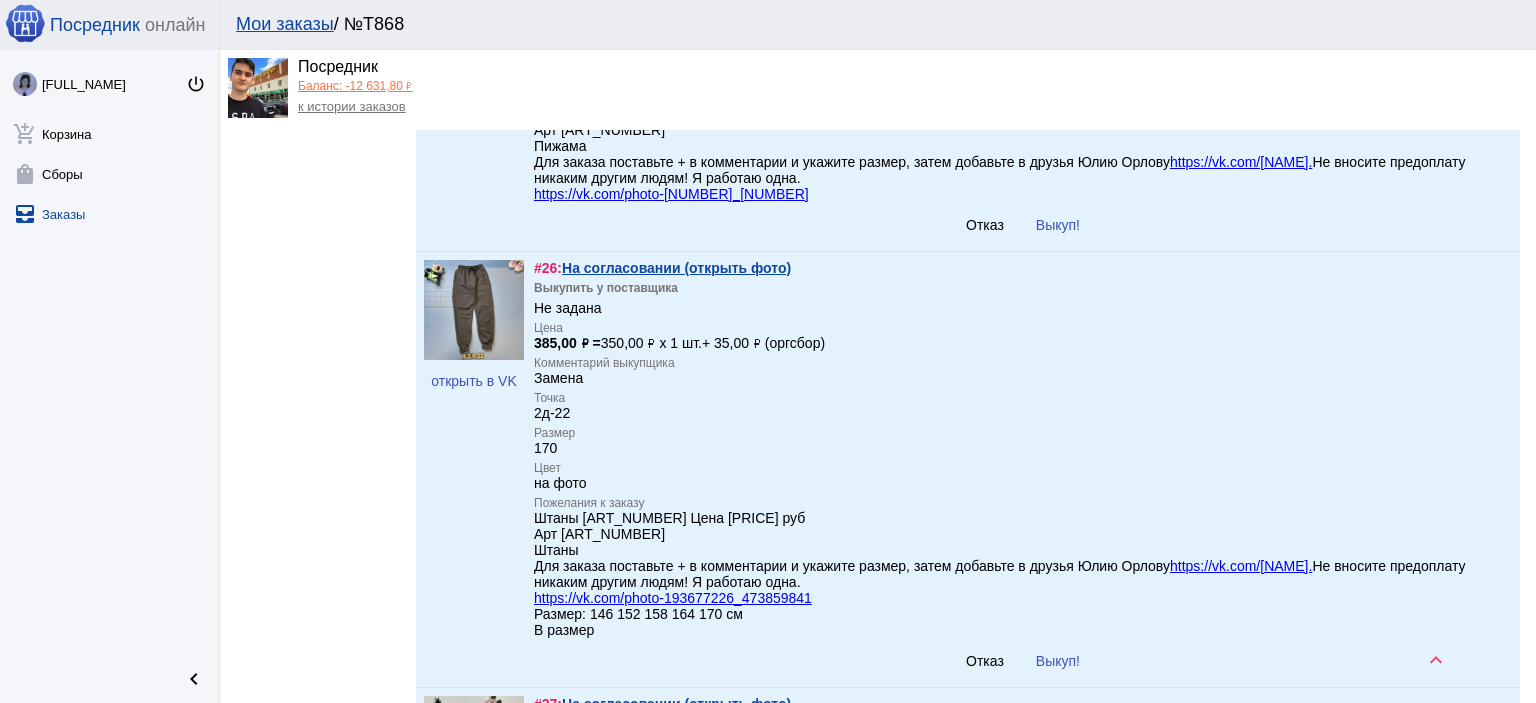 click on "На согласовании (открыть фото)" at bounding box center [676, 268] 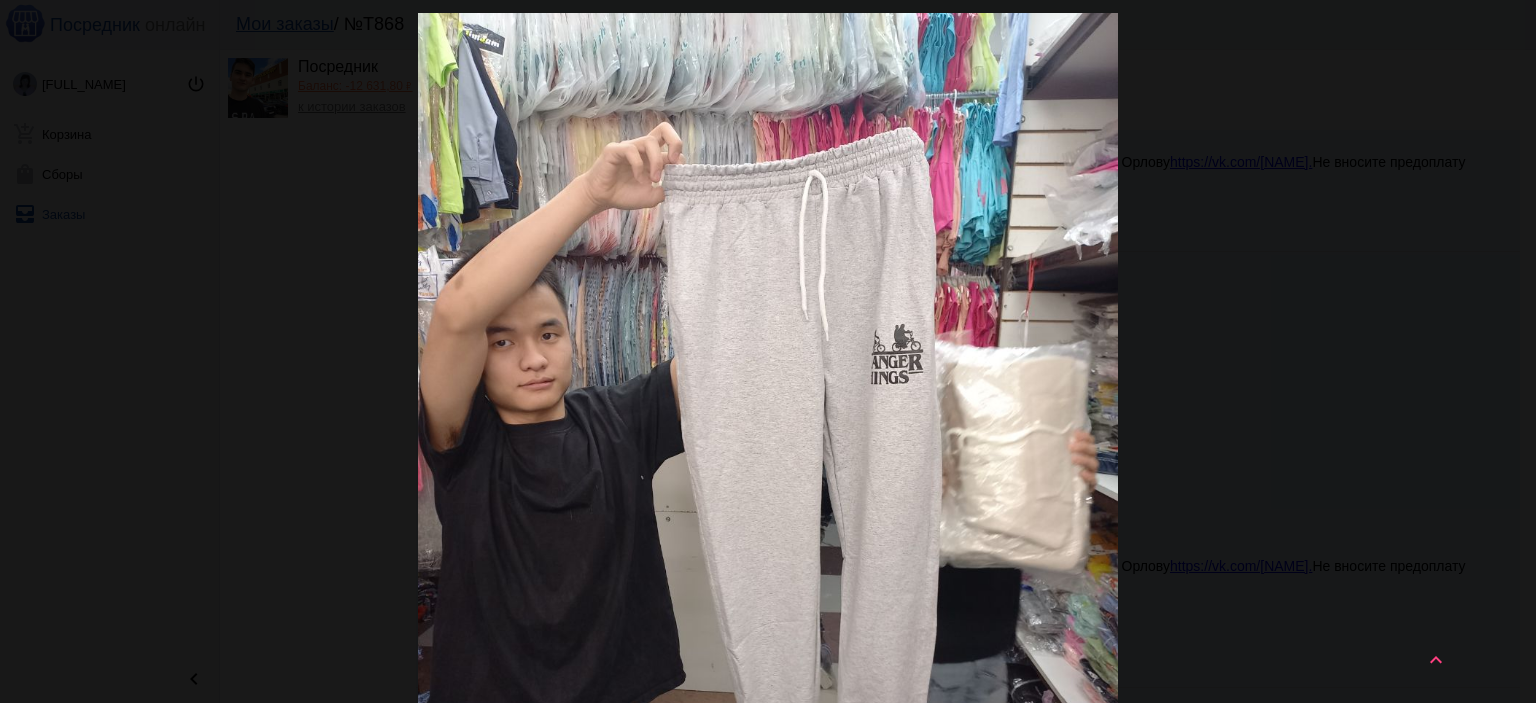 scroll, scrollTop: 100, scrollLeft: 0, axis: vertical 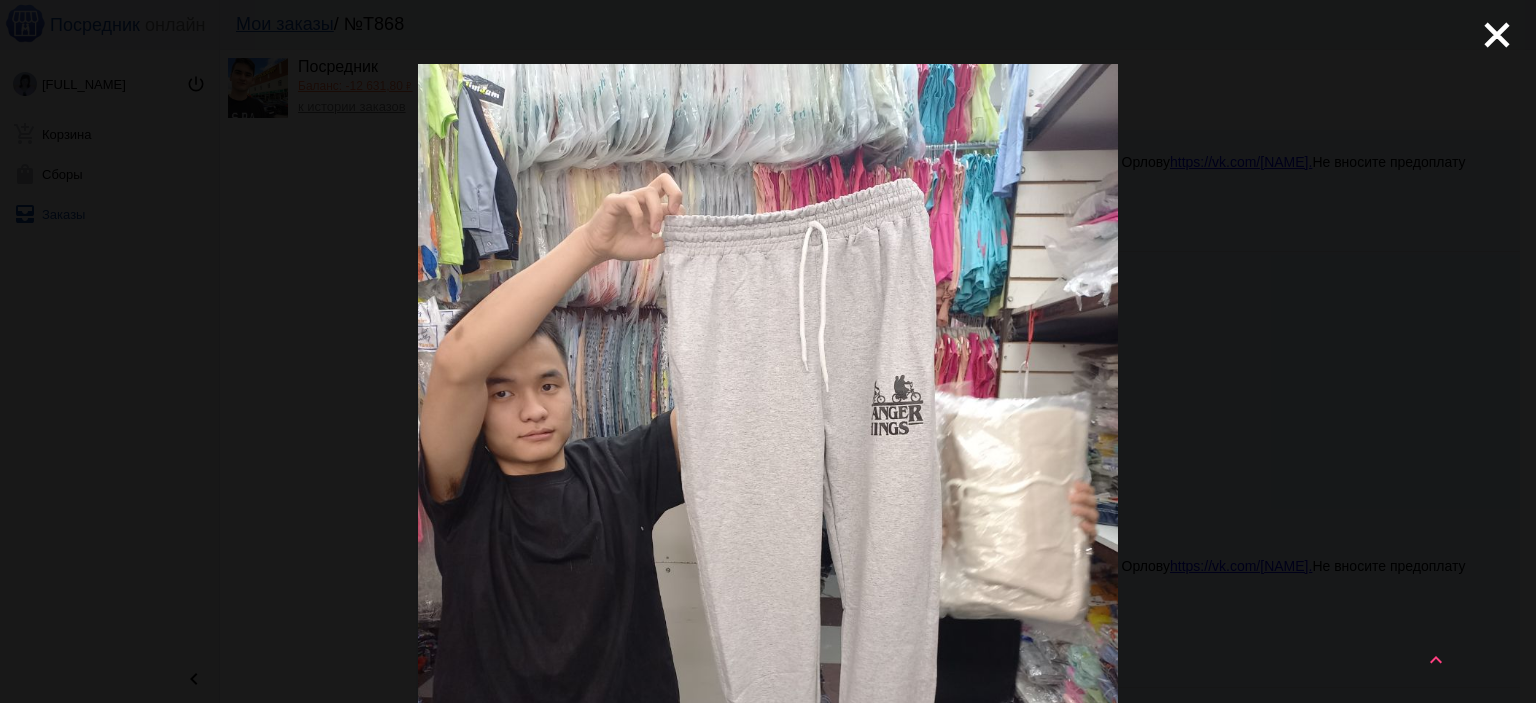 drag, startPoint x: 1452, startPoint y: 43, endPoint x: 1424, endPoint y: 75, distance: 42.520584 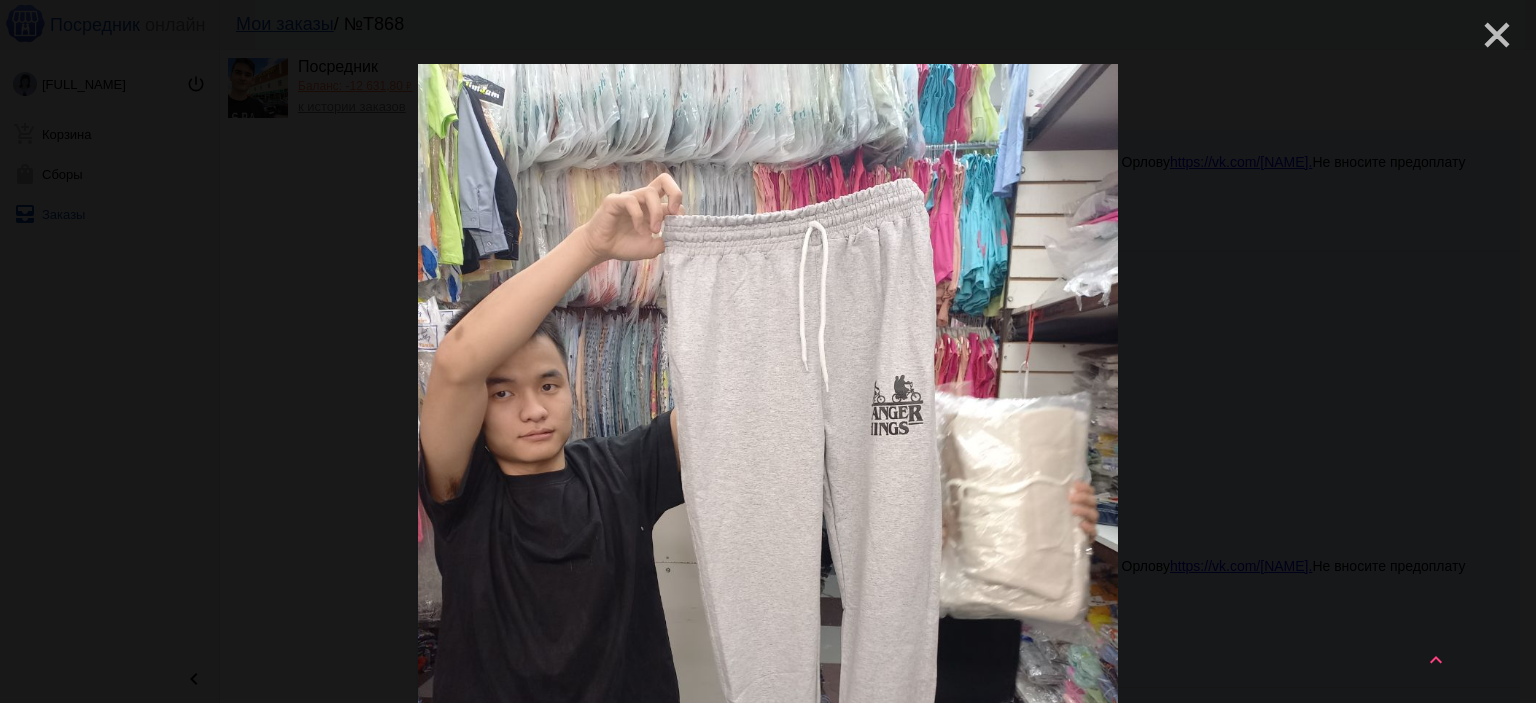 click on "close" 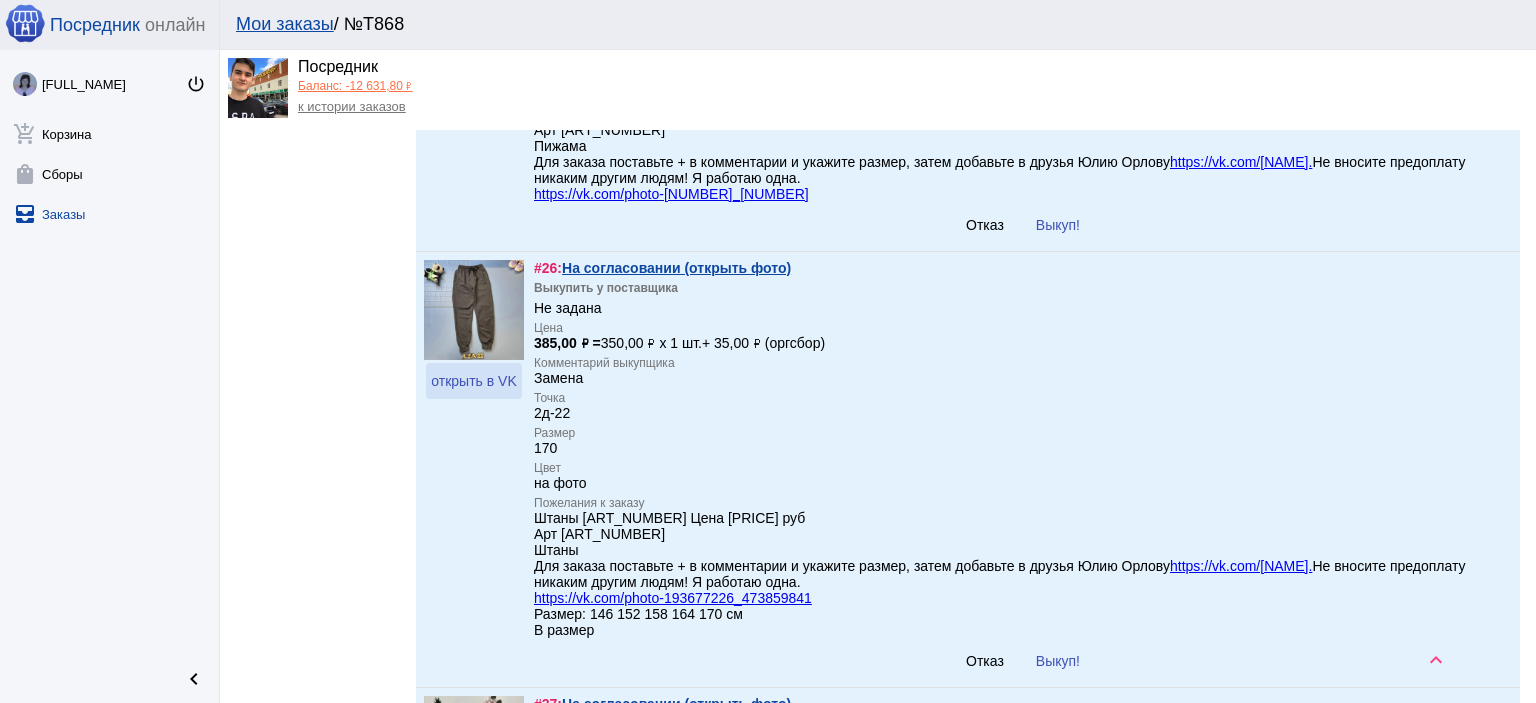 click on "открыть в VK" at bounding box center [473, 381] 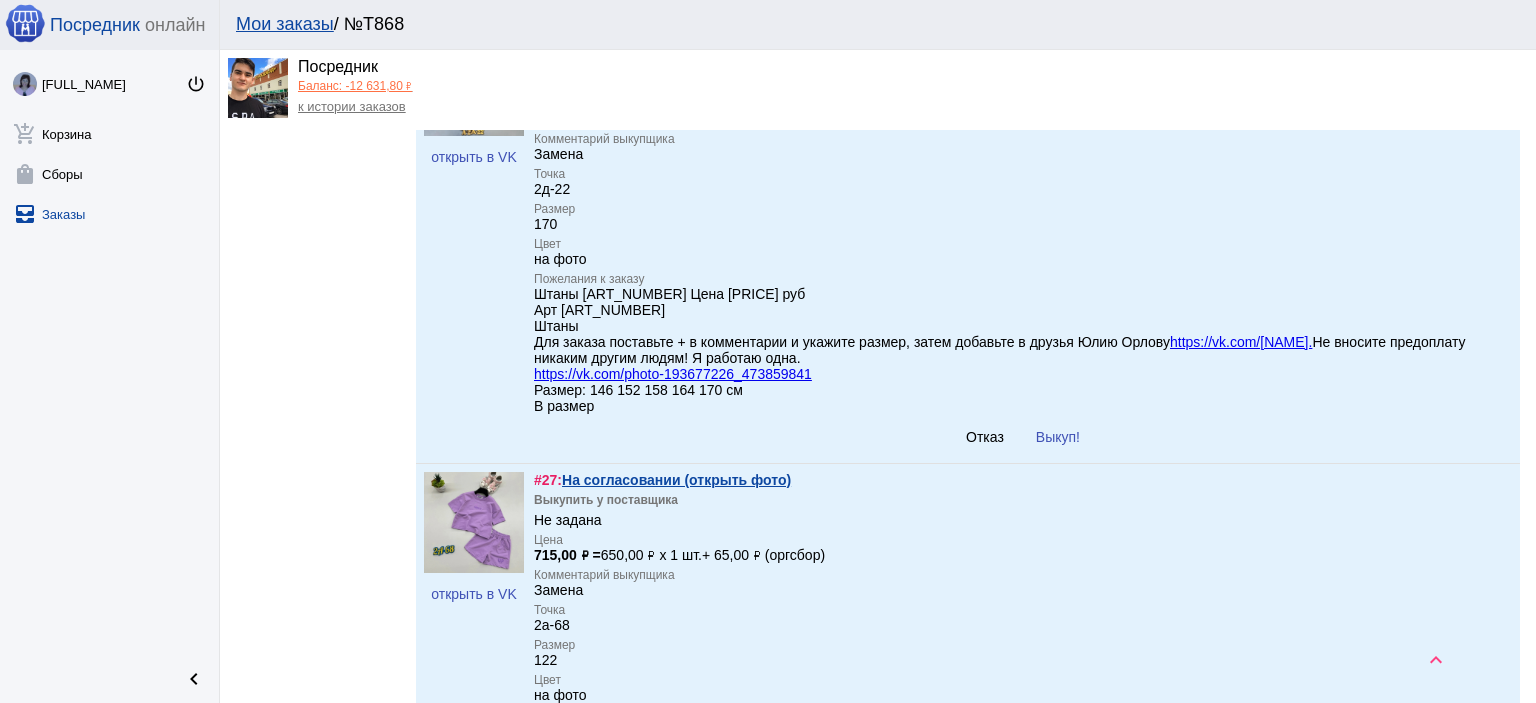scroll, scrollTop: 1600, scrollLeft: 0, axis: vertical 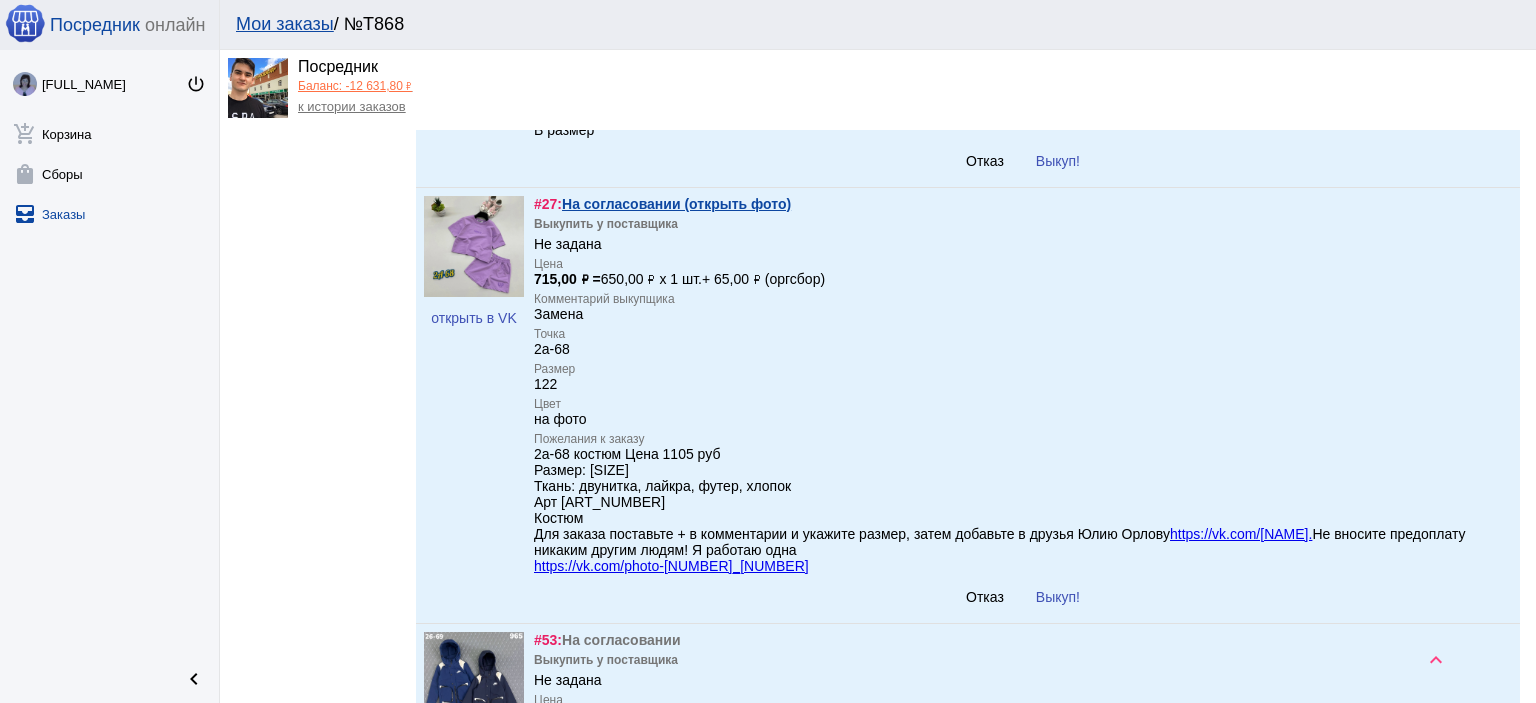 click on "На согласовании (открыть фото)" at bounding box center (676, 204) 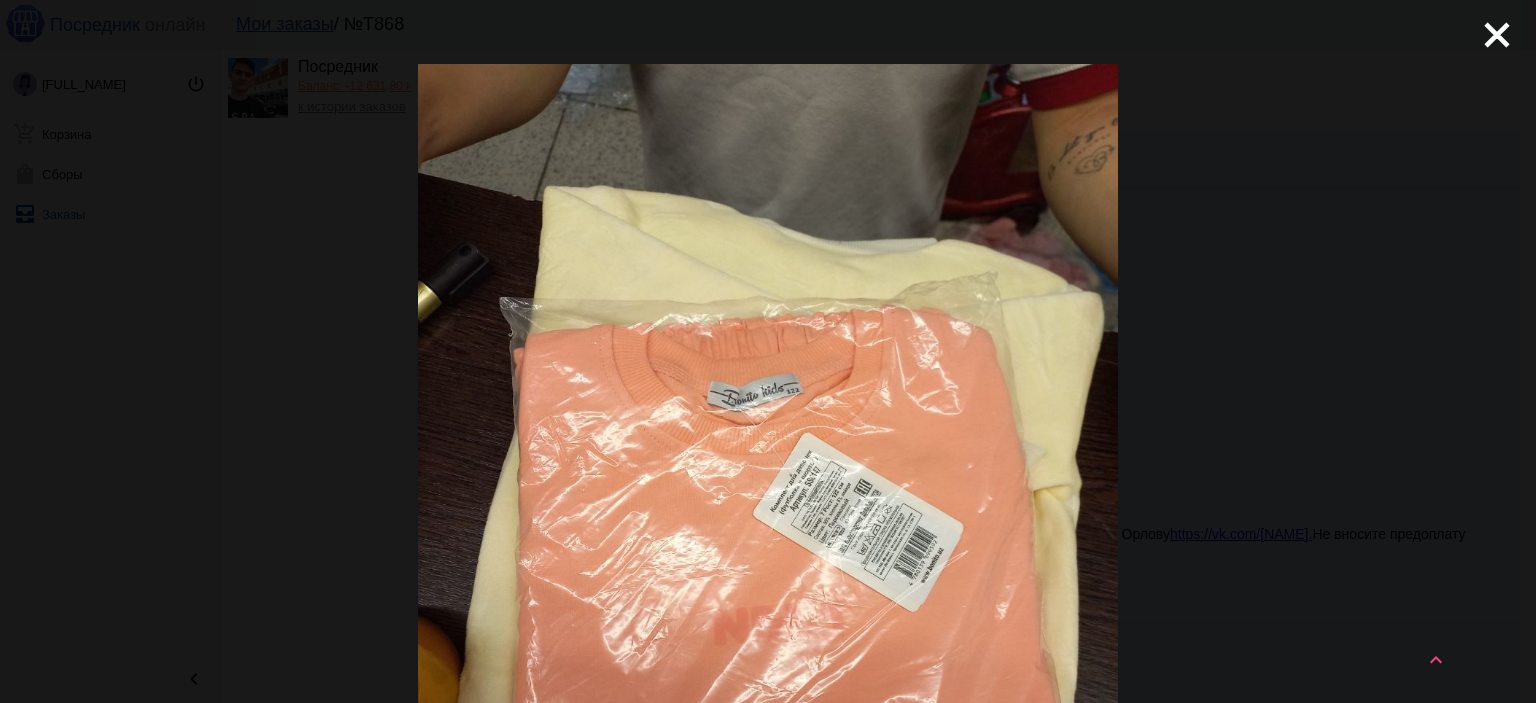 scroll, scrollTop: 300, scrollLeft: 0, axis: vertical 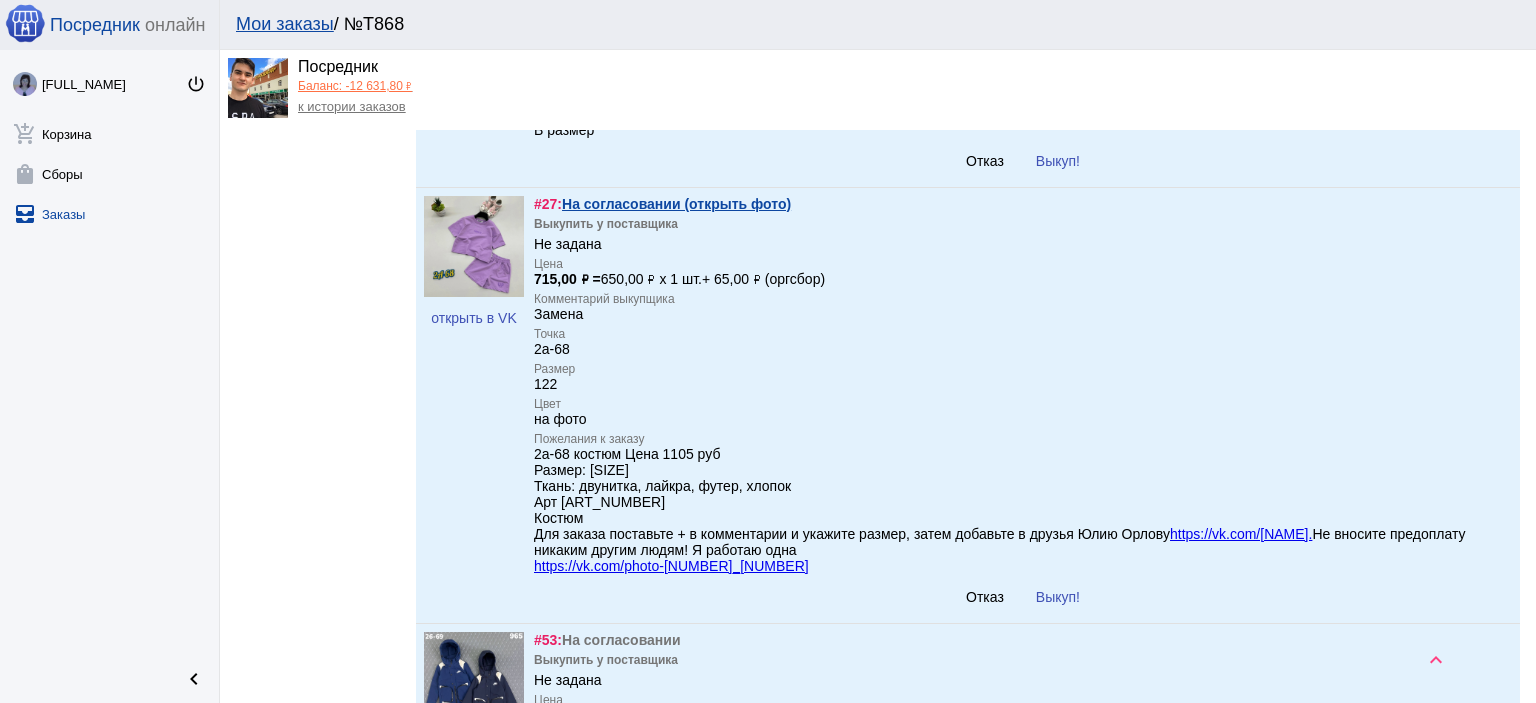 click on "открыть в VK" at bounding box center [473, 318] 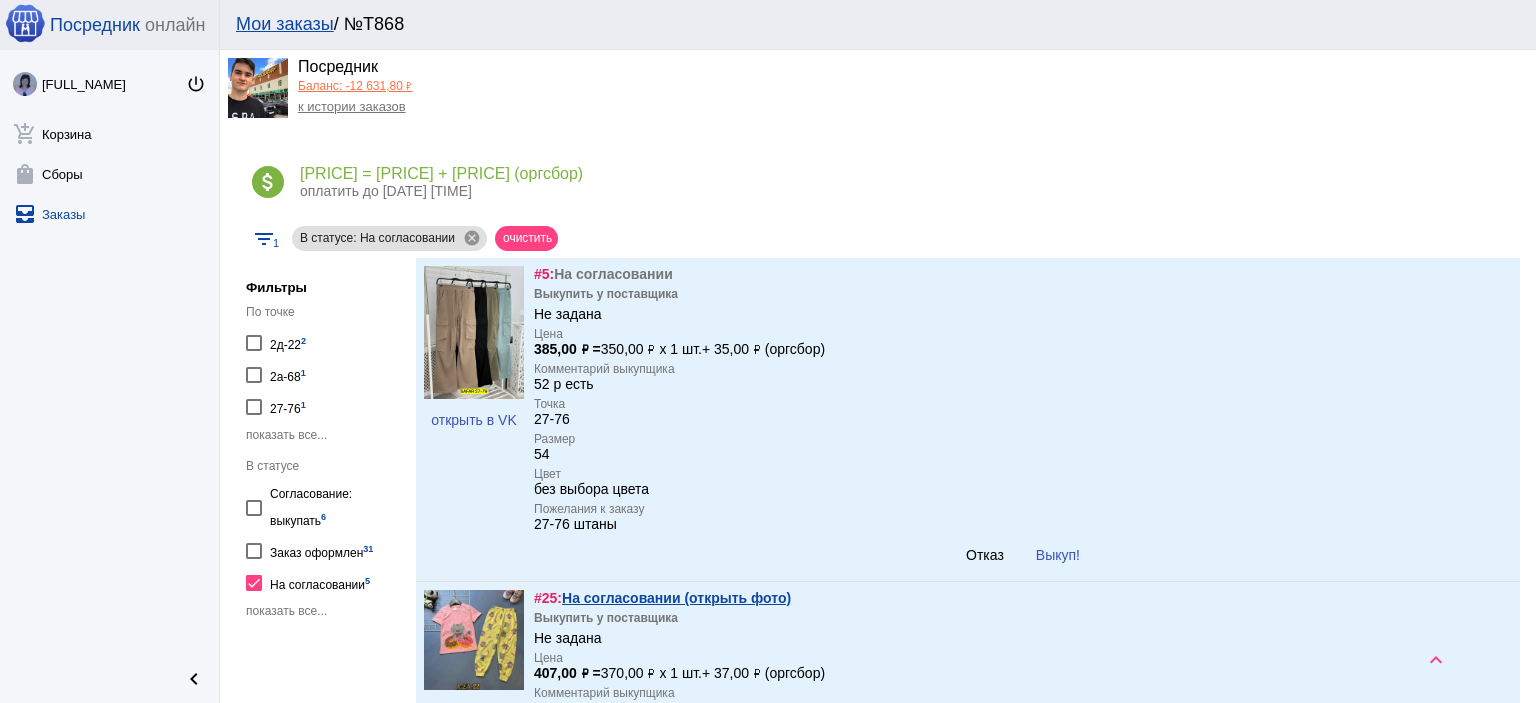 scroll, scrollTop: 300, scrollLeft: 0, axis: vertical 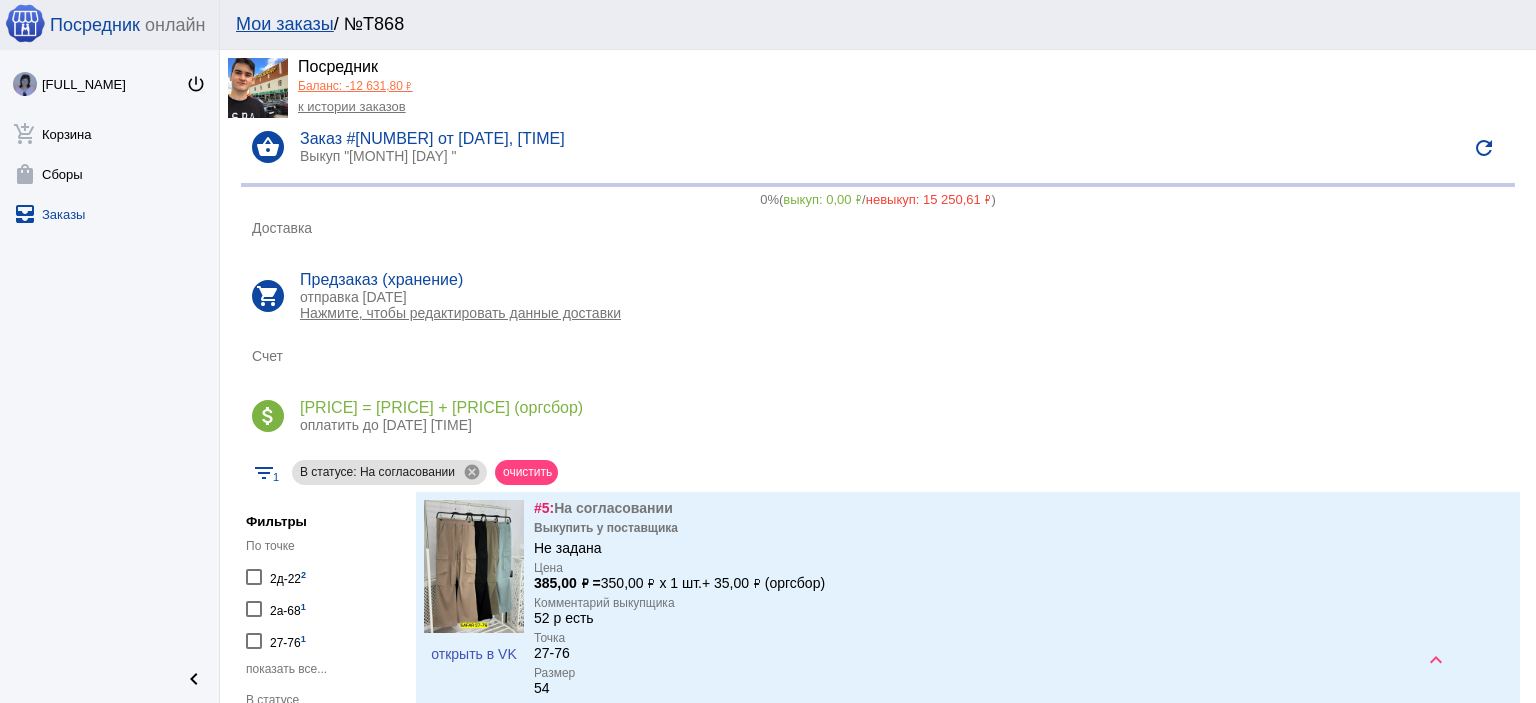 click on "к истории заказов" 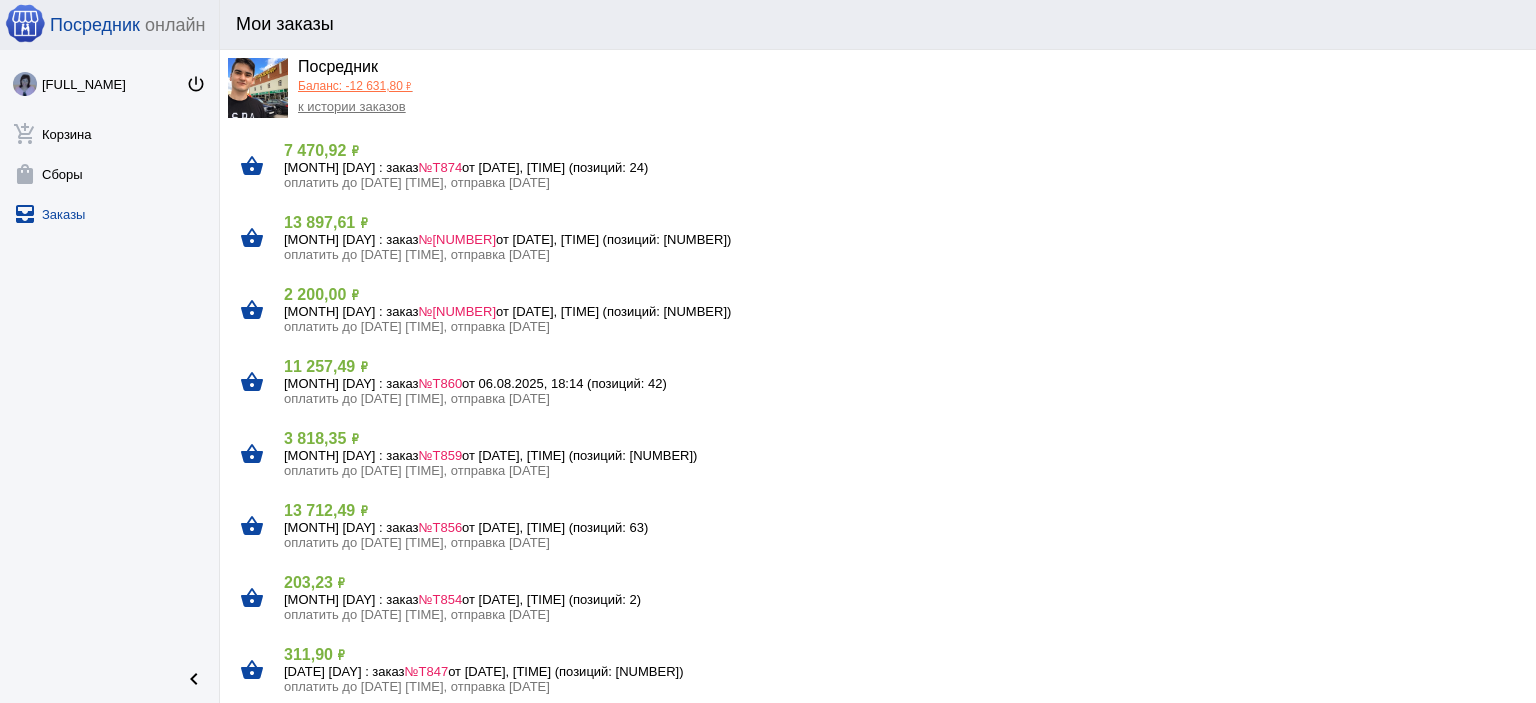 click on "оплатить до [DATE] [TIME], отправка [DATE]" 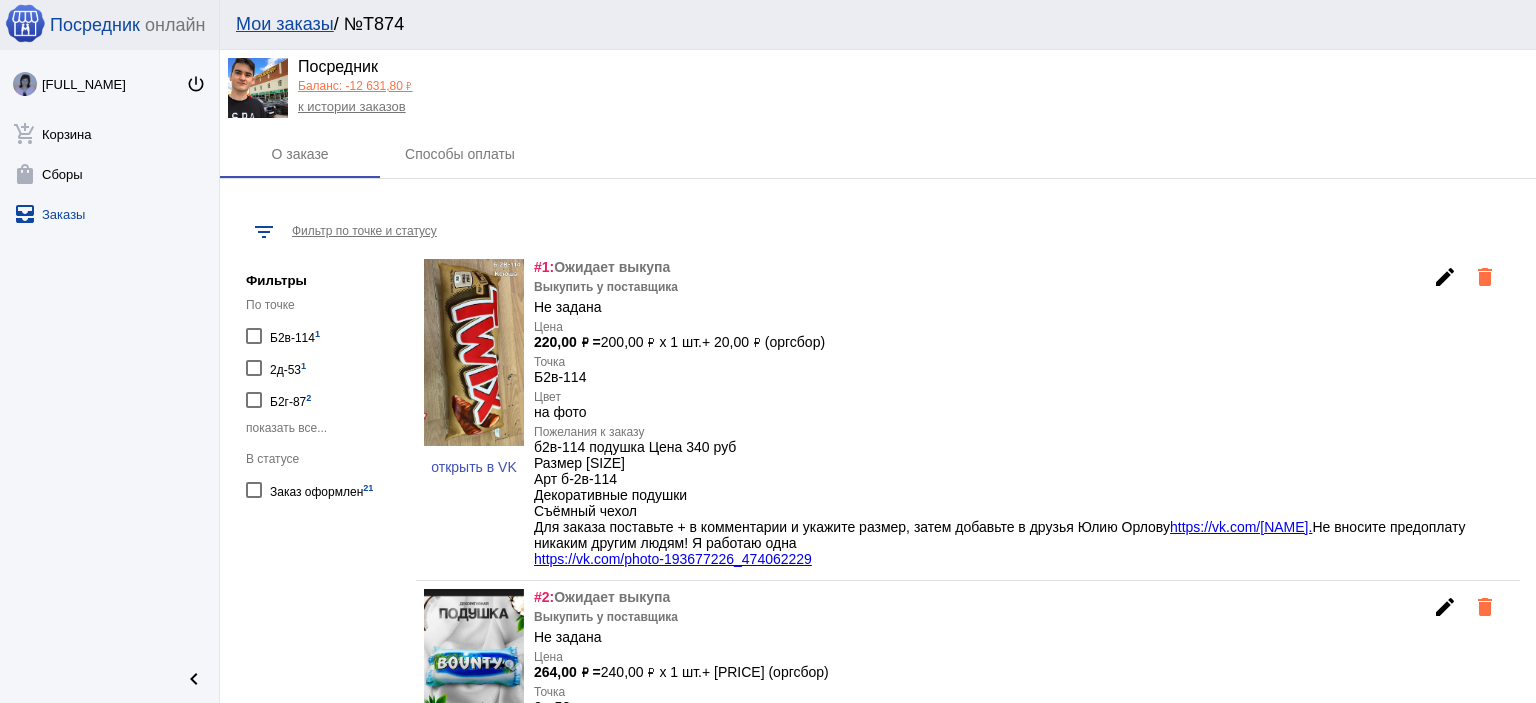 click on "к истории заказов" 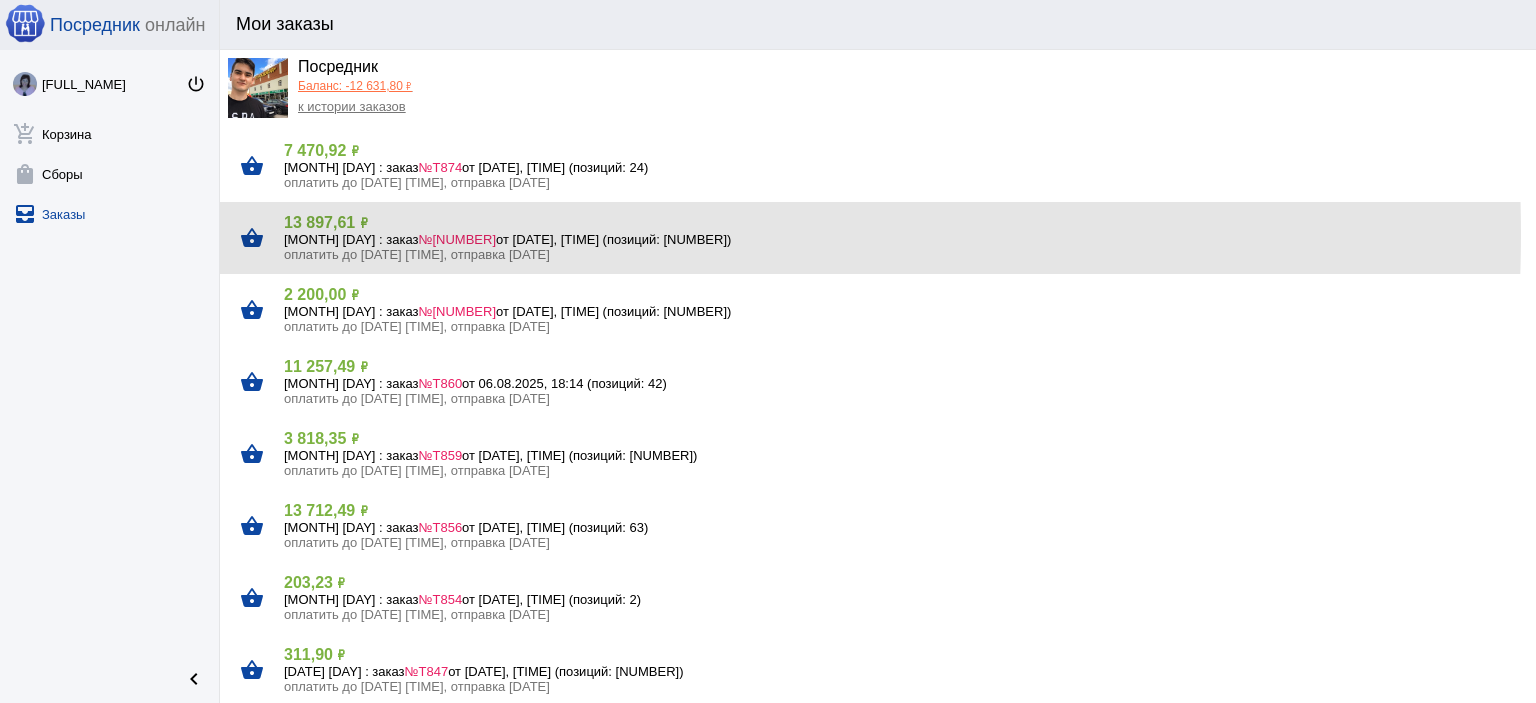 click on "[MONTH] [DAY] : заказ  #[NUMBER]  от [DATE], [TIME] (позиций: 53)" 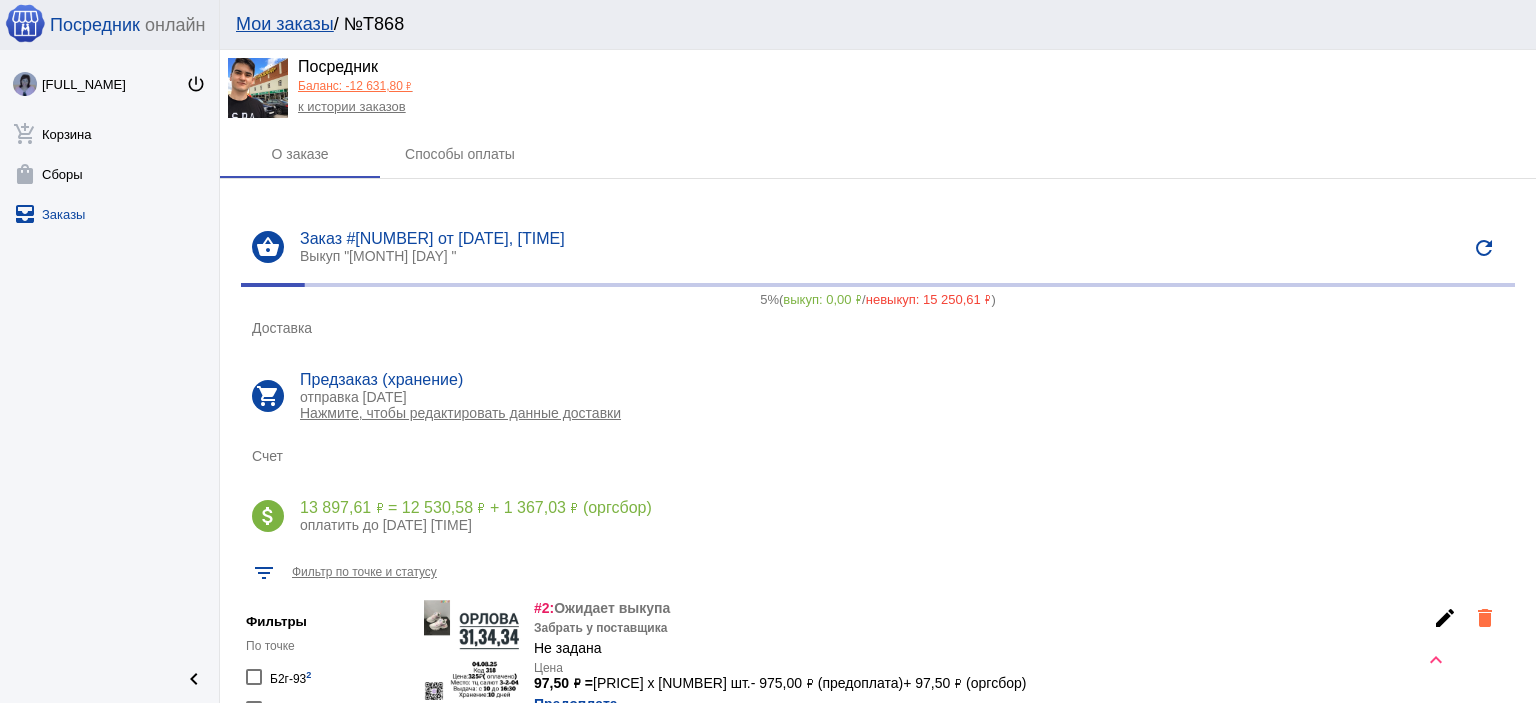 scroll, scrollTop: 0, scrollLeft: 0, axis: both 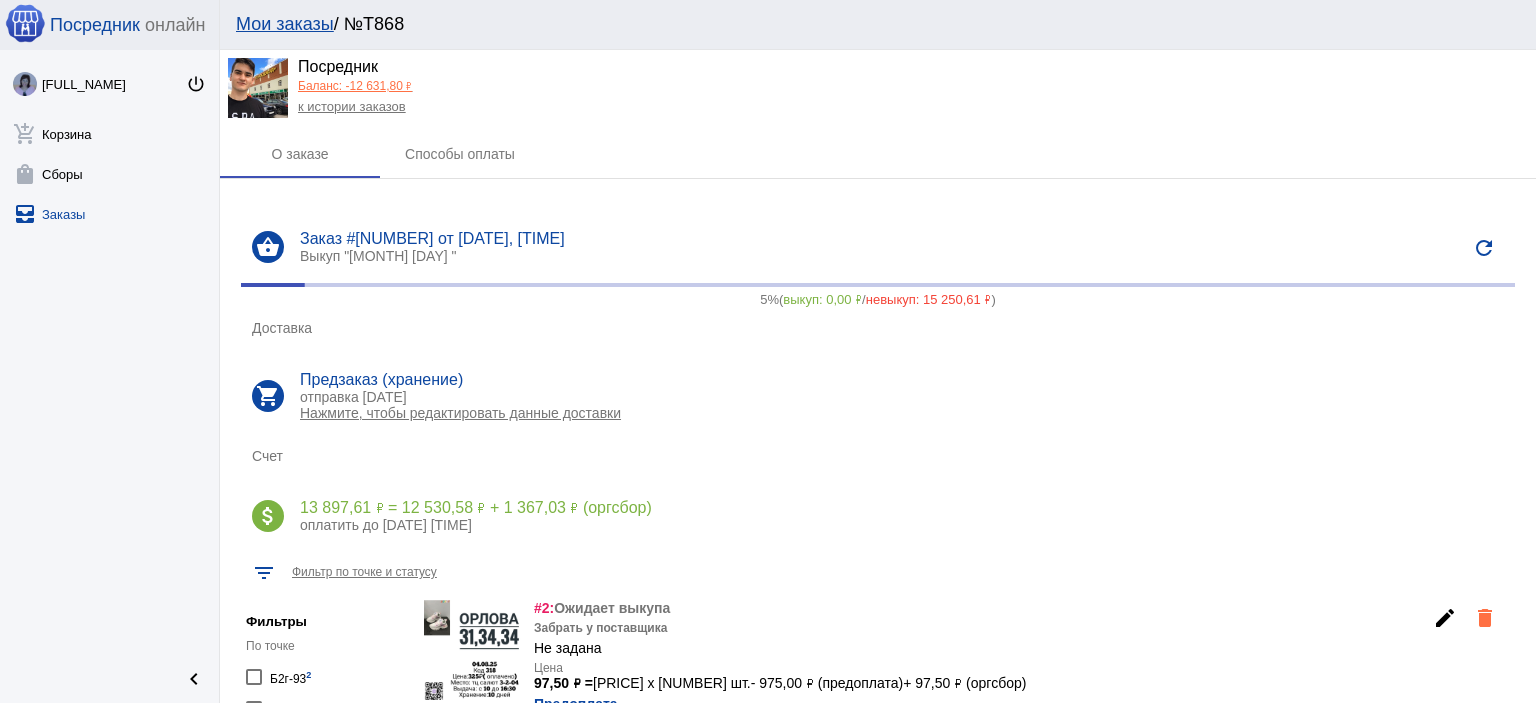 click on "к истории заказов" 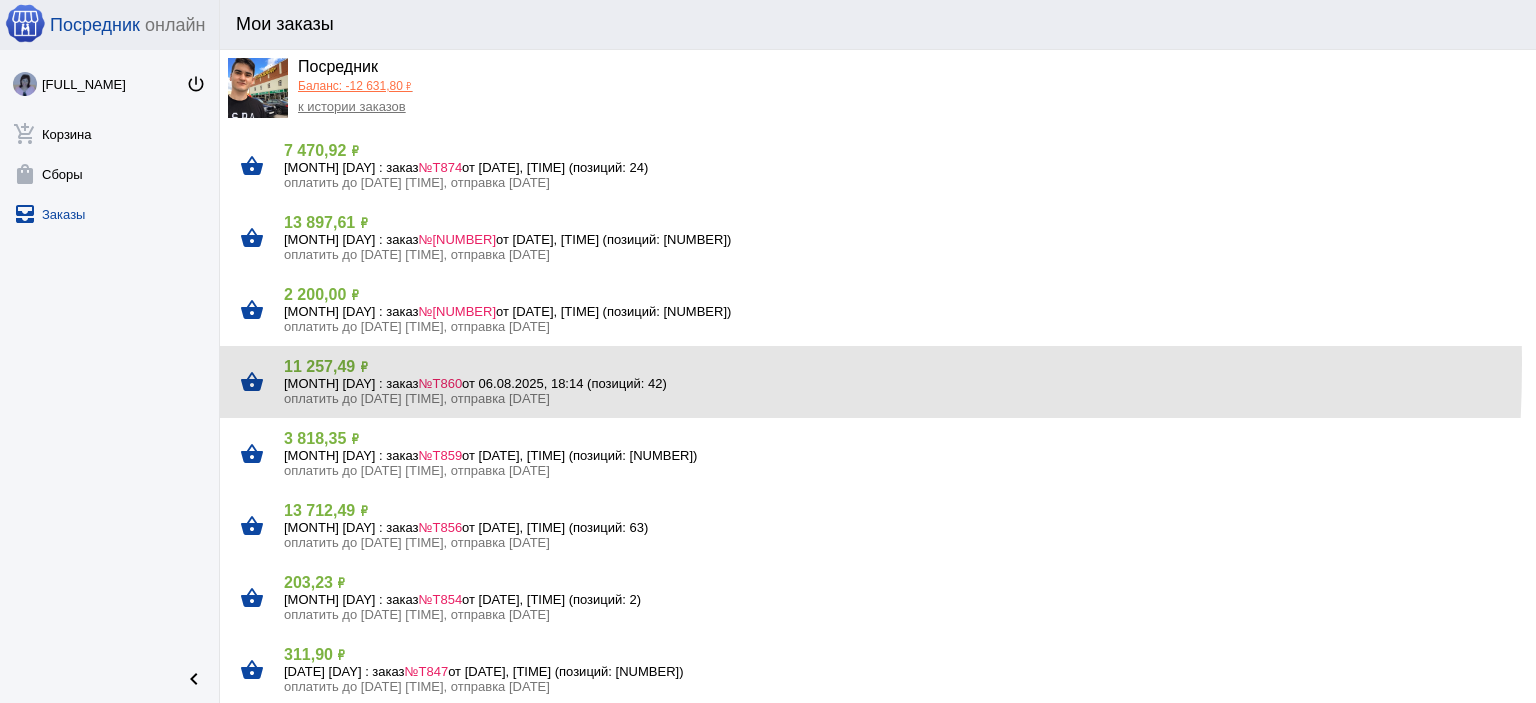click on "11 257,49 ₽" 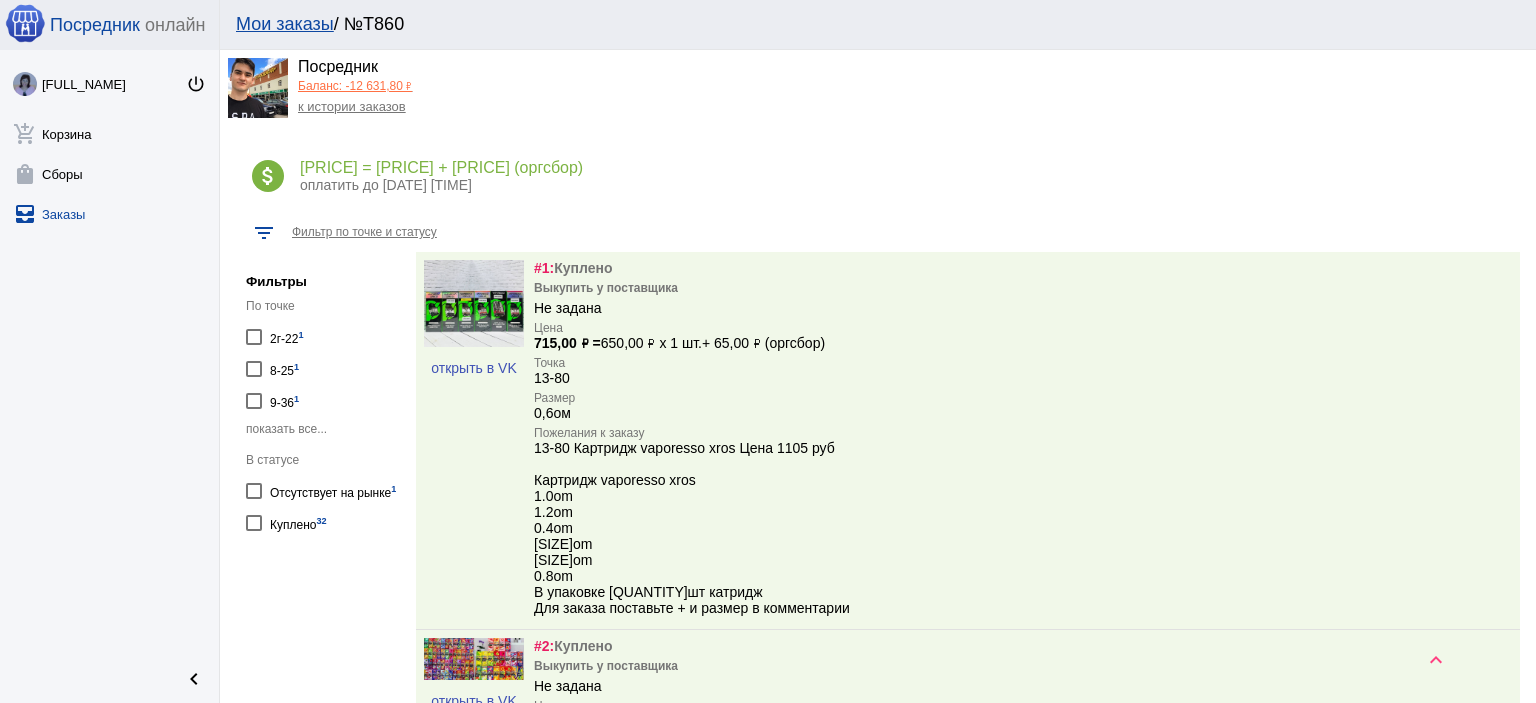 scroll, scrollTop: 400, scrollLeft: 0, axis: vertical 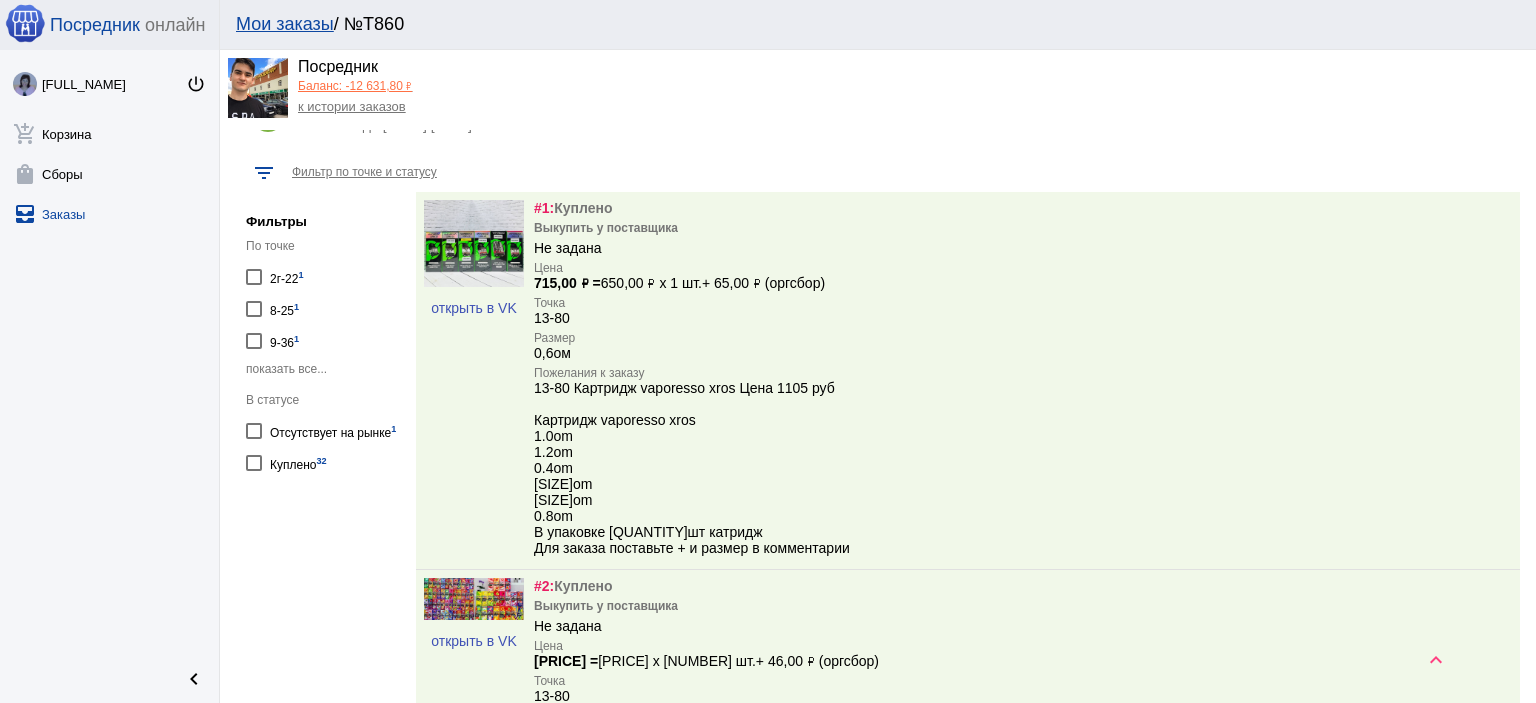 click on "Отсутствует на рынке  1" at bounding box center (333, 430) 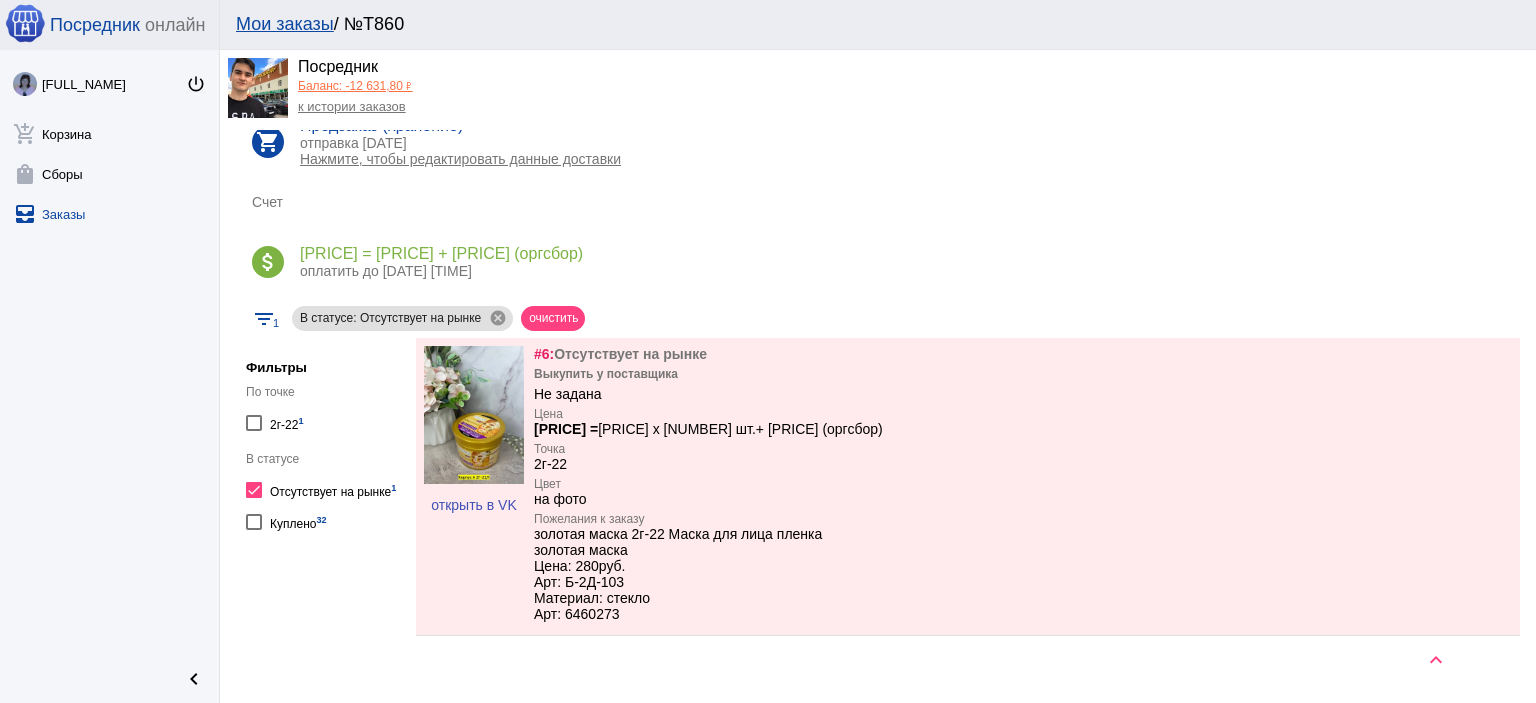 scroll, scrollTop: 71, scrollLeft: 0, axis: vertical 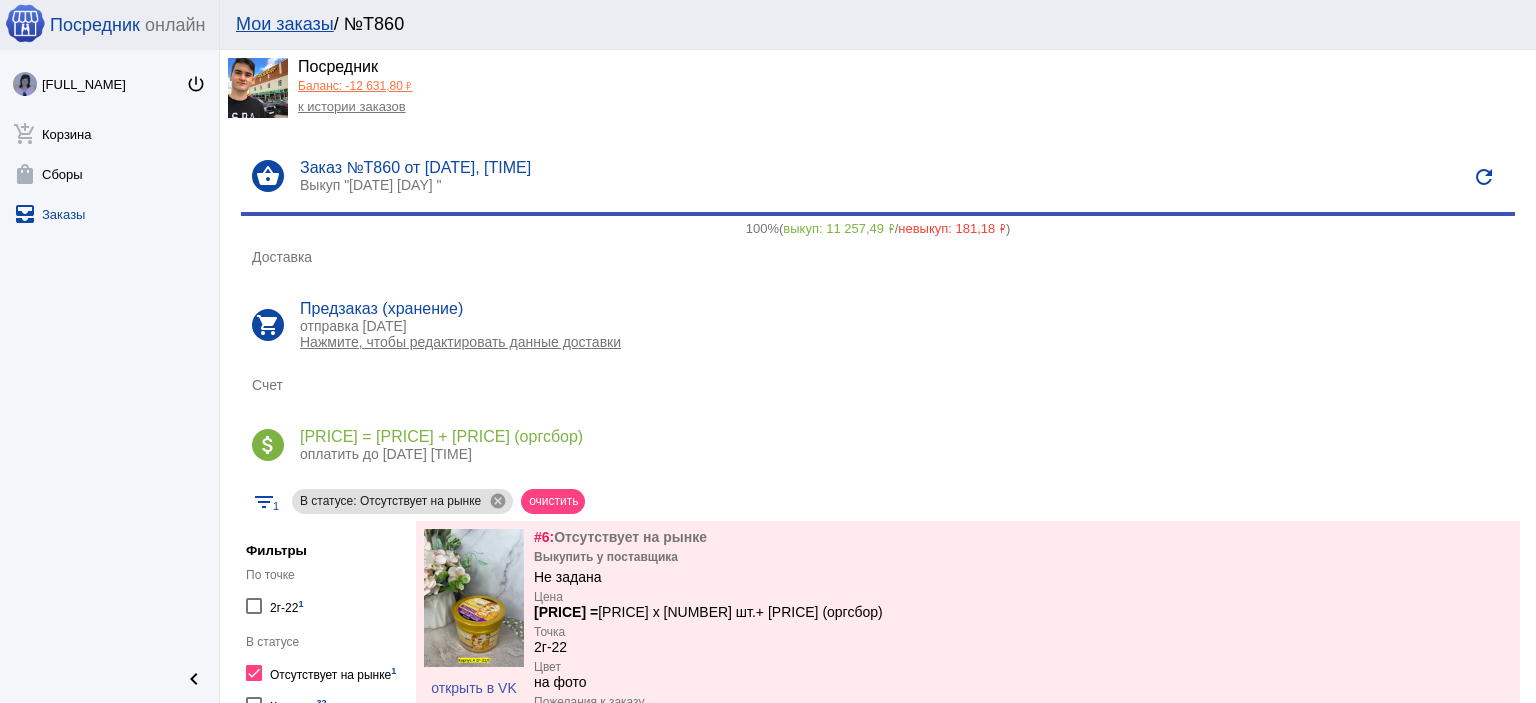 click on "к истории заказов" 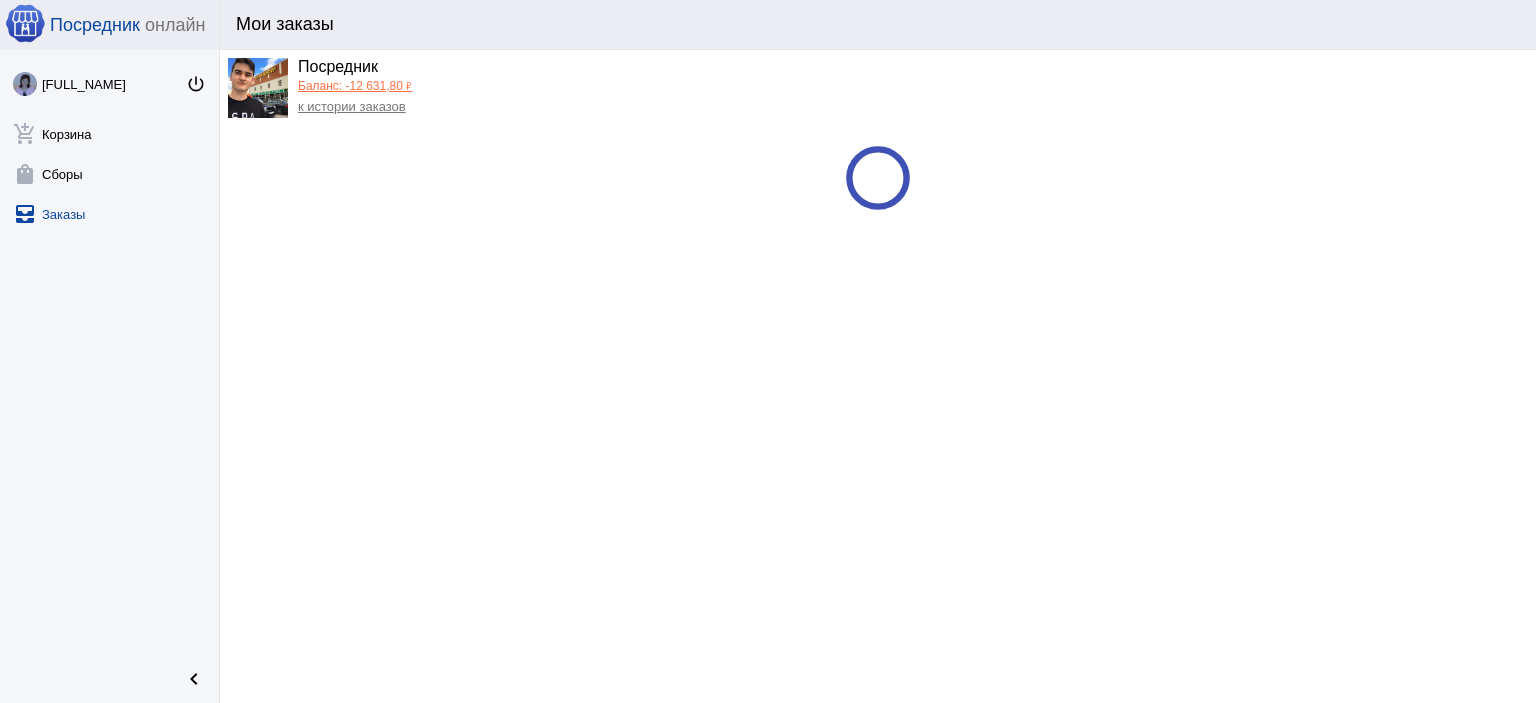 scroll, scrollTop: 0, scrollLeft: 0, axis: both 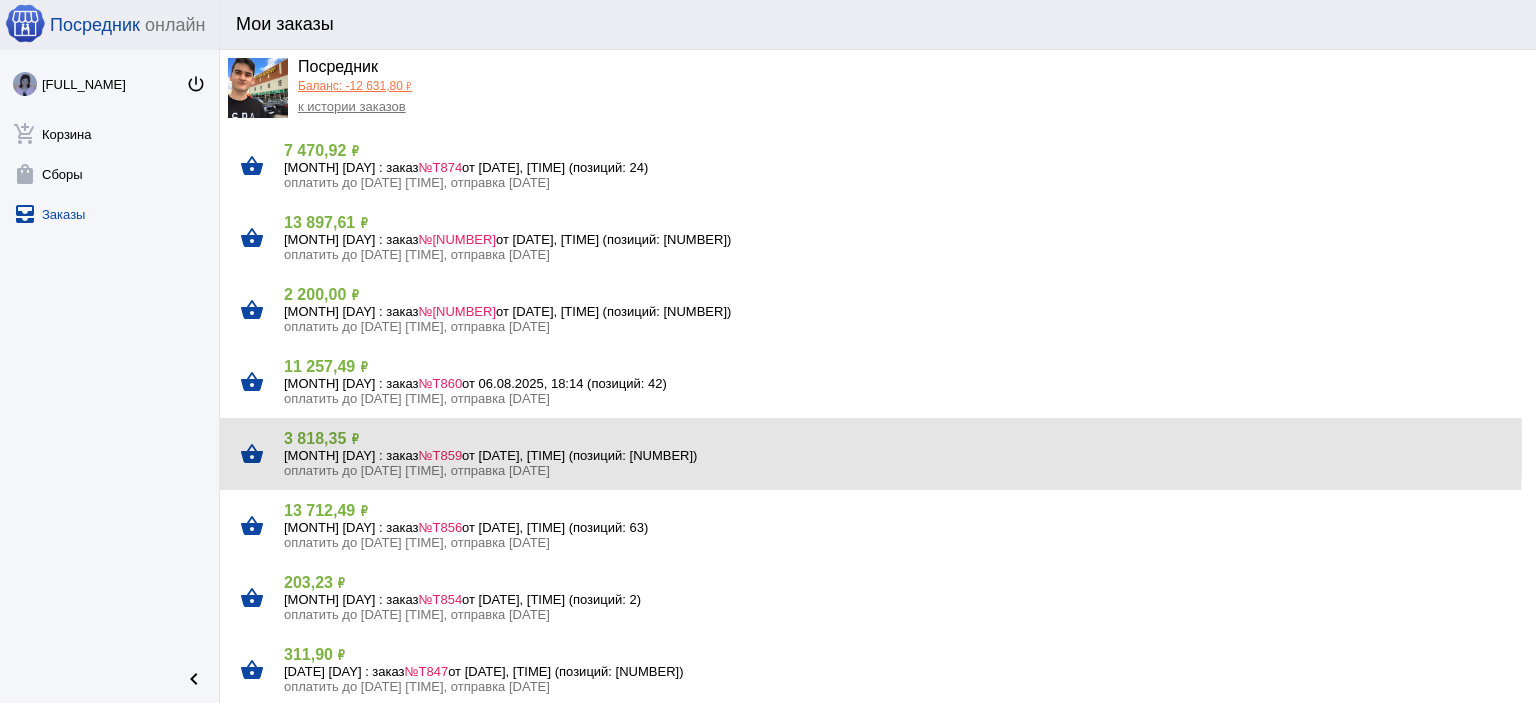 click on "[DATE] [DAY_OF_WEEK] : заказ №[NUMBER] от [DATE], [TIME] (позиций: [NUMBER])" 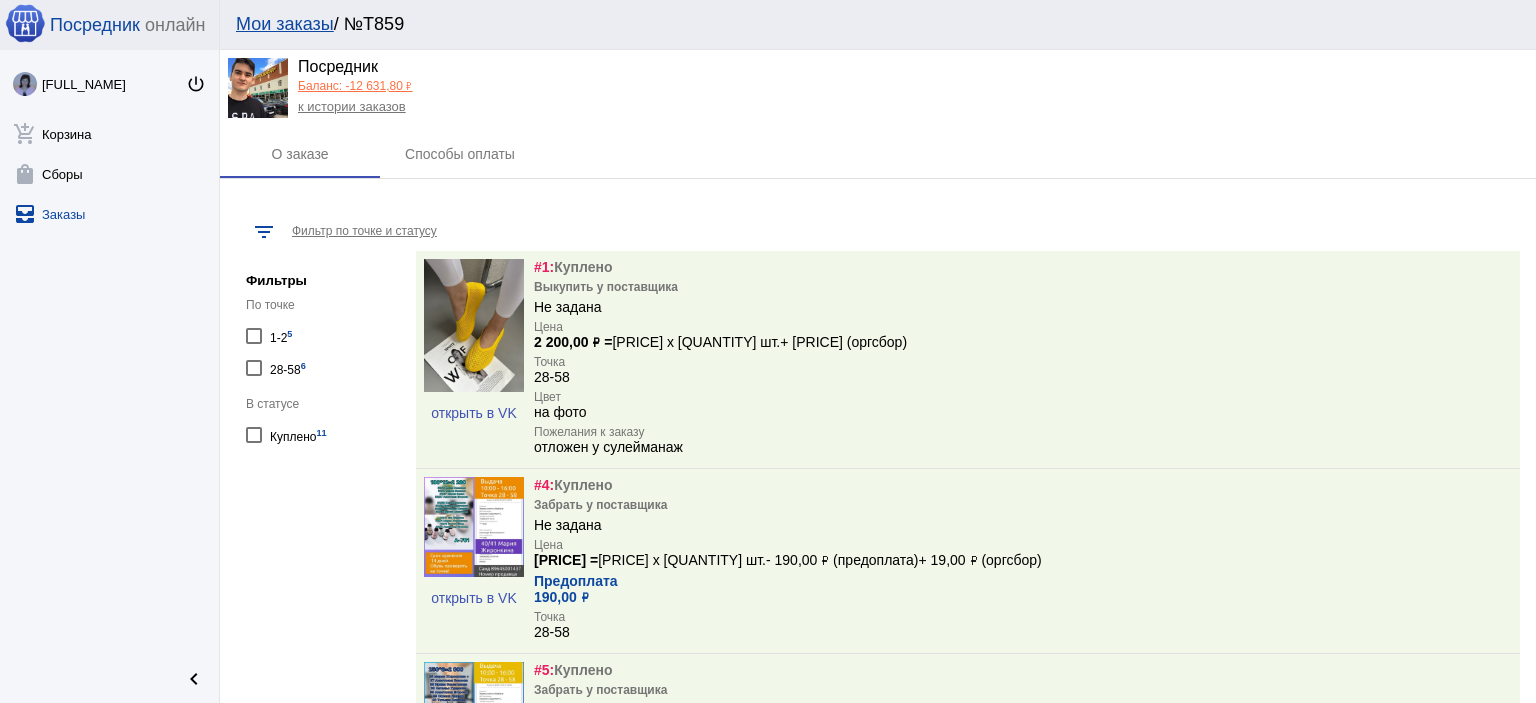 click on "к истории заказов" 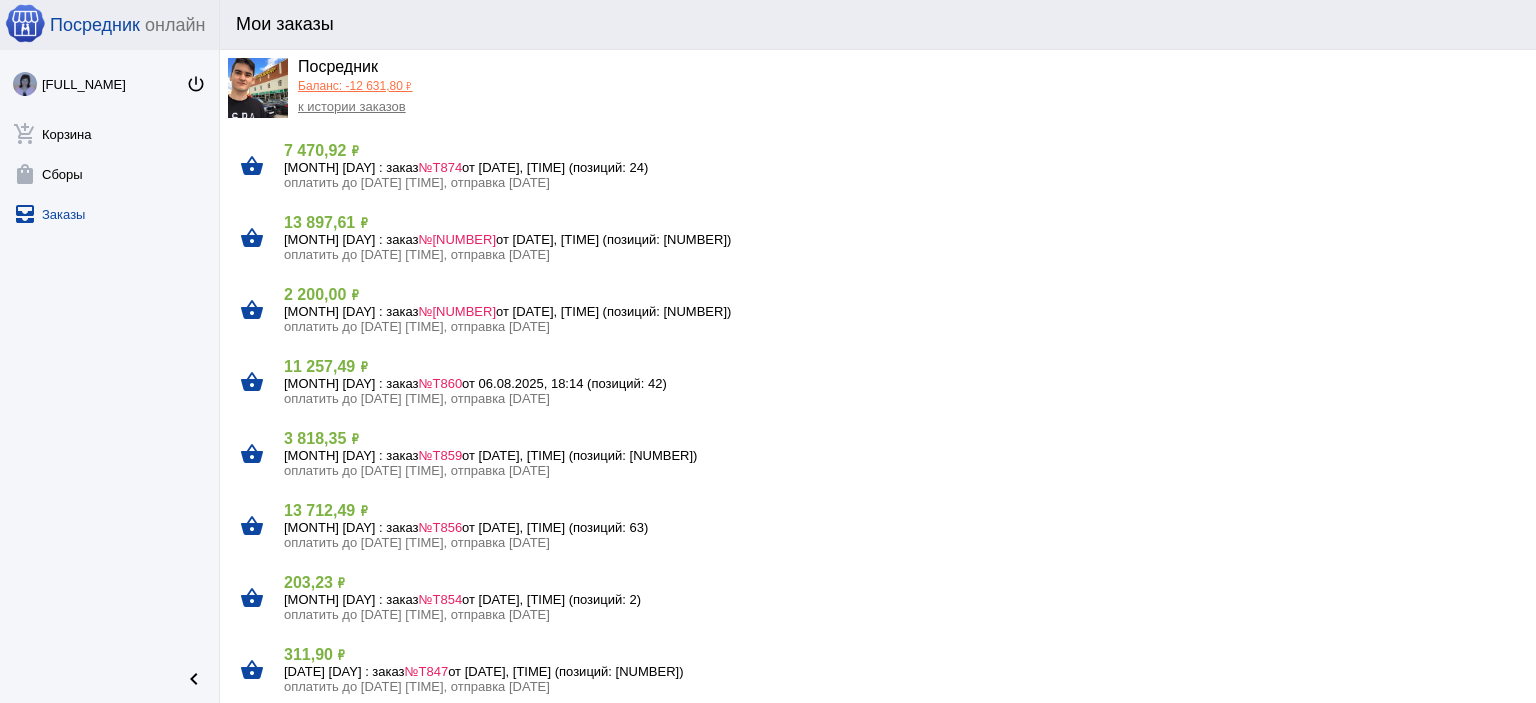 click on "203,23 ₽" 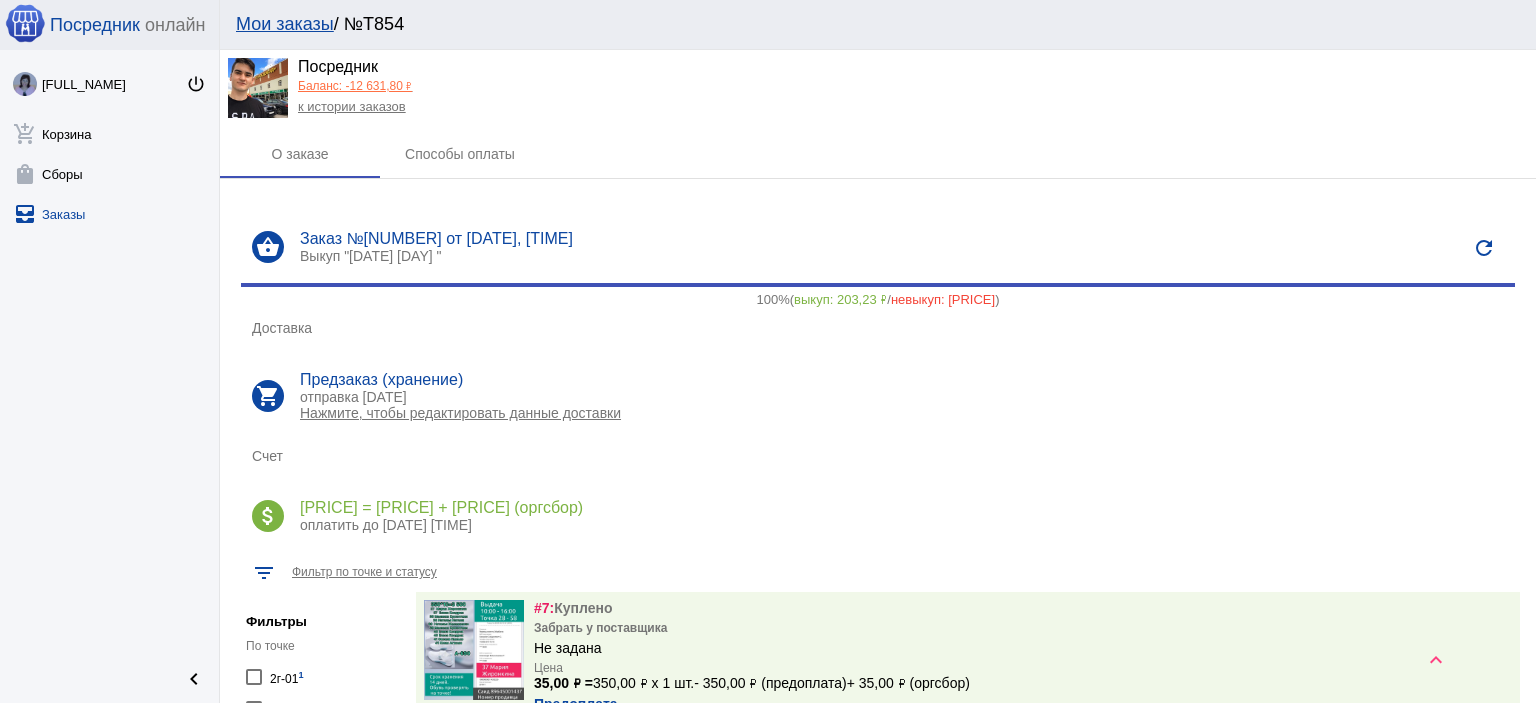 scroll, scrollTop: 0, scrollLeft: 0, axis: both 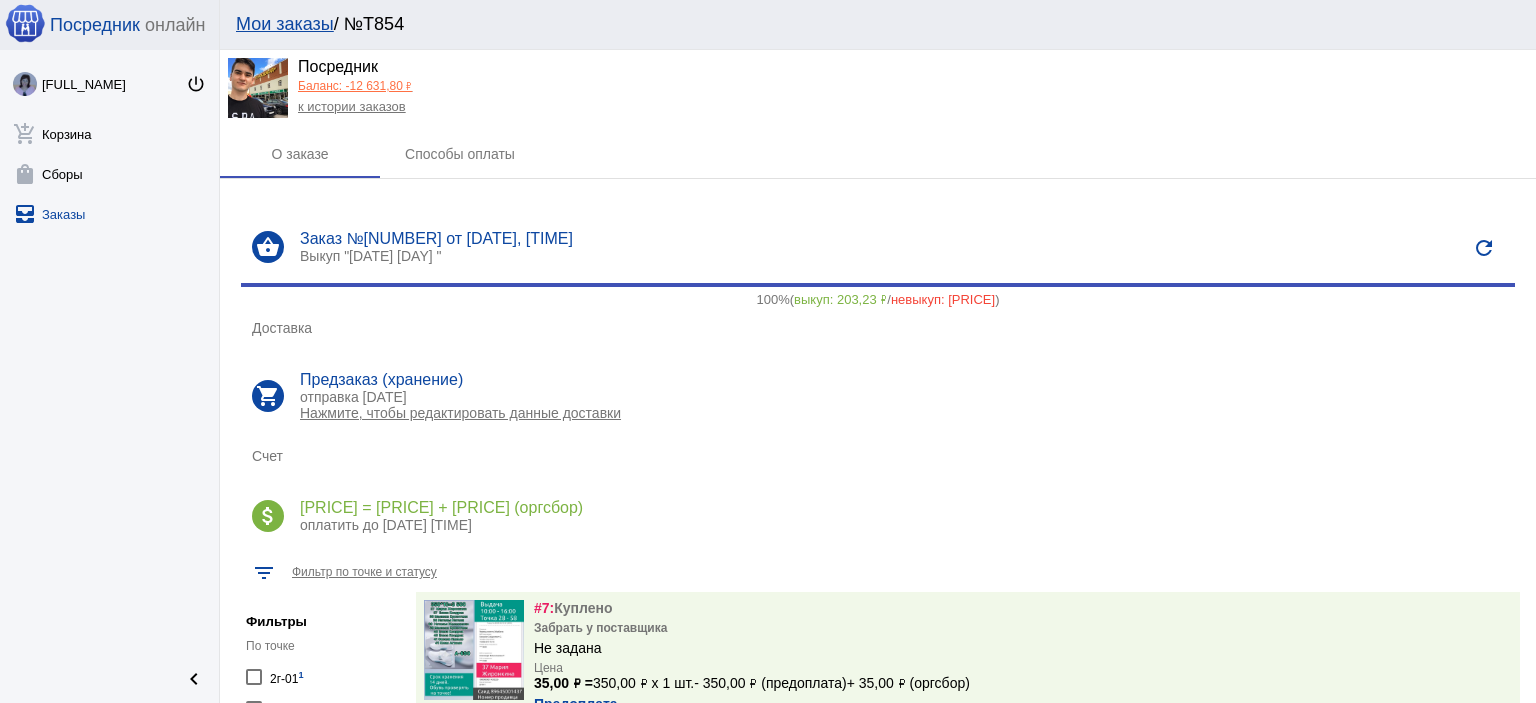 click on "к истории заказов" 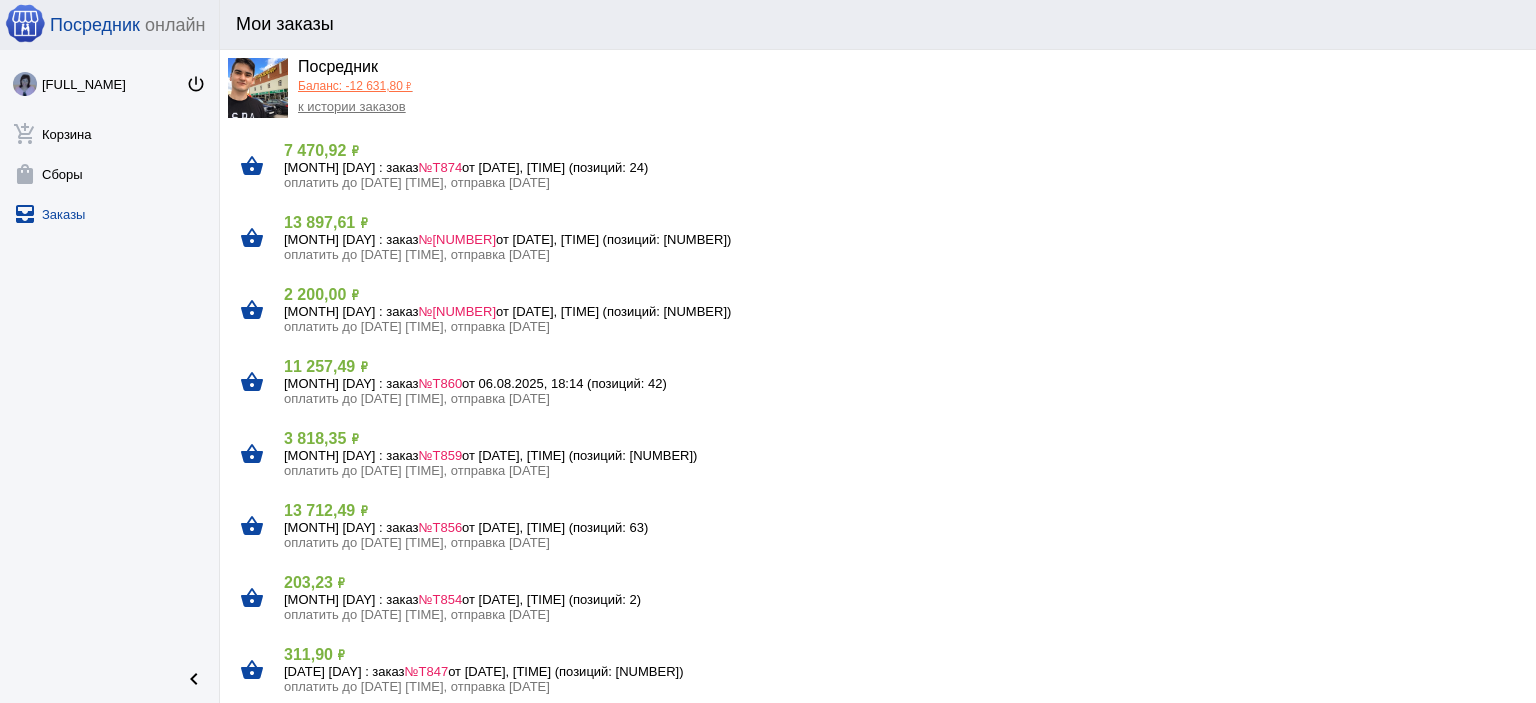 scroll, scrollTop: 100, scrollLeft: 0, axis: vertical 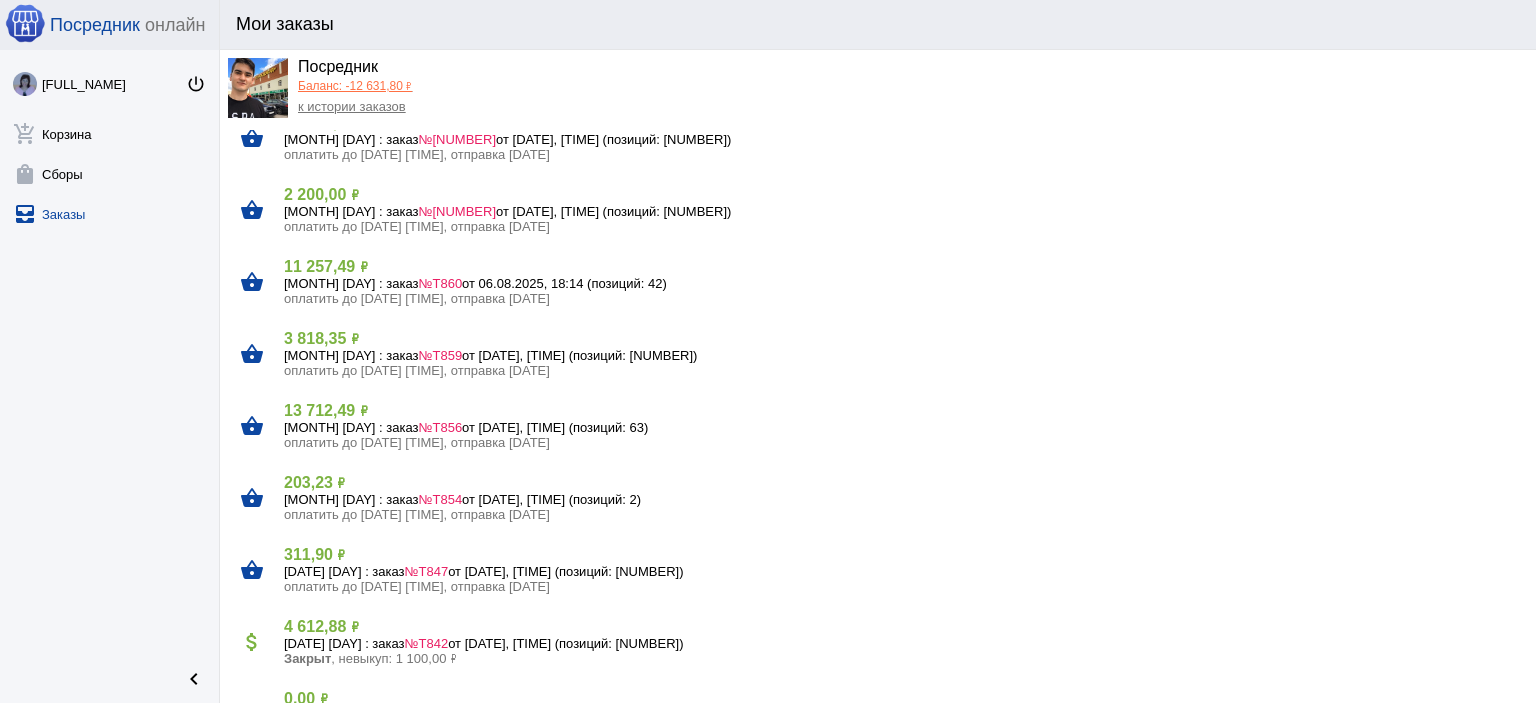 click on "[DATE] [DAY] : заказ  №Т856  от [DATE], [TIME] (позиций: [NUMBER])" 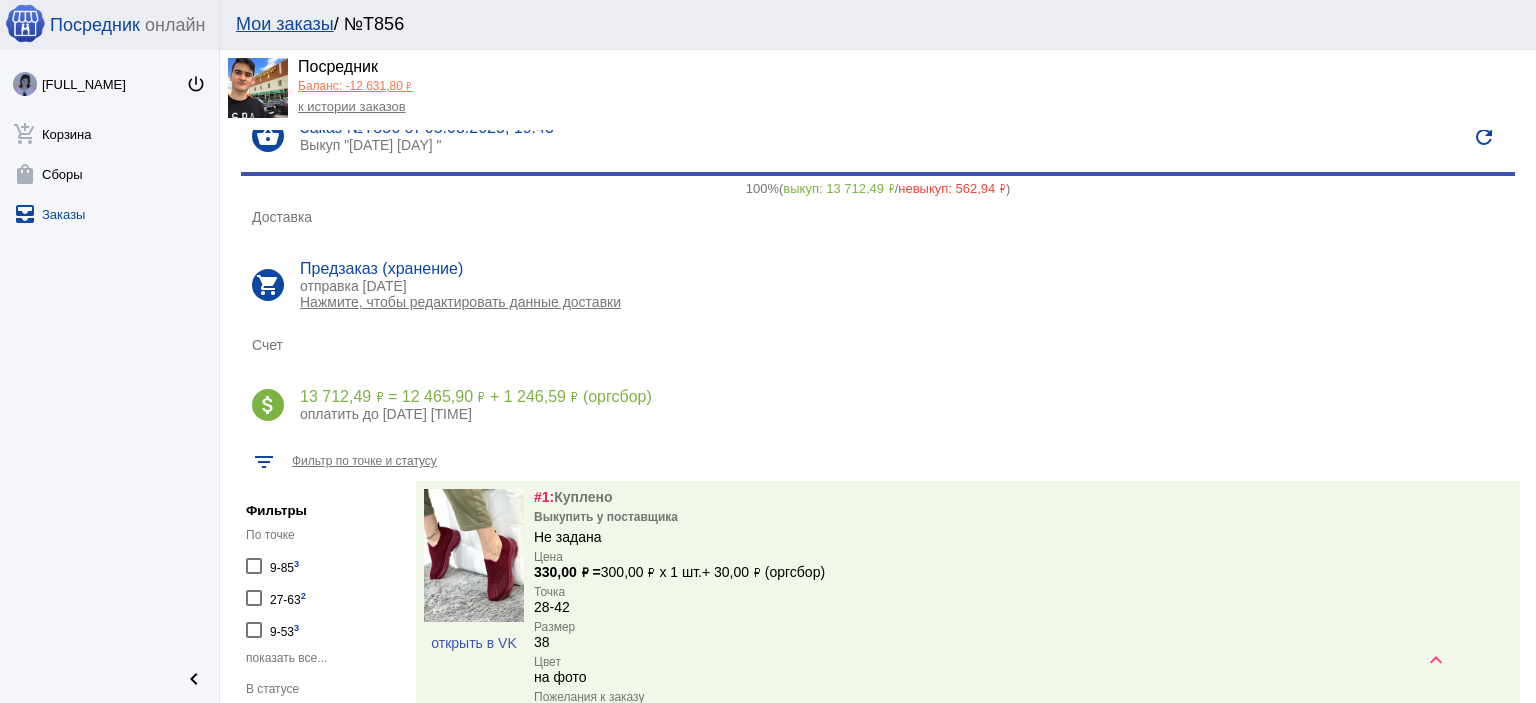 scroll, scrollTop: 0, scrollLeft: 0, axis: both 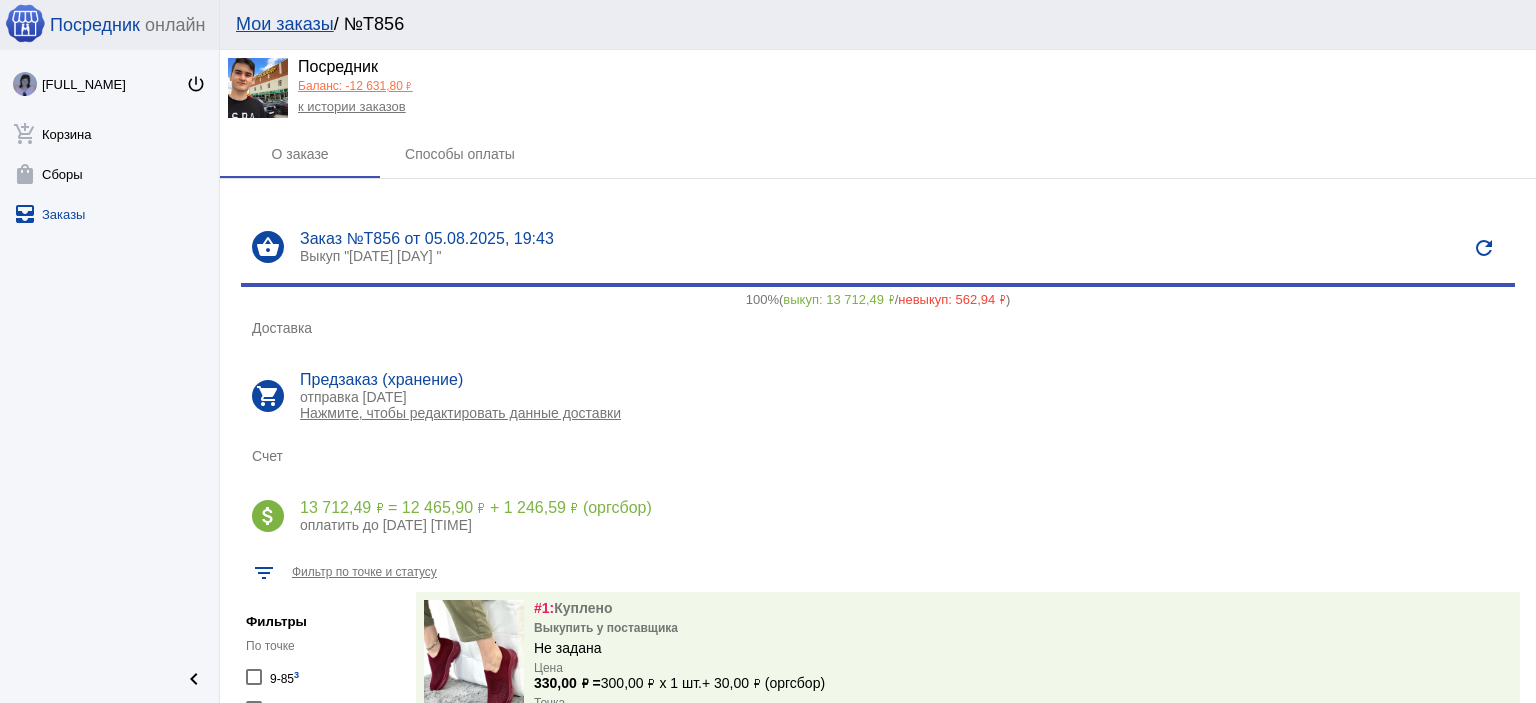 click on "Баланс: -12 631,80 ₽" 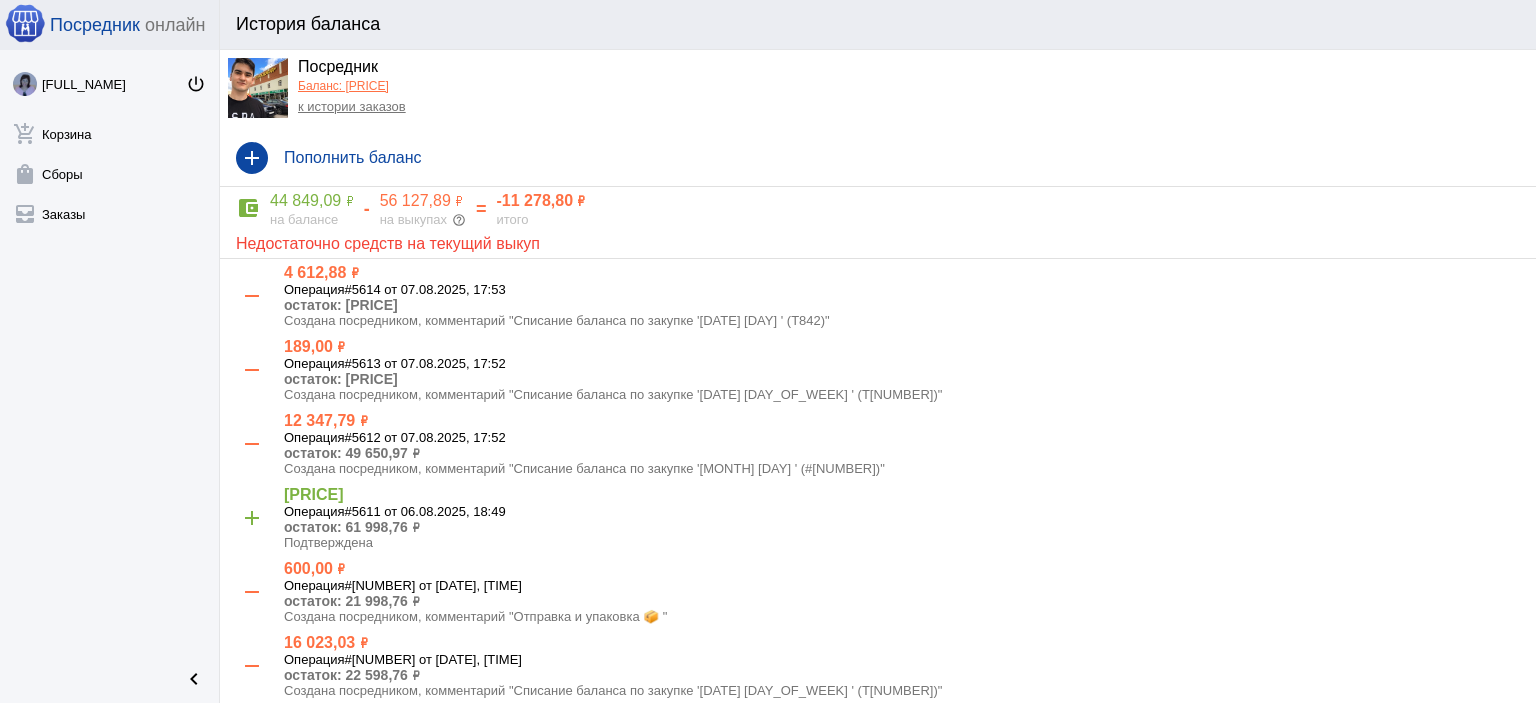 click on "к истории заказов" 